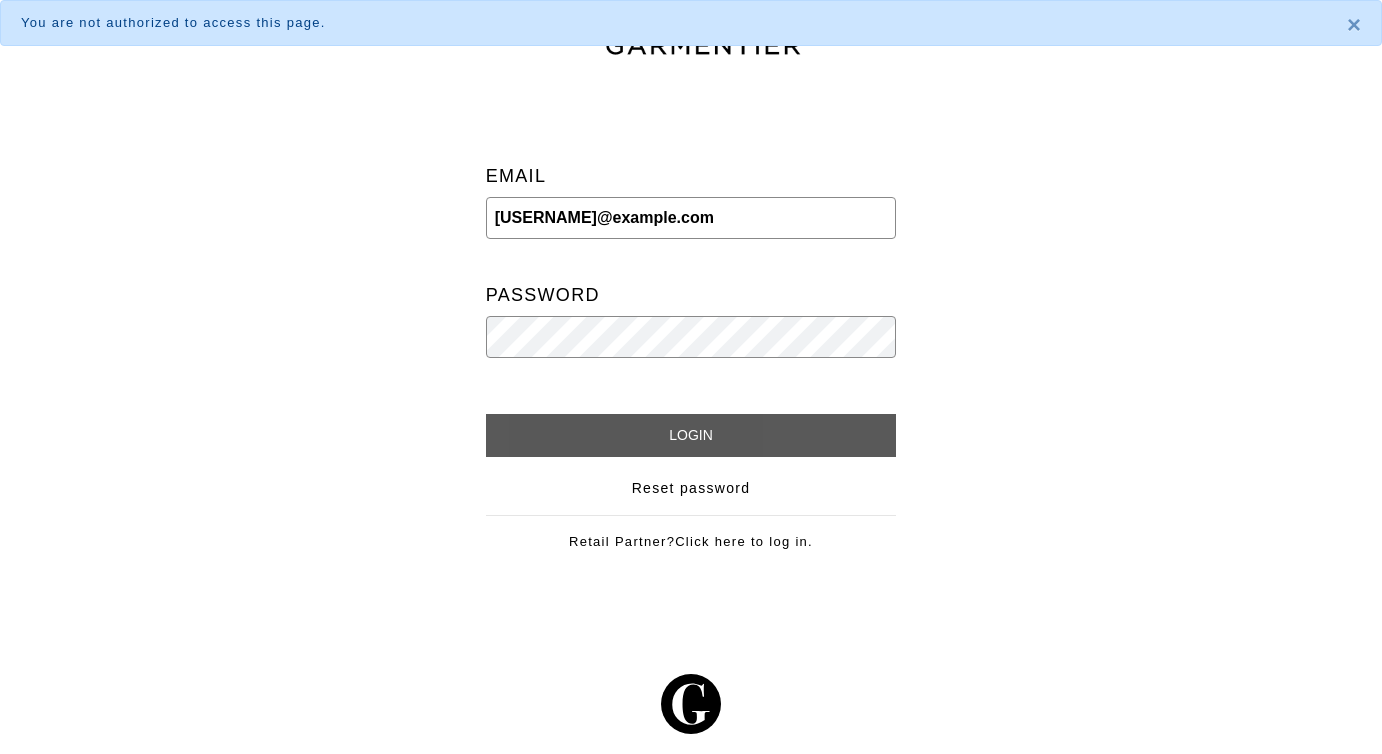 scroll, scrollTop: 0, scrollLeft: 0, axis: both 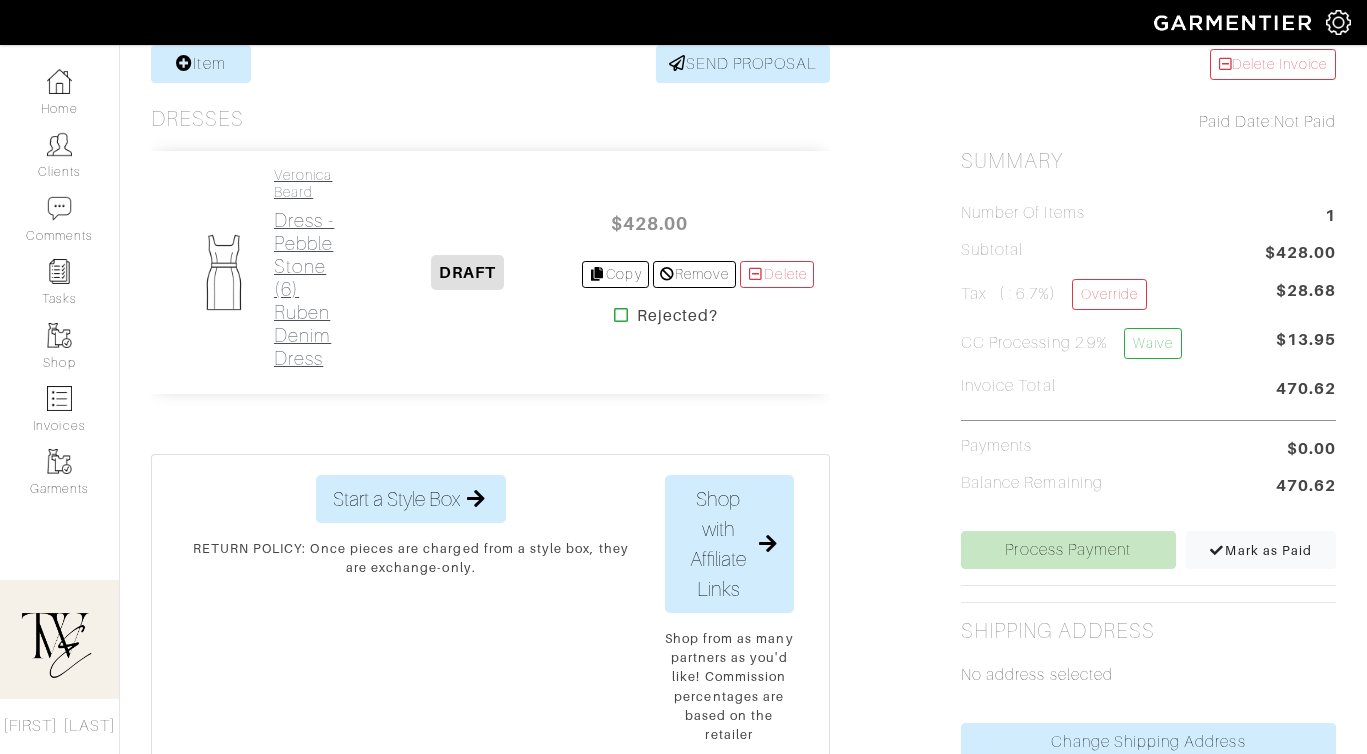 click on "Dress -   Pebble Stone (6)
Ruben Denim Dress" at bounding box center (314, 289) 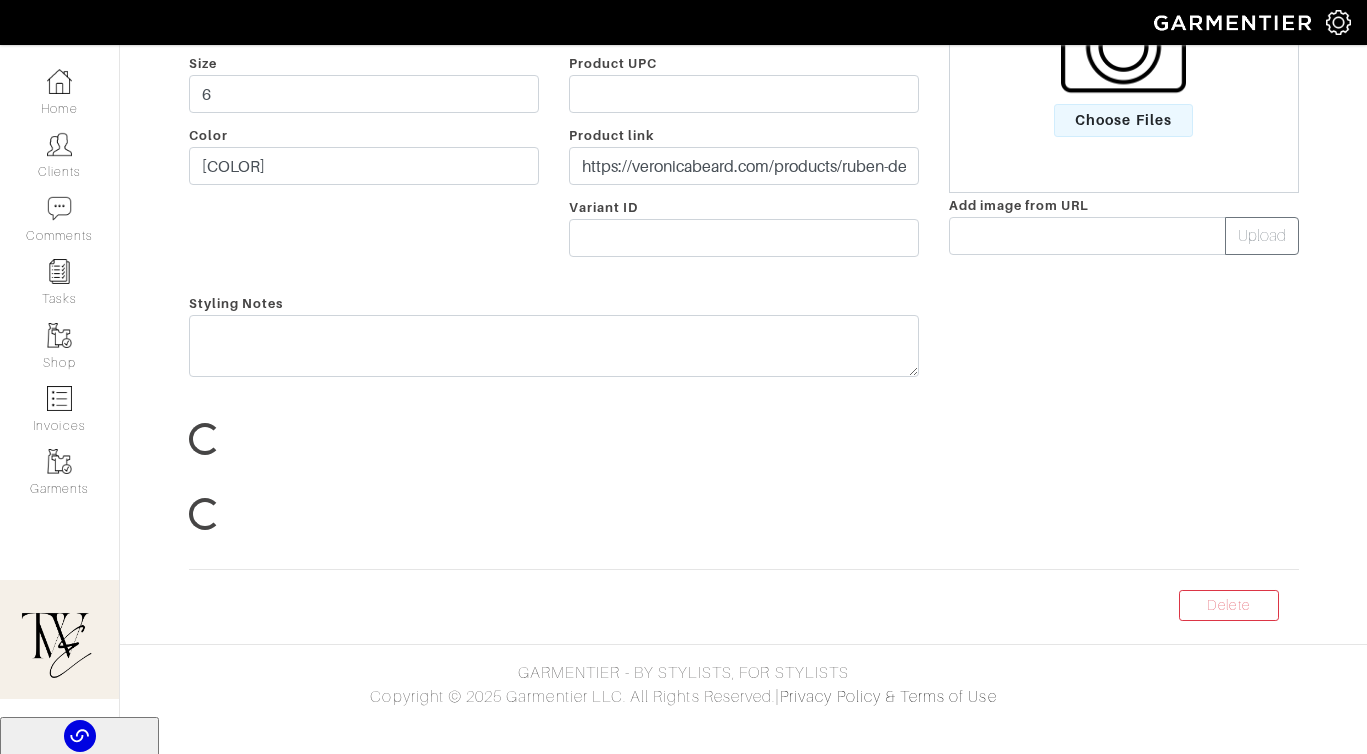 scroll, scrollTop: 31, scrollLeft: 0, axis: vertical 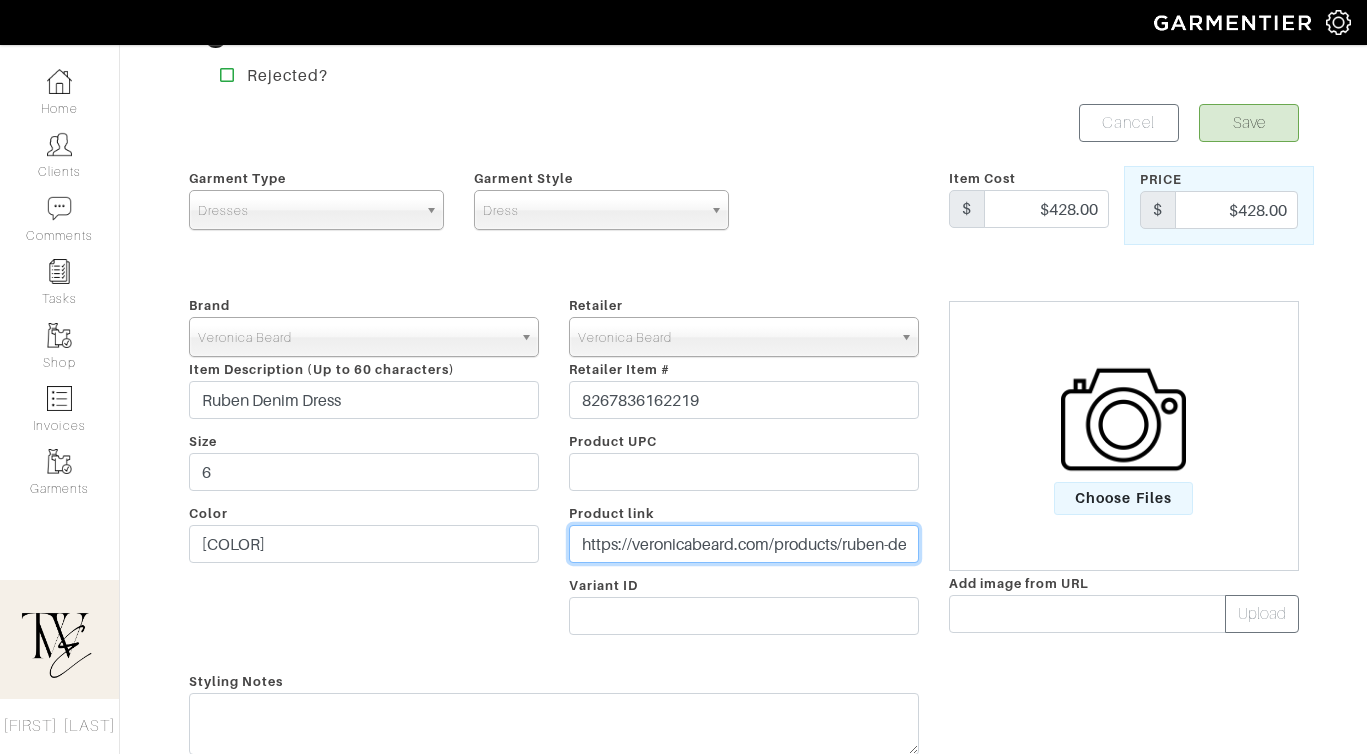 click on "https://veronicabeard.com/products/ruben-denim-dress-pebble-stone?variant=44641162428587&utm_source=shopmy&utm_medium=affiliate&utm_campaign=Quick+Link&utm_content=twebyregan&utm_referrer=shopmy.us&smsclickid=d33cd377-e335-430d-9a92-374f449ff48a" at bounding box center [744, 544] 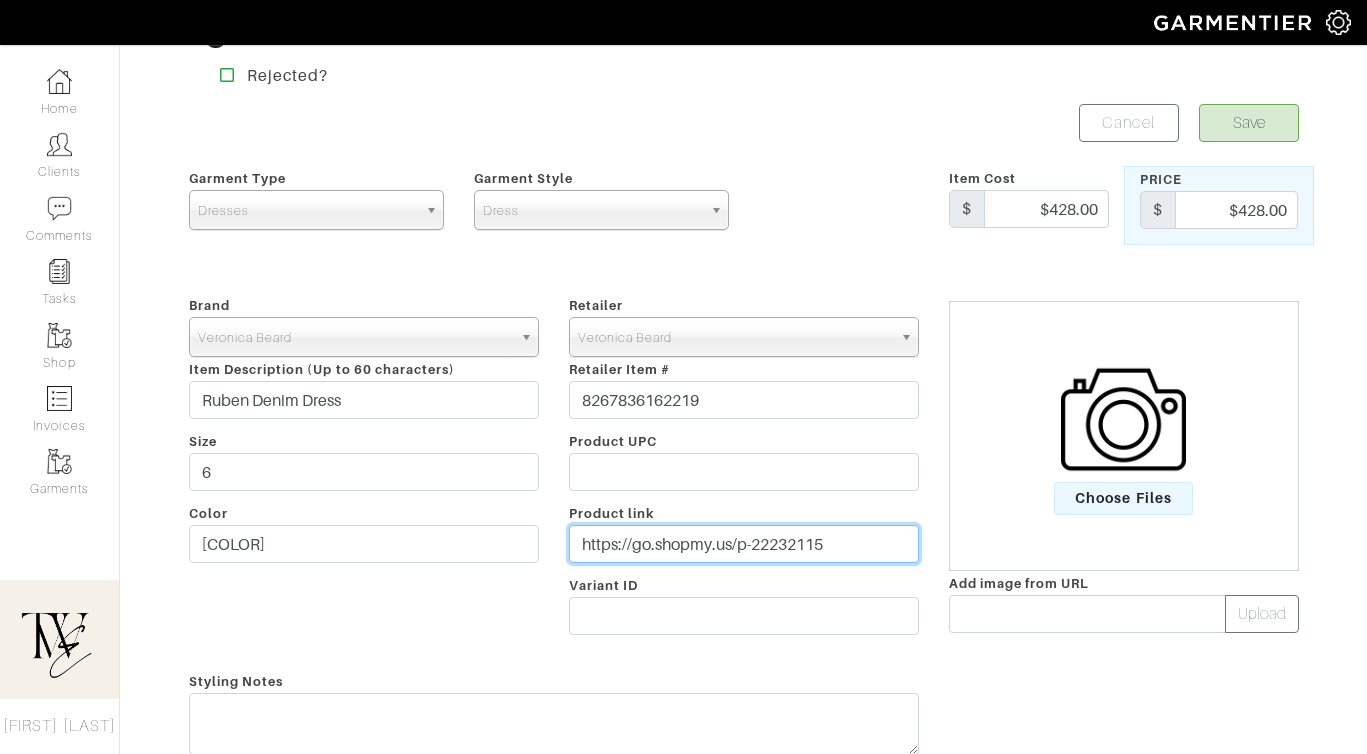 scroll, scrollTop: 101, scrollLeft: 0, axis: vertical 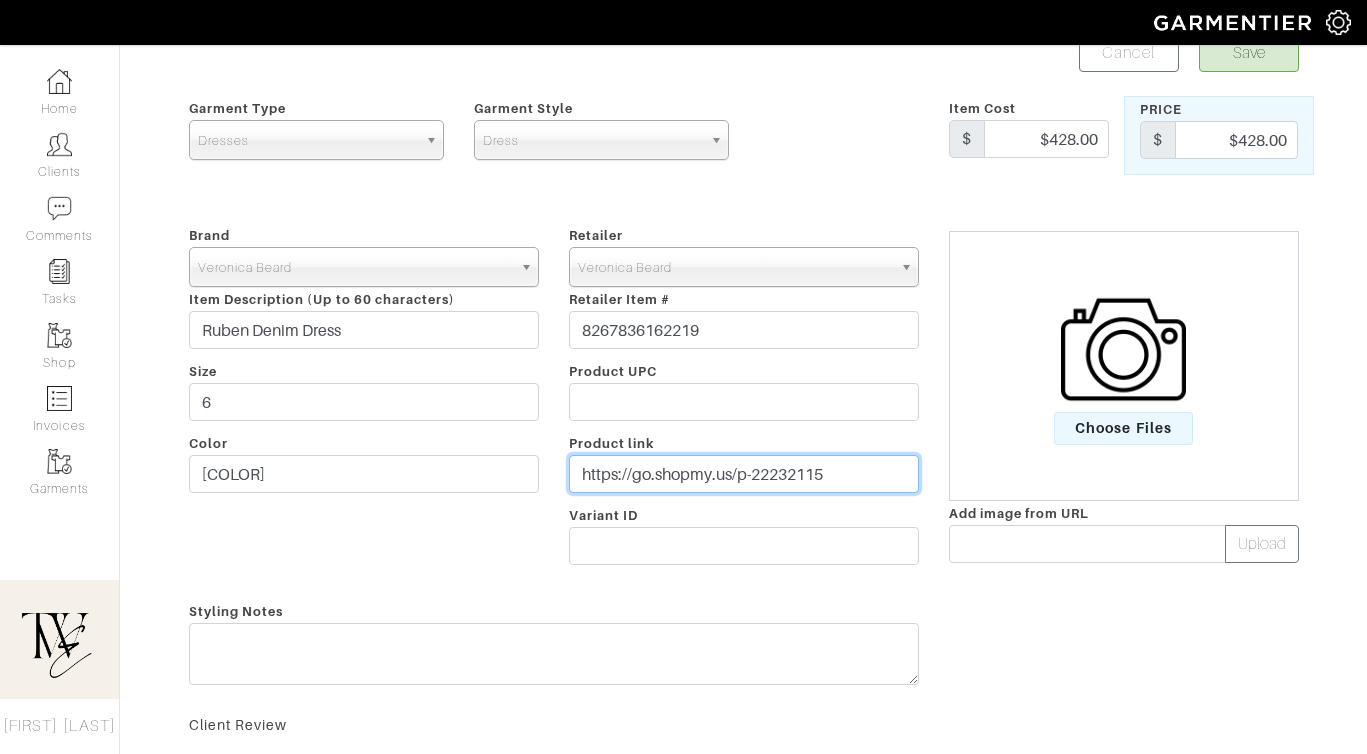type on "https://go.shopmy.us/p-22232115" 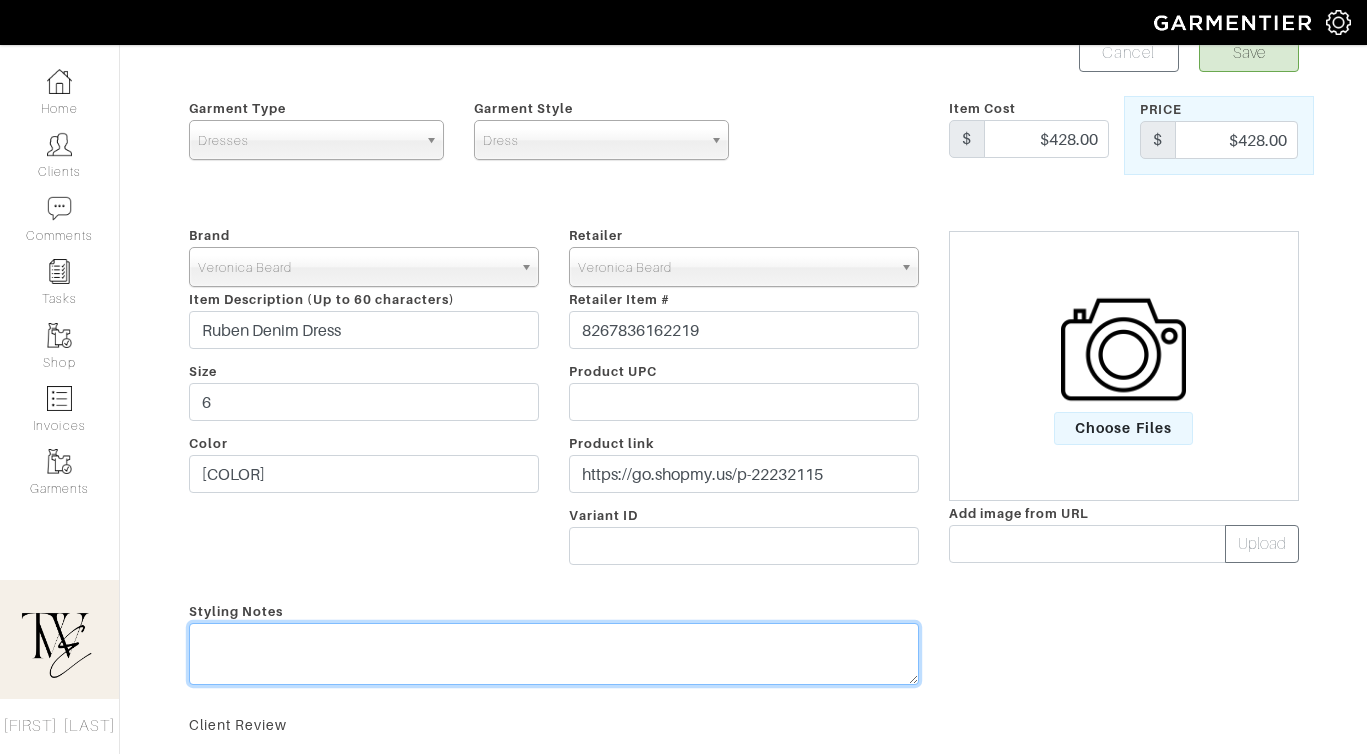 click on "Styling Notes" at bounding box center [554, 647] 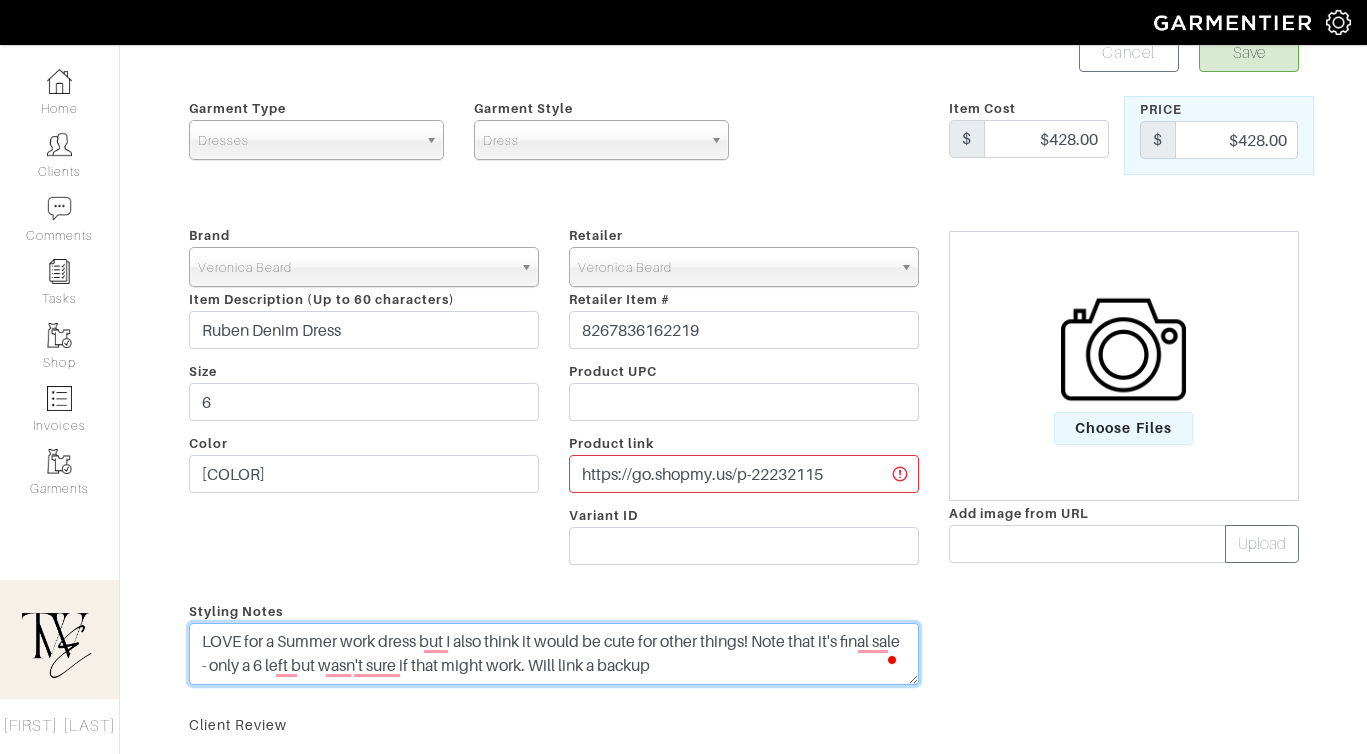 type on "LOVE for a Summer work dress but I also think it would be cute for other things! Note that it's final sale - only a 6 left but wasn't sure if that might work. Will link a backup" 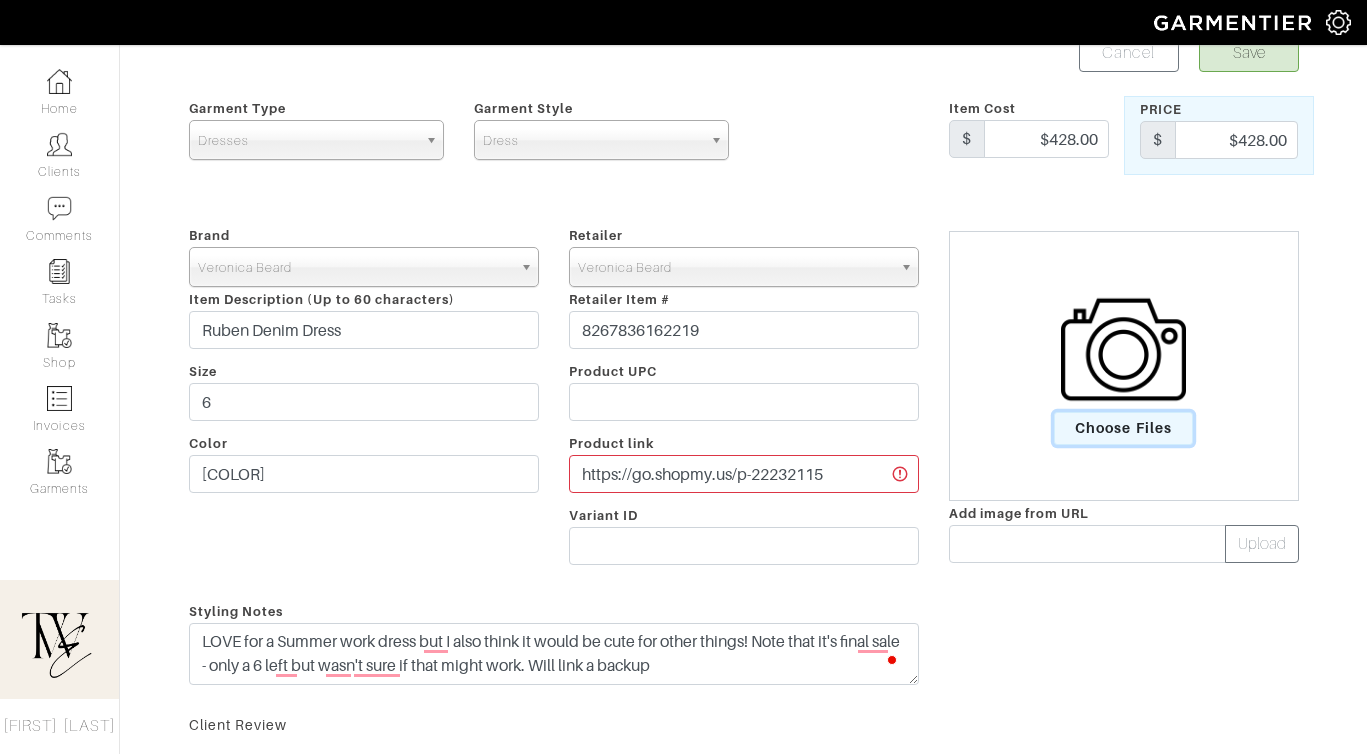 click on "Choose Files" at bounding box center (1123, 428) 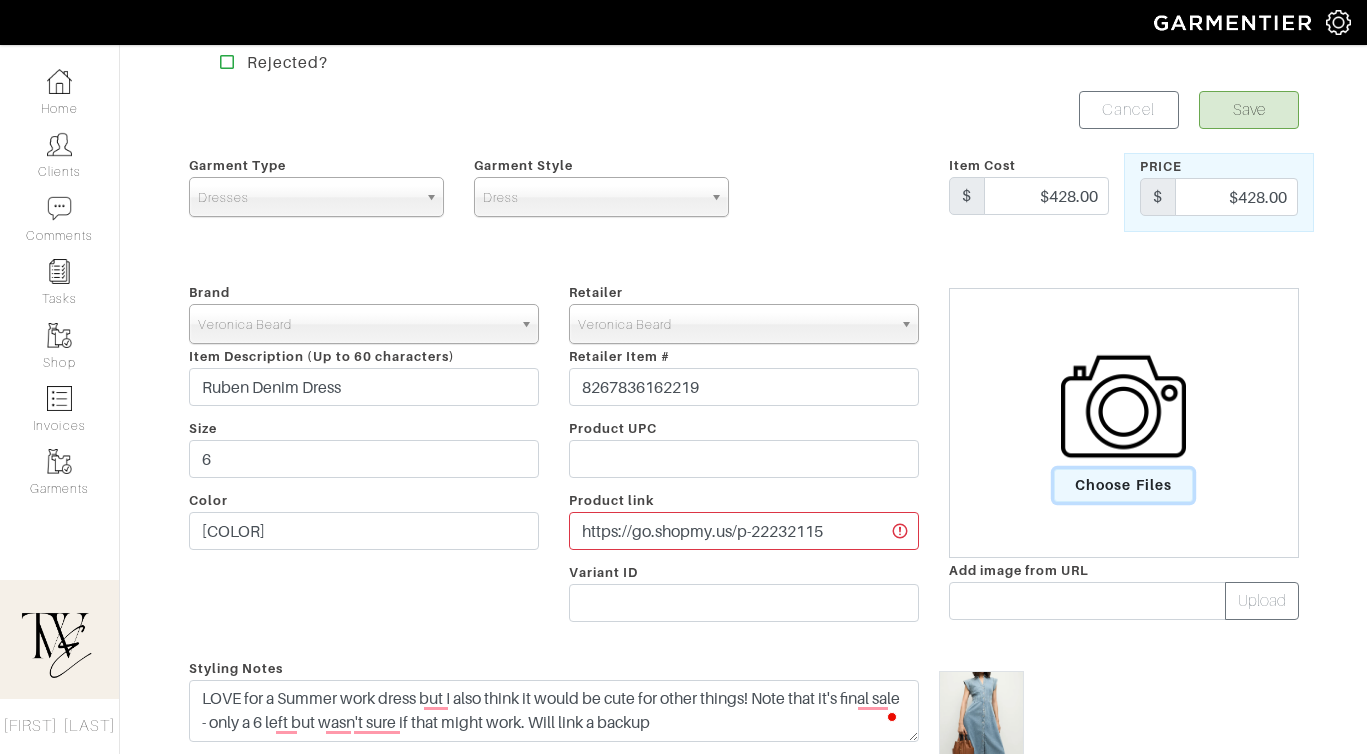scroll, scrollTop: 0, scrollLeft: 0, axis: both 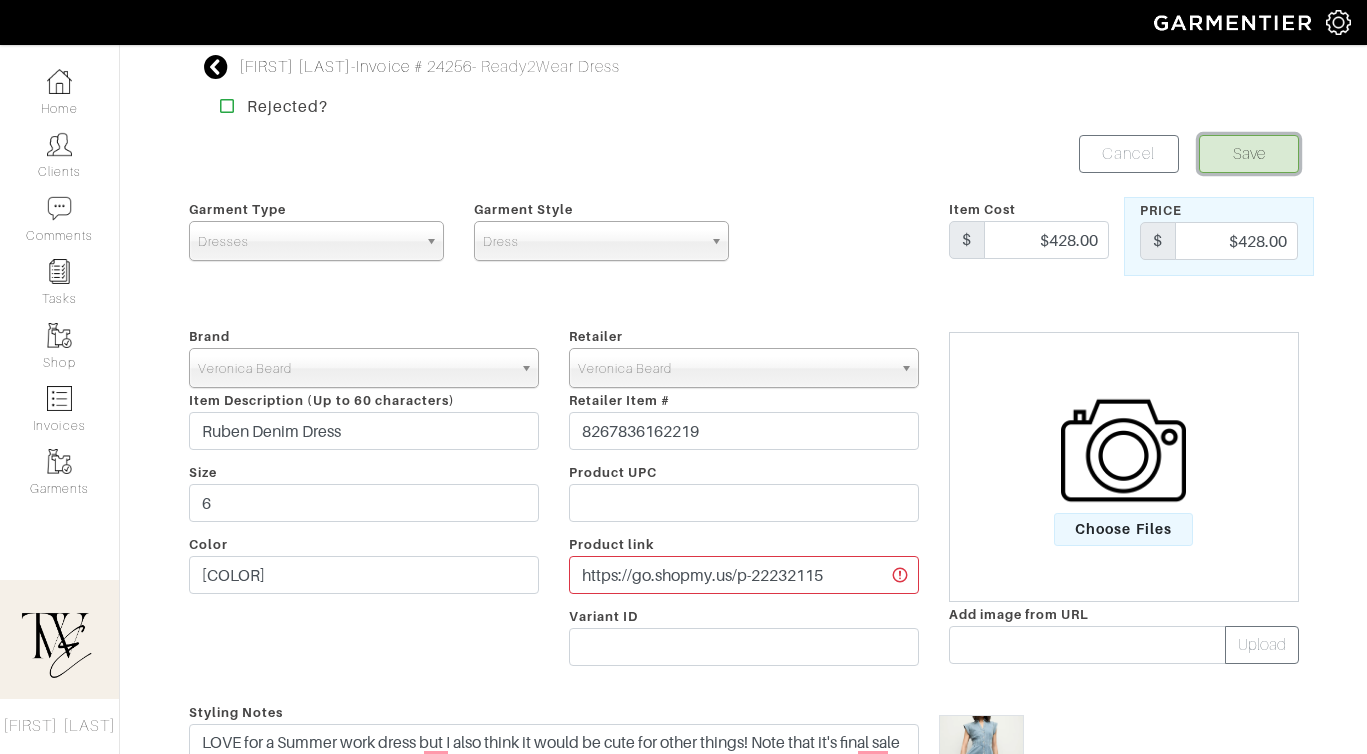 click on "Save" at bounding box center [1249, 154] 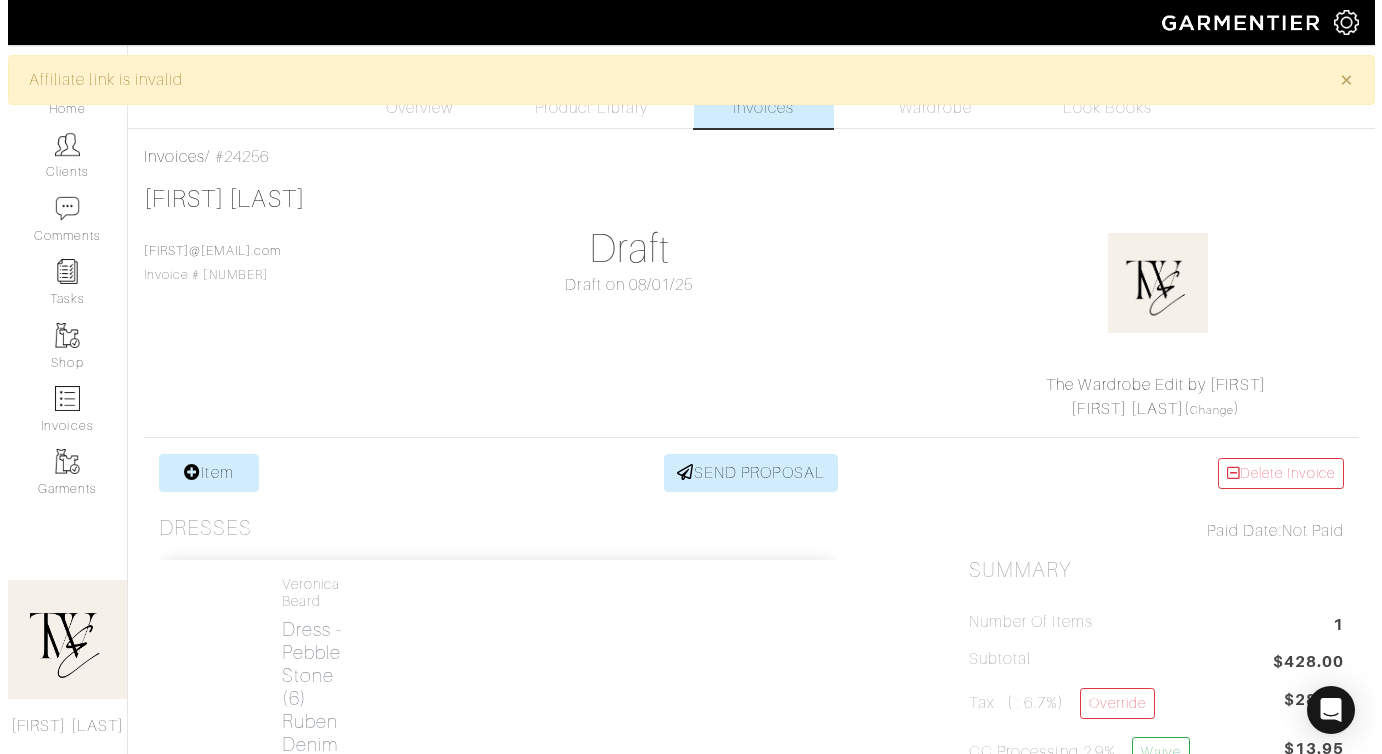 scroll, scrollTop: 0, scrollLeft: 0, axis: both 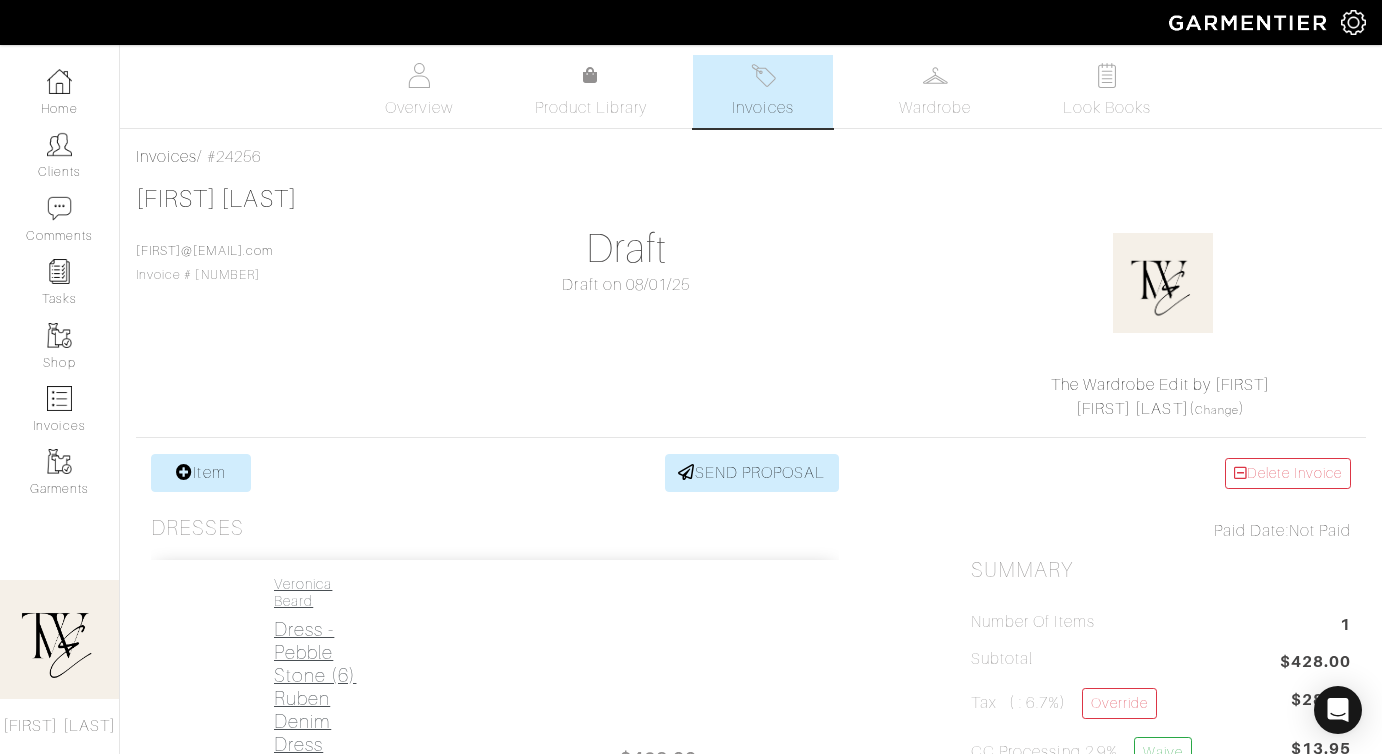 click on "Dress -   Pebble Stone (6)
Ruben Denim Dress" at bounding box center [319, 687] 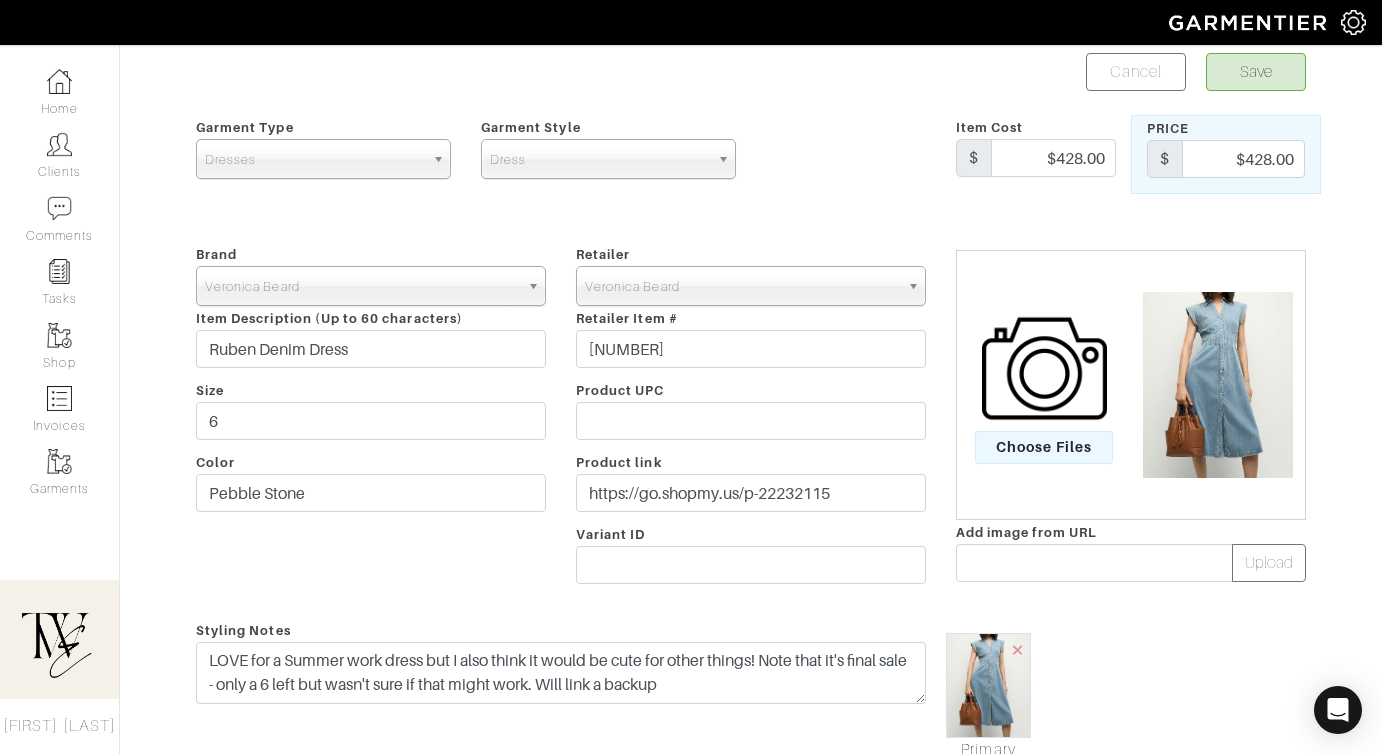 scroll, scrollTop: 368, scrollLeft: 0, axis: vertical 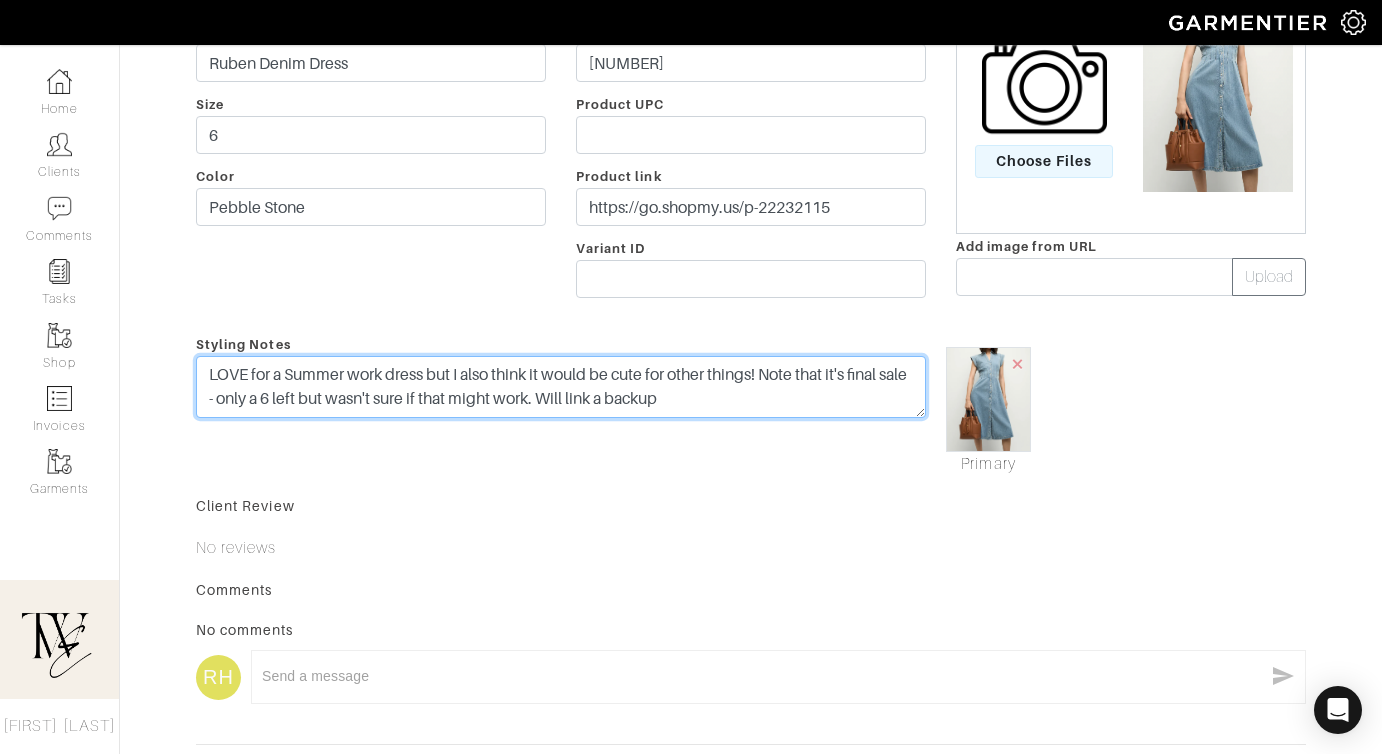 click on "LOVE for a Summer work dress but I also think it would be cute for other things! Note that it's final sale - only a 6 left but wasn't sure if that might work. Will link a backup" at bounding box center [561, 387] 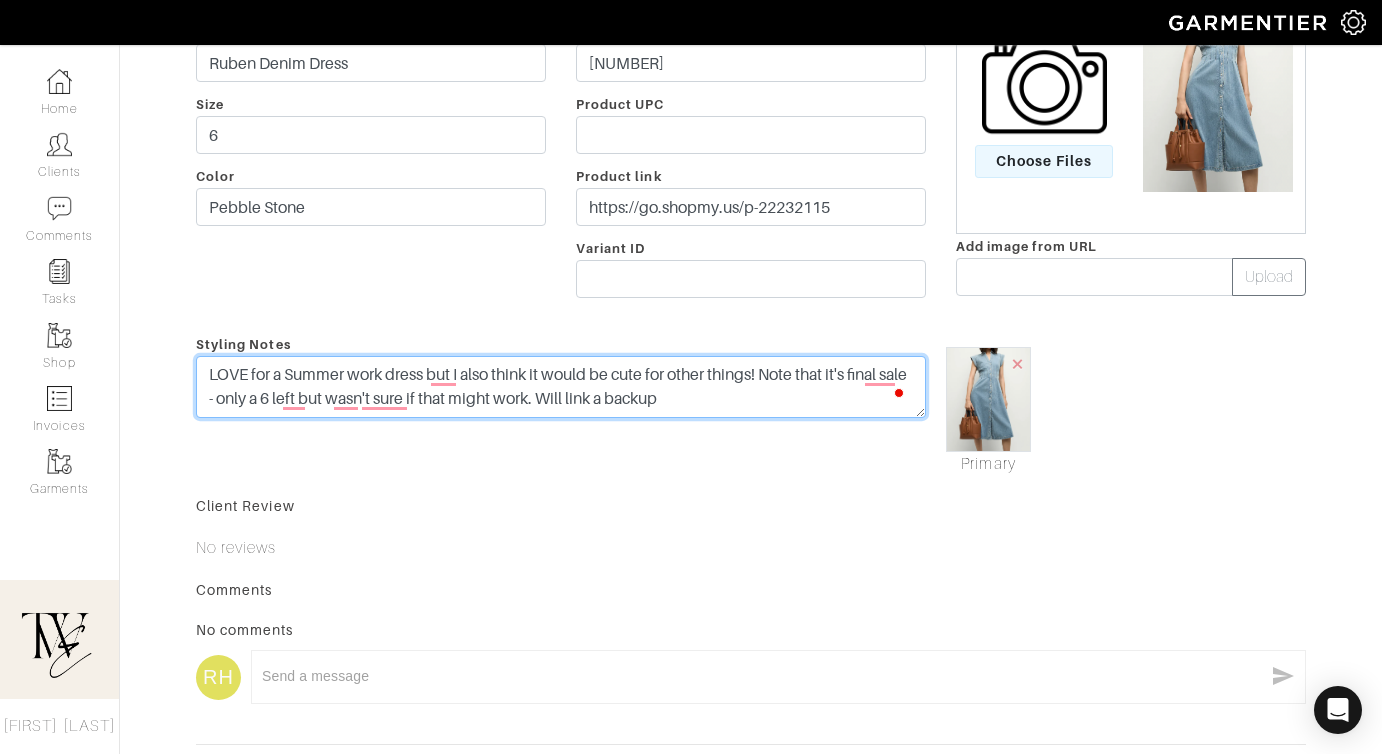 drag, startPoint x: 718, startPoint y: 403, endPoint x: 581, endPoint y: 403, distance: 137 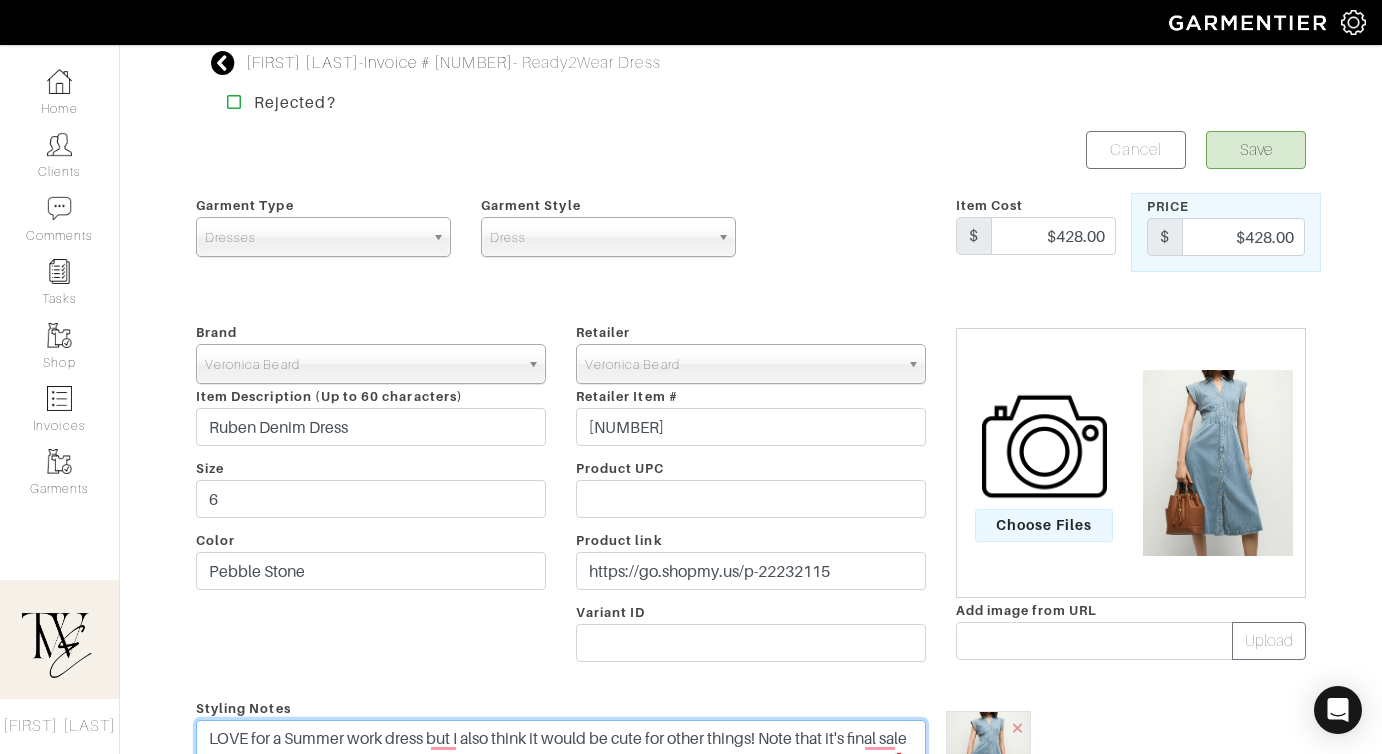 scroll, scrollTop: 0, scrollLeft: 0, axis: both 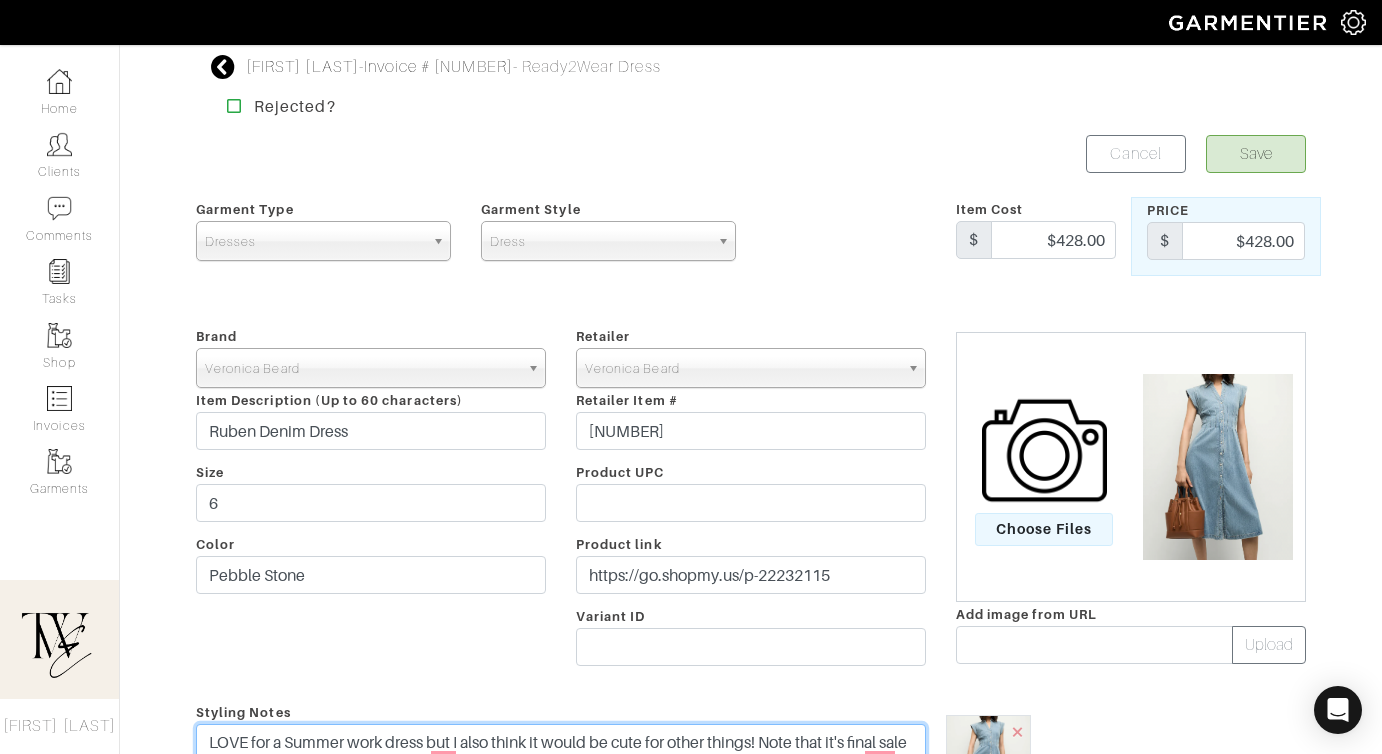type on "LOVE for a Summer work dress but I also think it would be cute for other things! Note that it's final sale - only a 6 left but wasn't sure if that might work. Let me know if you opt not to go for it!" 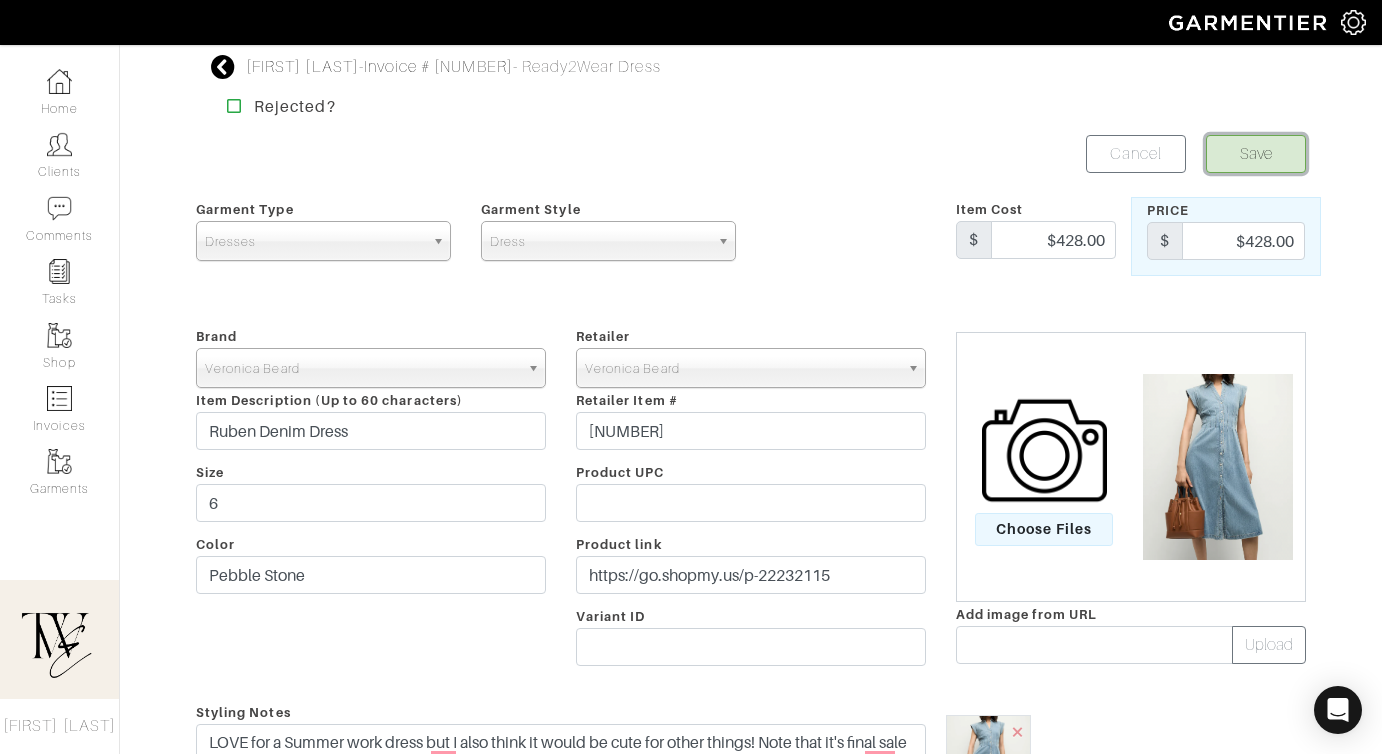 click on "Save" at bounding box center [1256, 154] 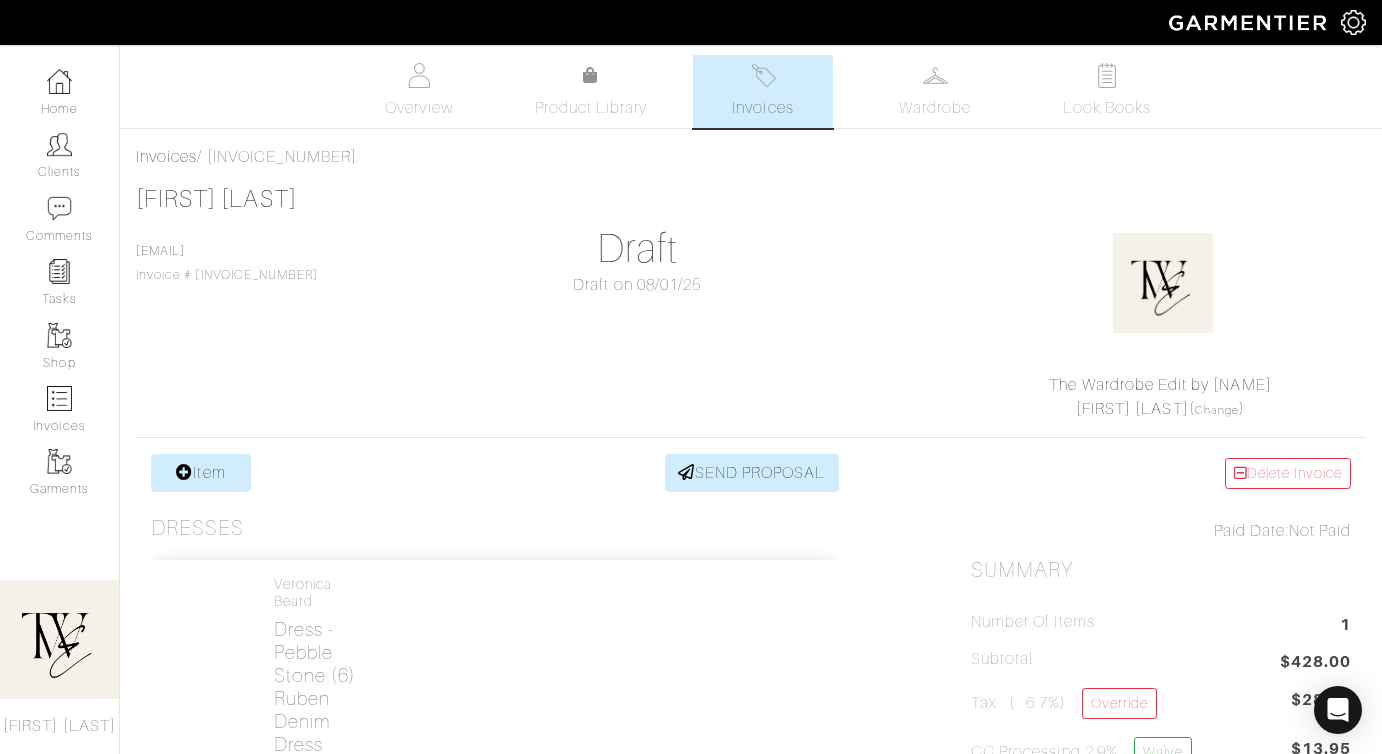 scroll, scrollTop: 0, scrollLeft: 0, axis: both 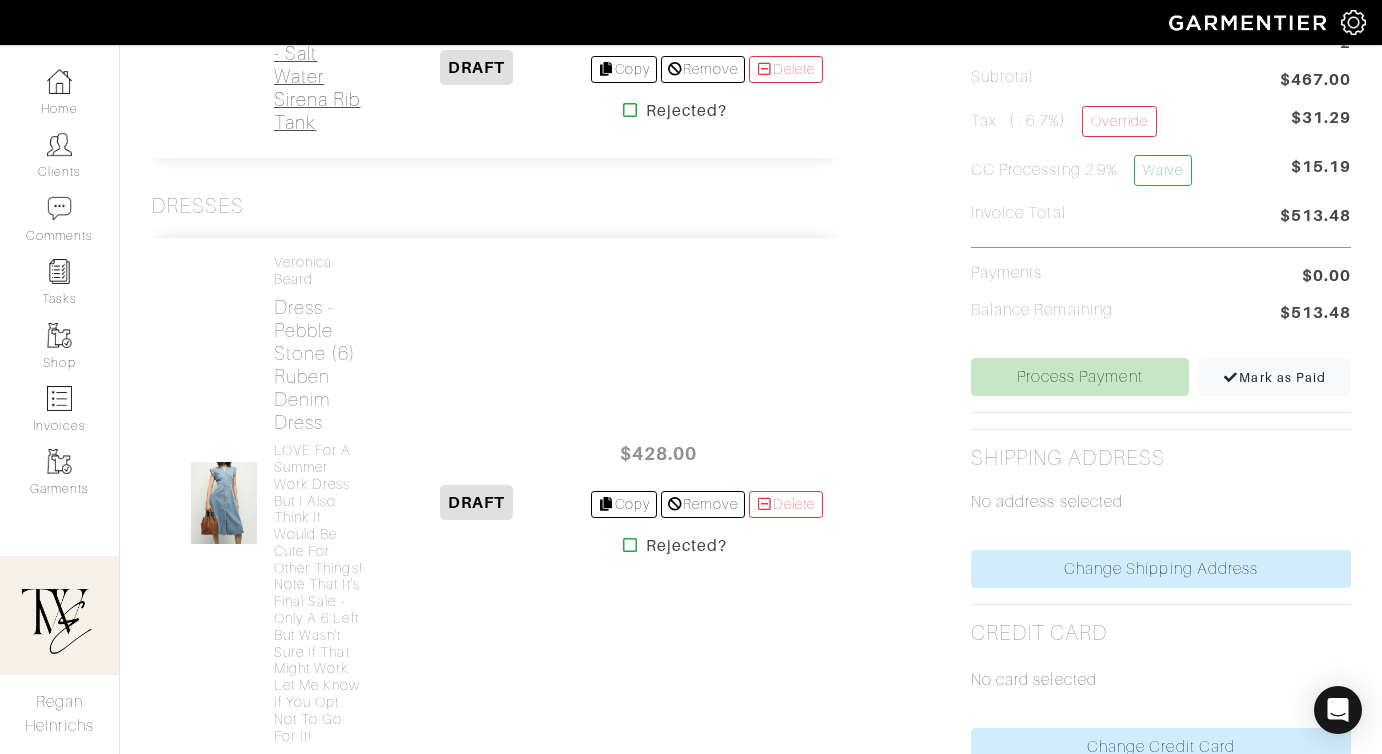 click on "Tank Top -   Salt Water
Sirena Rib Tank" at bounding box center [319, 76] 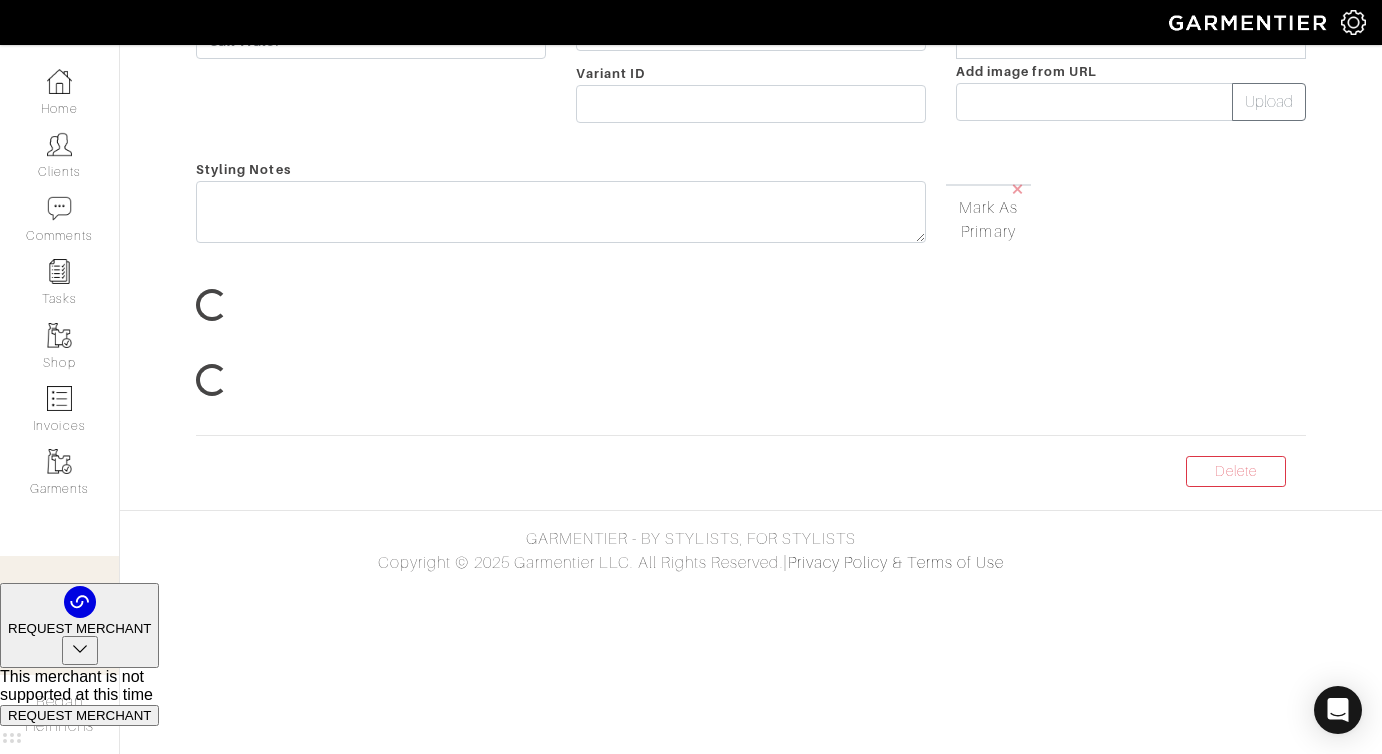 scroll, scrollTop: 0, scrollLeft: 0, axis: both 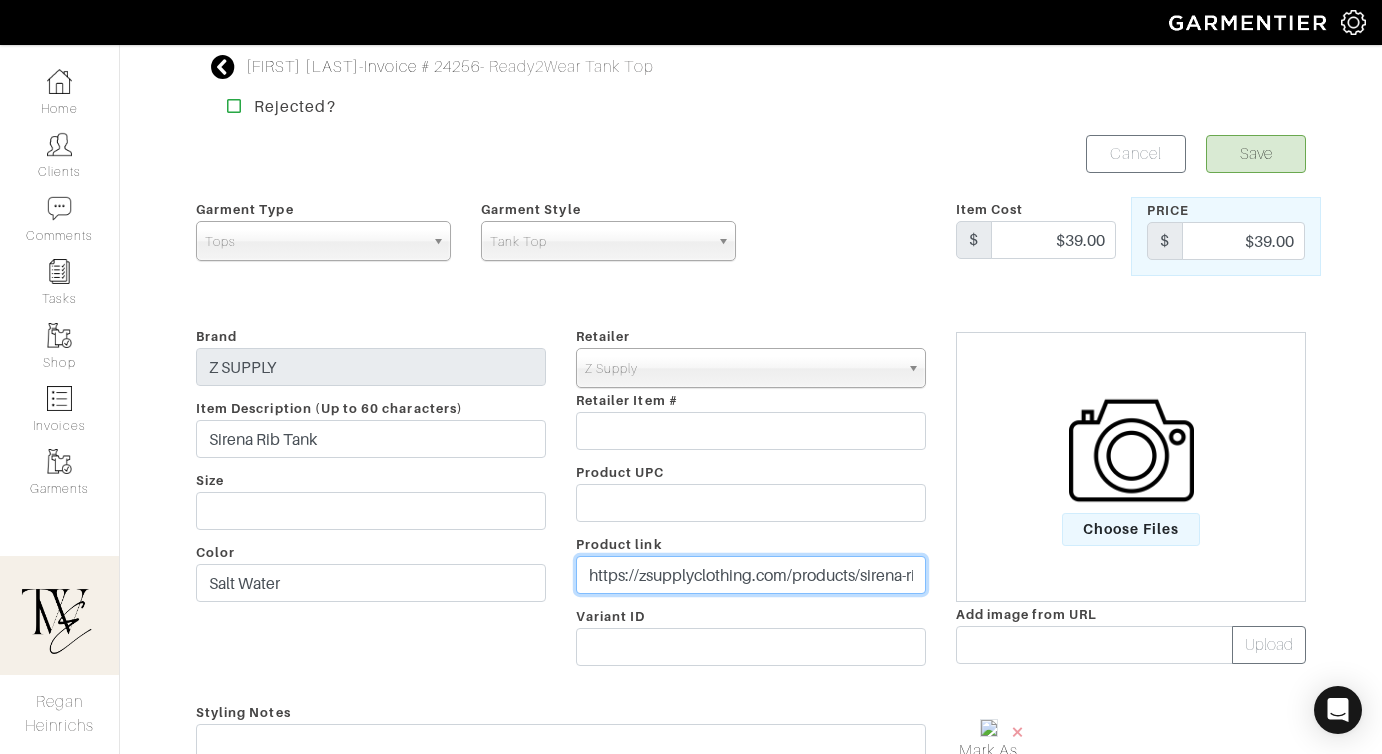 click on "https://zsupplyclothing.com/products/sirena-rib-tank-1?variant=45414017269860&utm_source=ShopMy&utm_medium=affiliate&utm_campaign=[LAST]&utm_content=Quick Link&utm_referrer=shopmy.us&smsclickid=9cb32ce7-505a-4814-91af-b06dd23417b2" at bounding box center (751, 575) 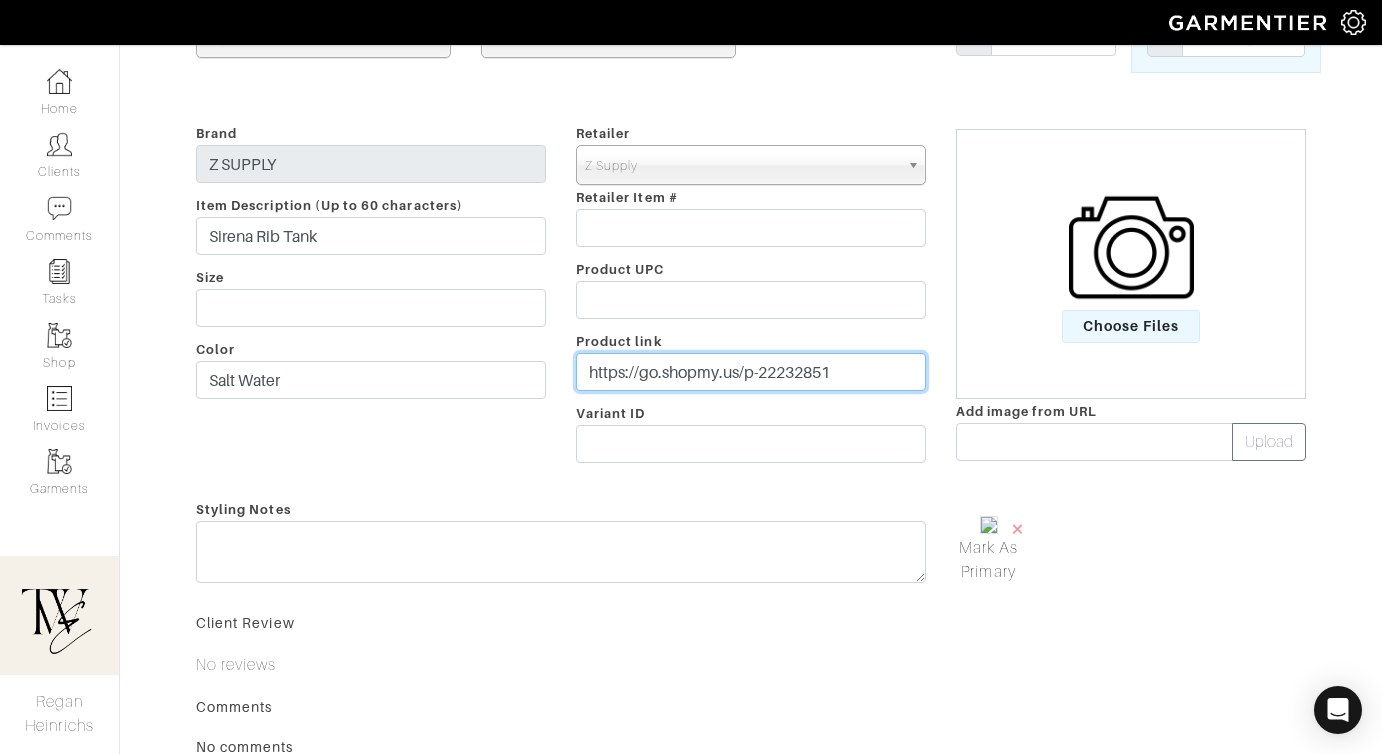 scroll, scrollTop: 307, scrollLeft: 0, axis: vertical 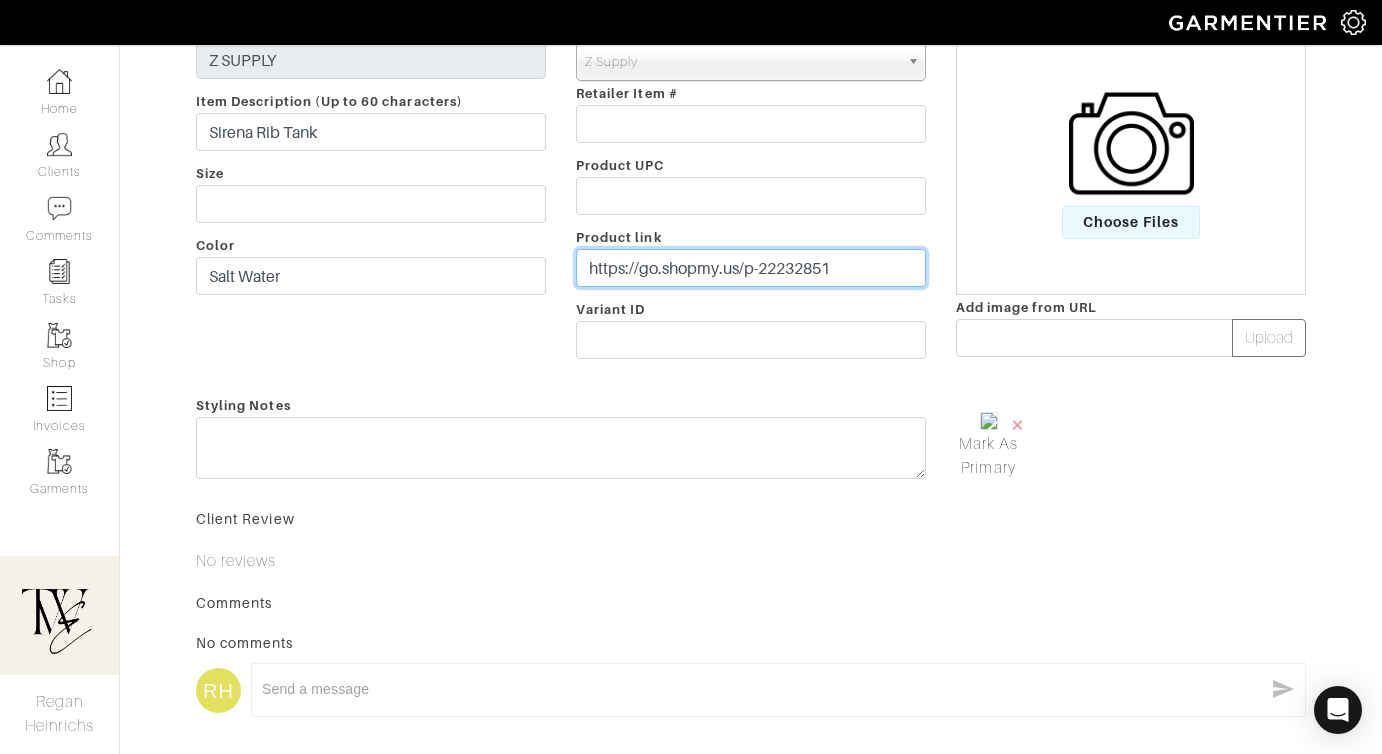 type on "https://go.shopmy.us/p-22232851" 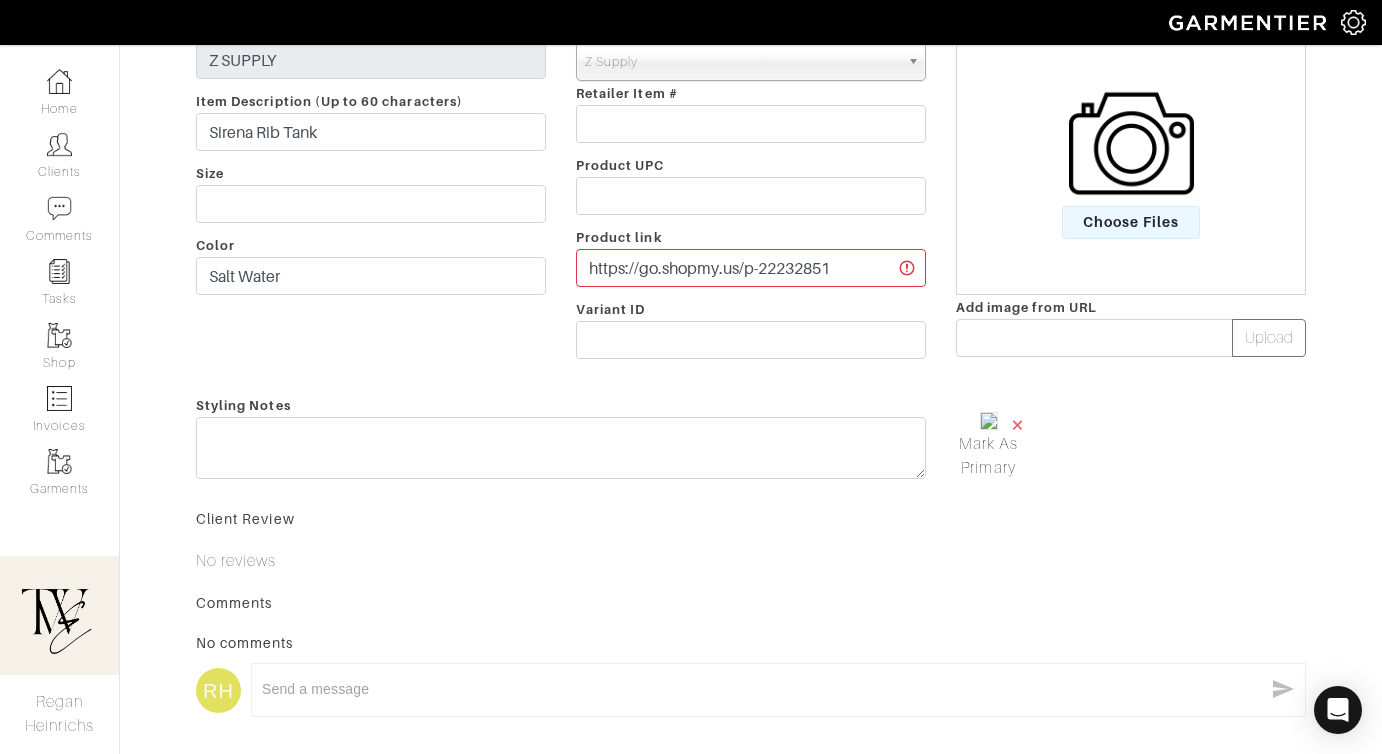 click on "×" at bounding box center (1018, 424) 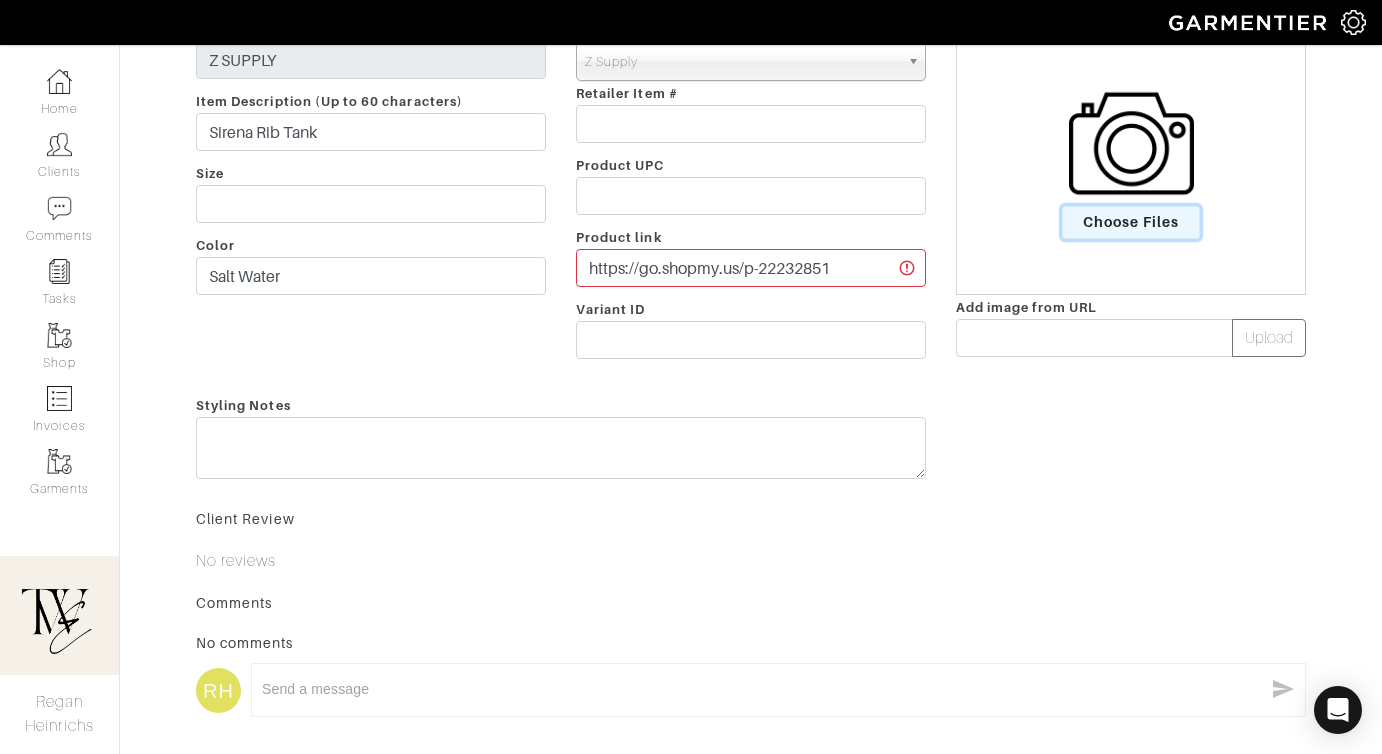 click on "Choose Files" at bounding box center (1131, 222) 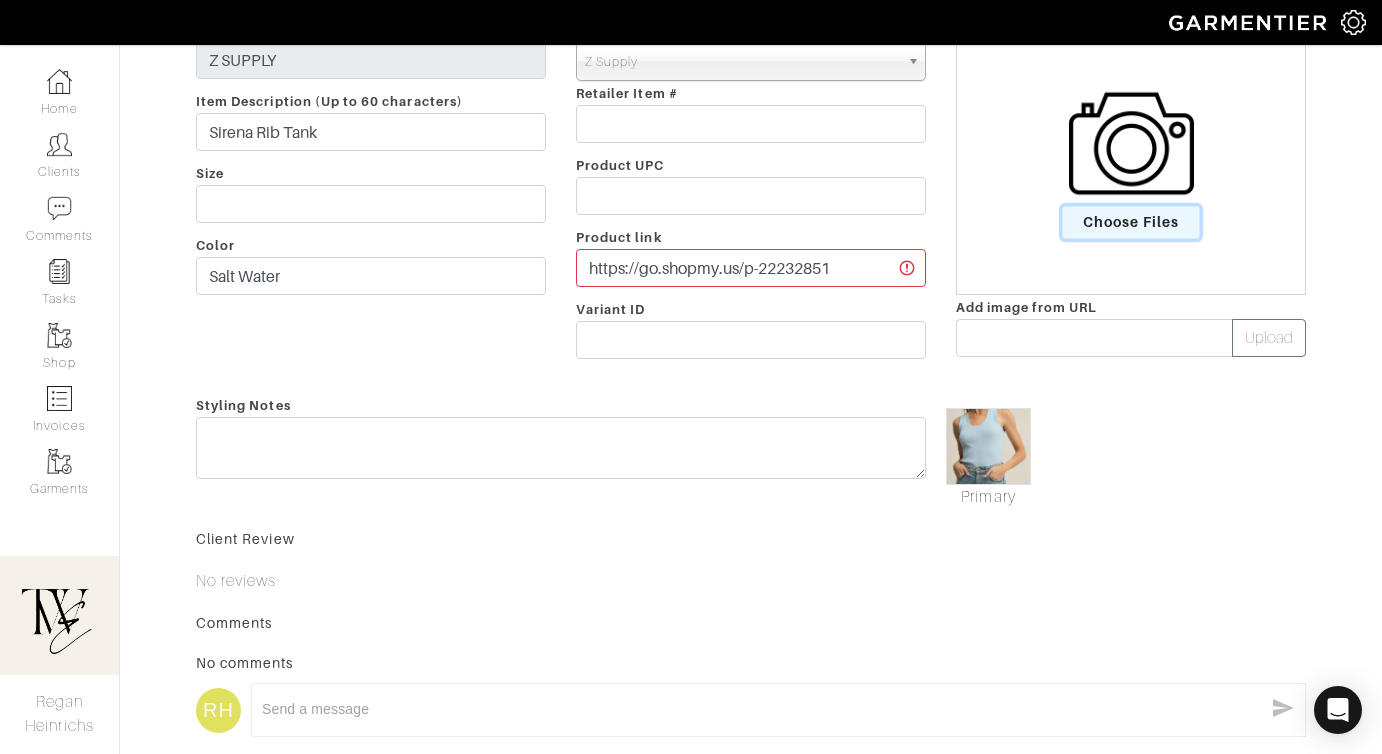 scroll, scrollTop: 241, scrollLeft: 0, axis: vertical 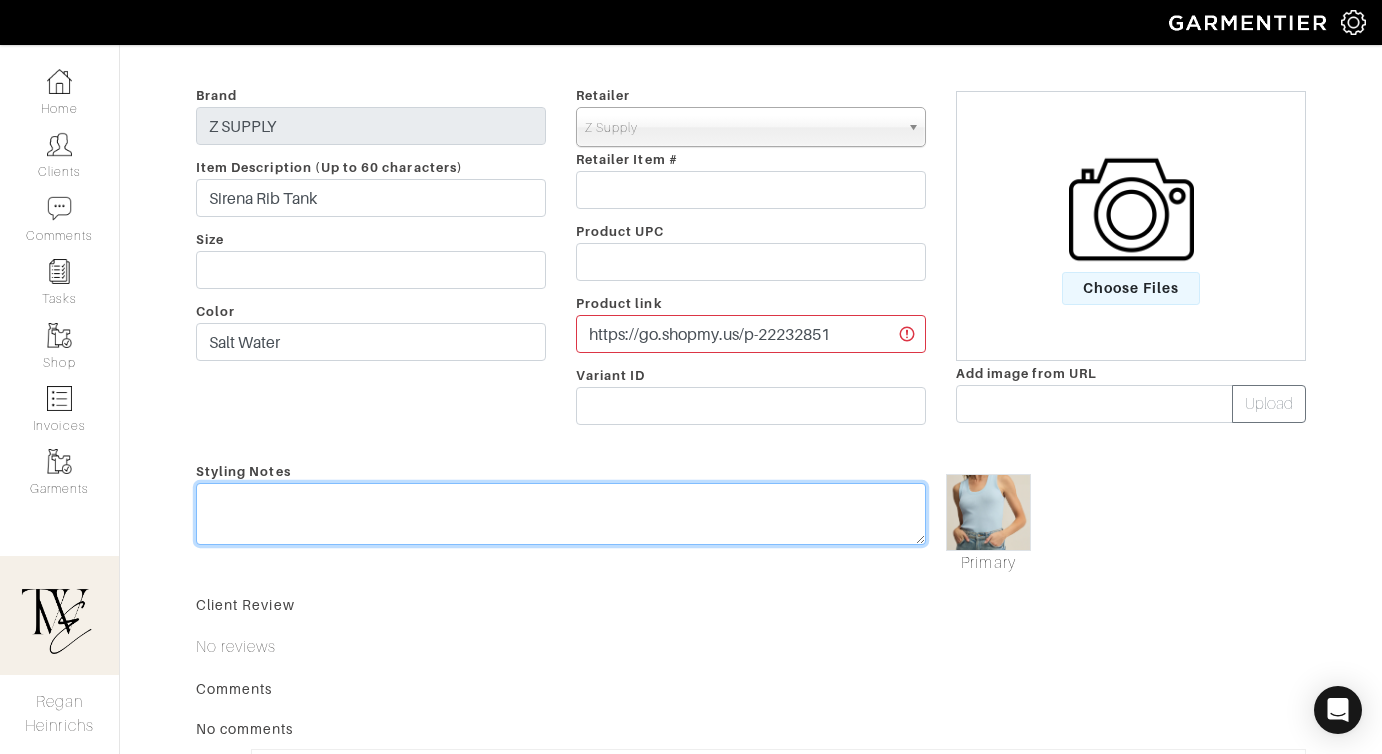 click at bounding box center (561, 514) 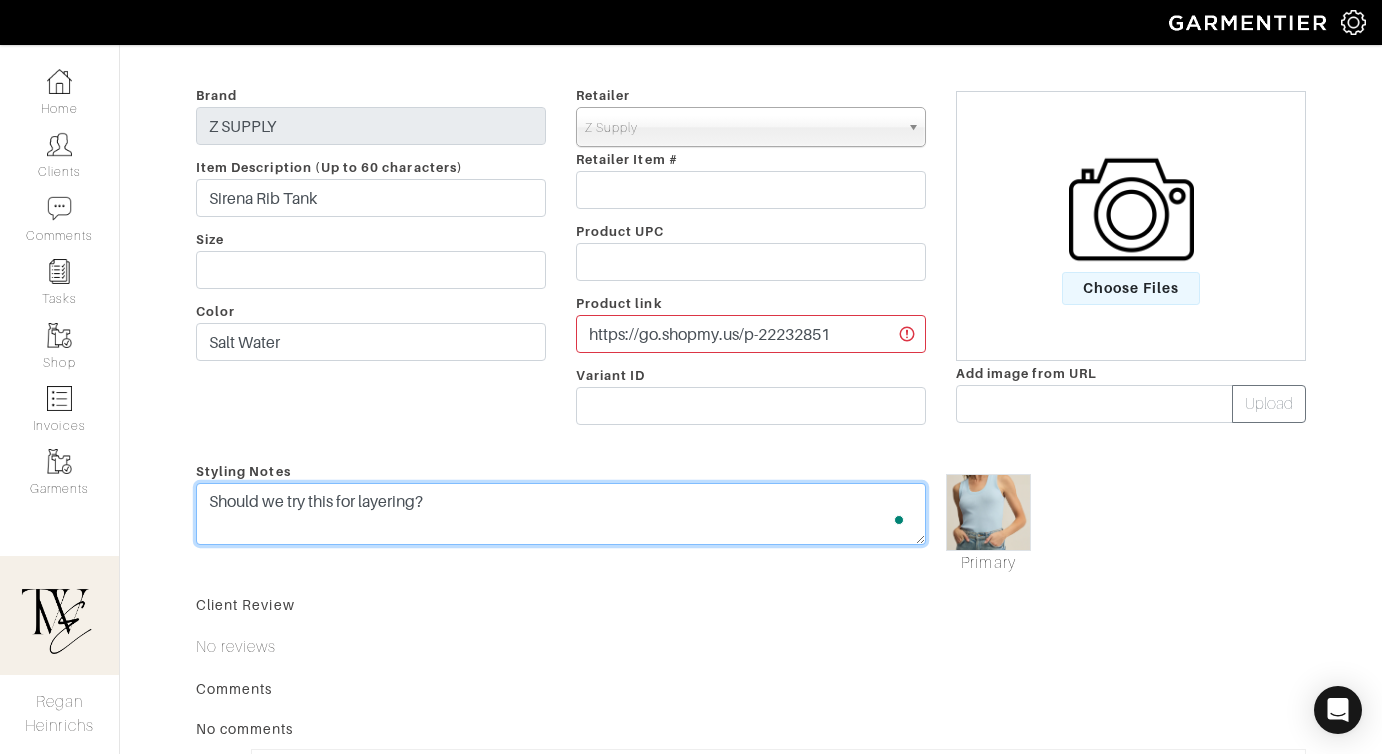 scroll, scrollTop: 0, scrollLeft: 0, axis: both 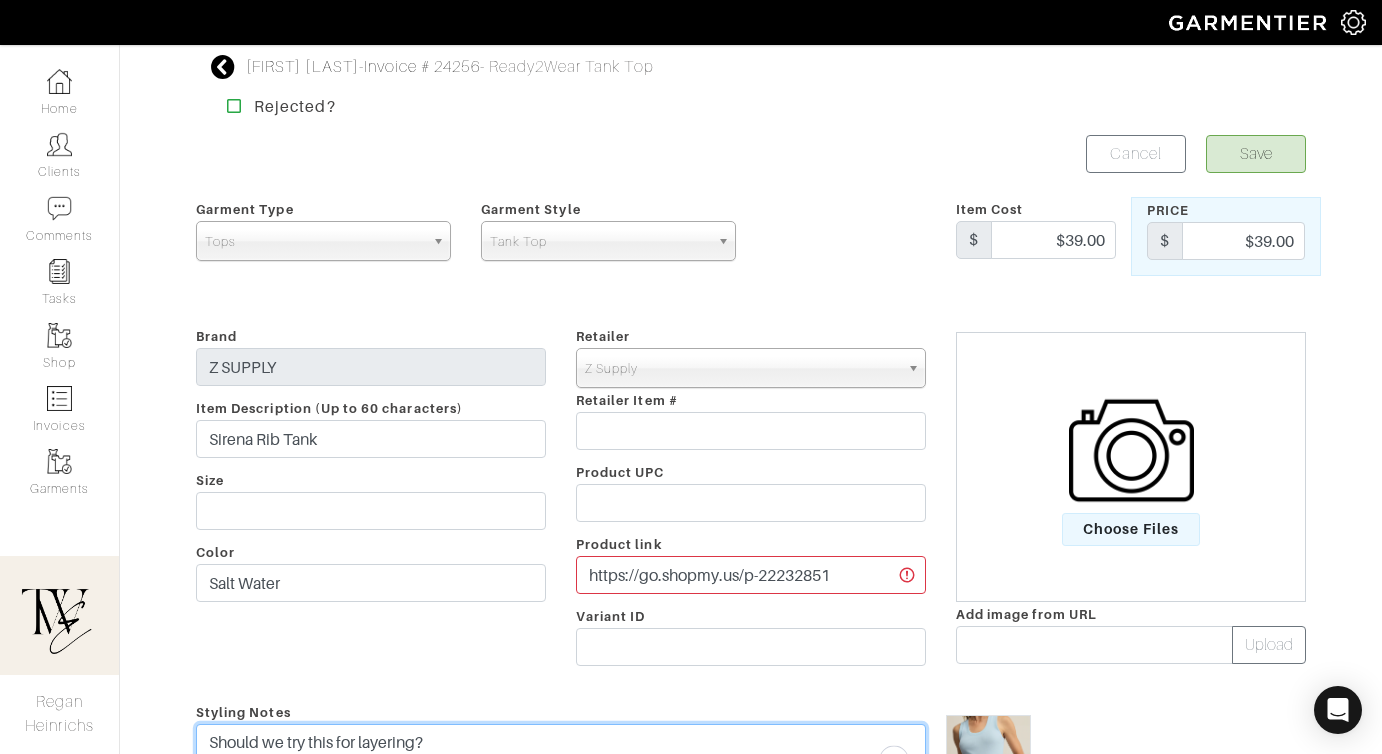 type on "Should we try this for layering?" 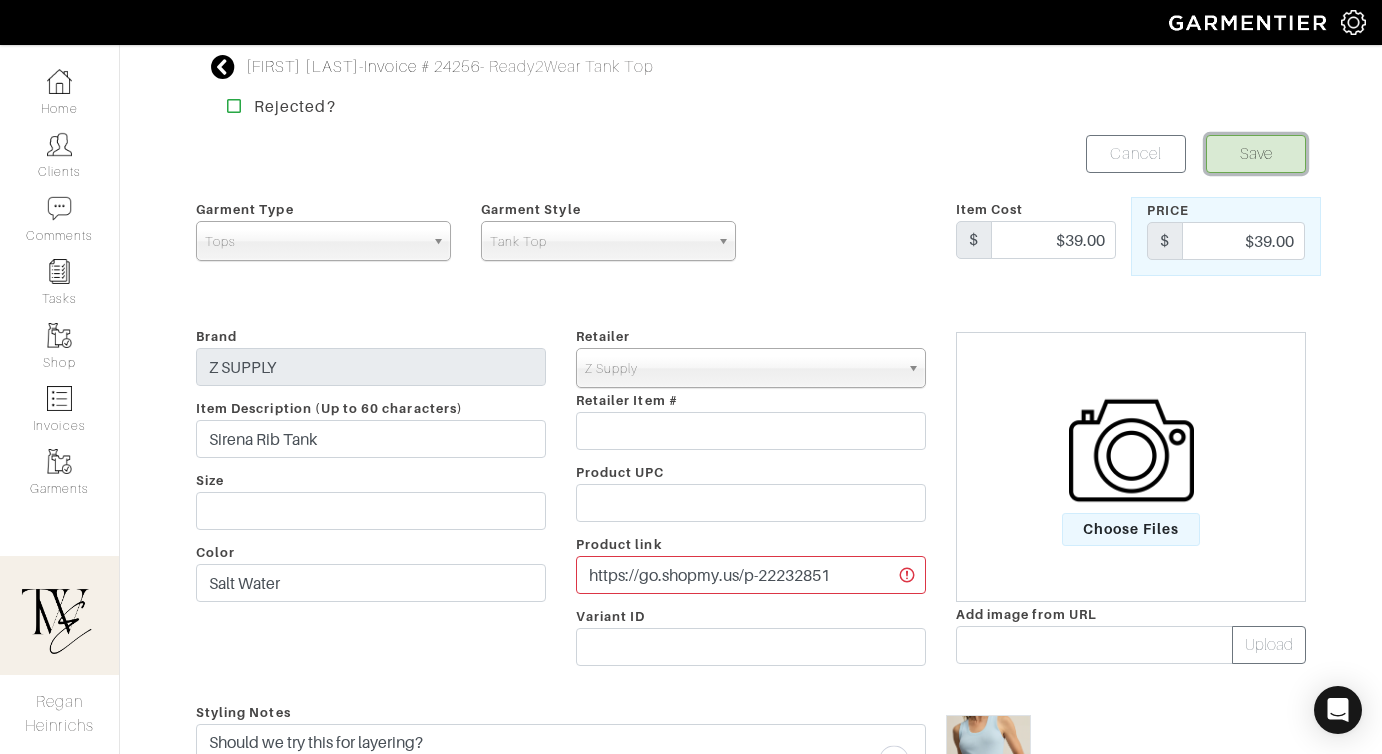 click on "Save" at bounding box center [1256, 154] 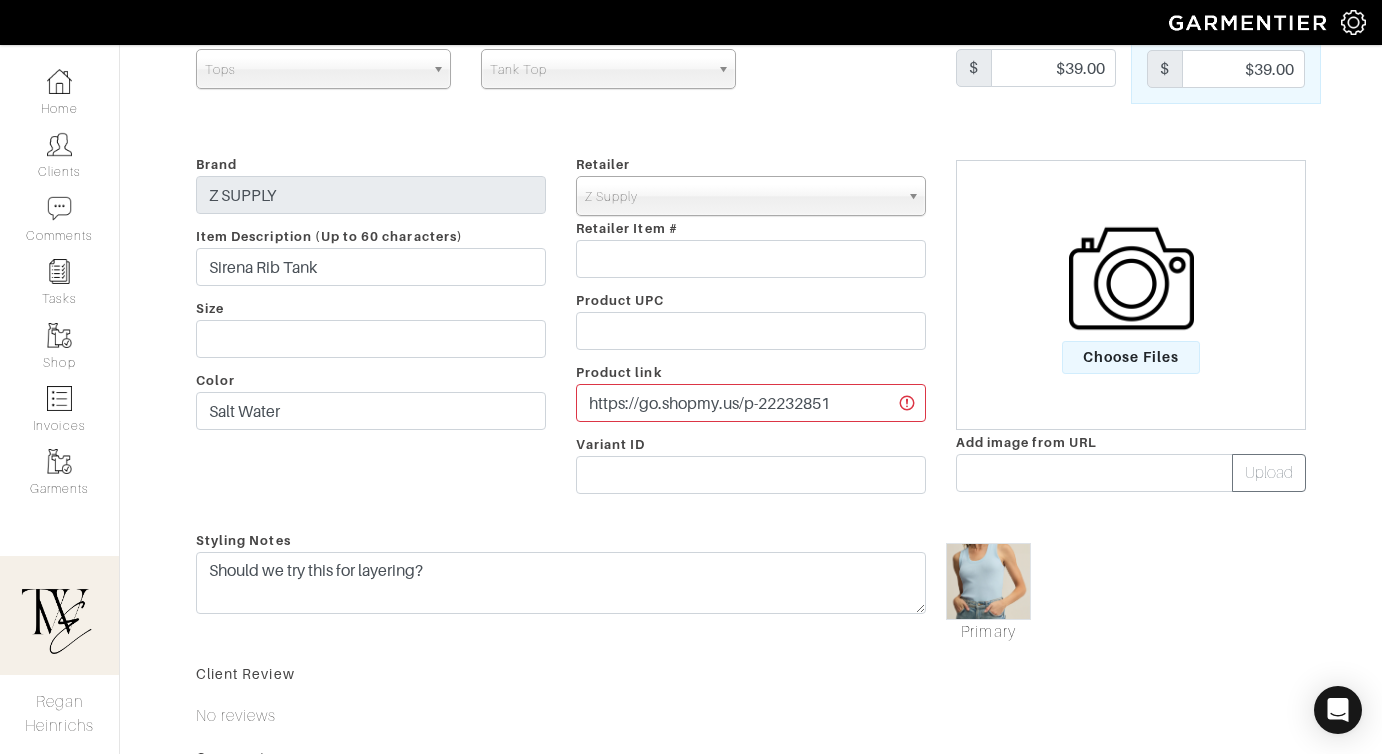 scroll, scrollTop: 324, scrollLeft: 0, axis: vertical 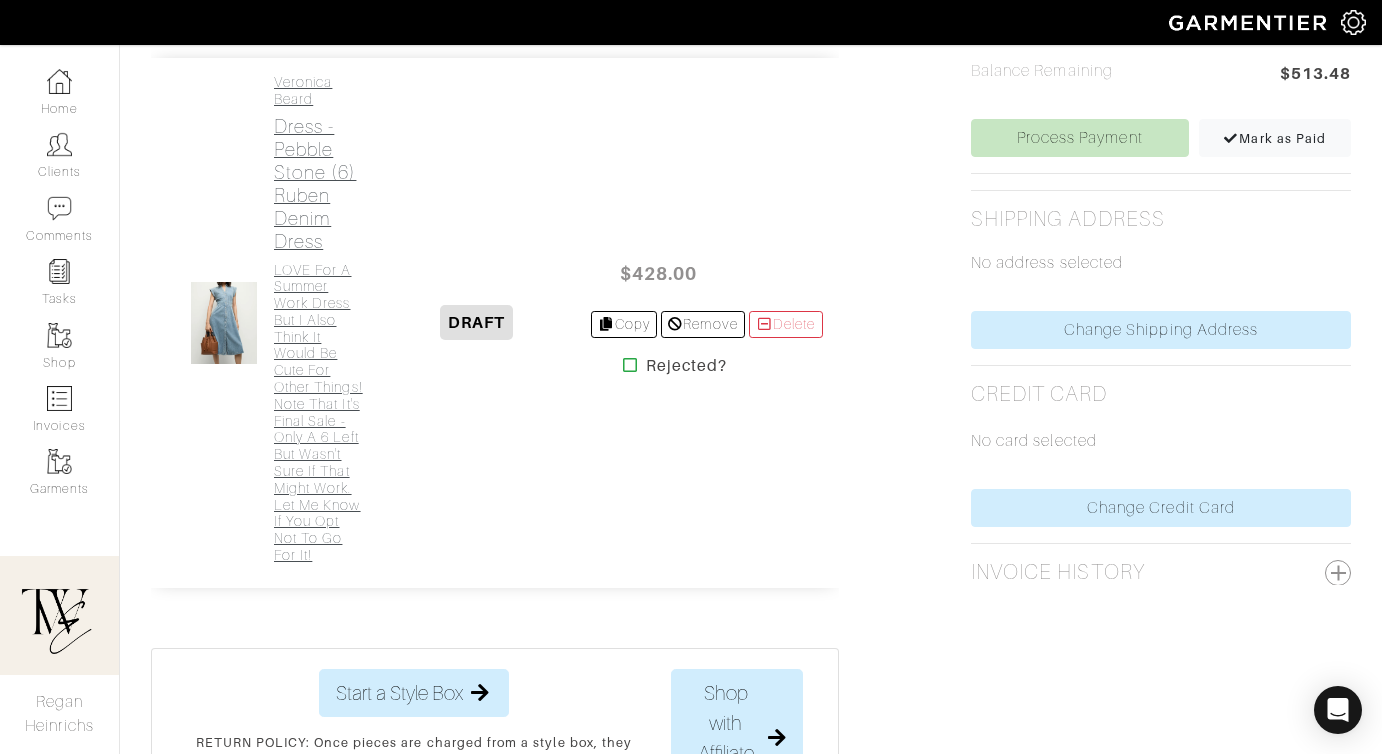 click on "LOVE for a Summer work dress but I also think it would be cute for other things! Note that it's final sale - only a 6 left but wasn't sure if that might work. Let me know if you opt not to go for it!" at bounding box center [319, 413] 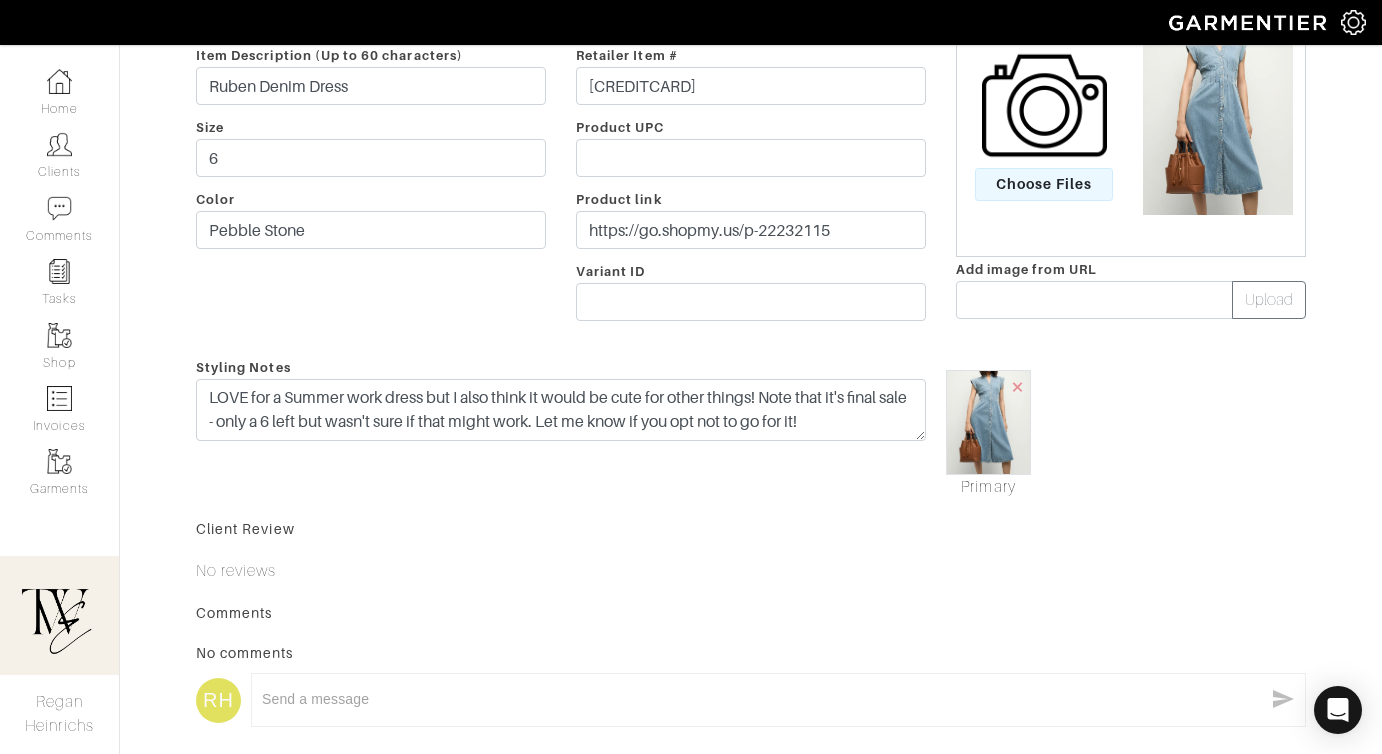scroll, scrollTop: 0, scrollLeft: 0, axis: both 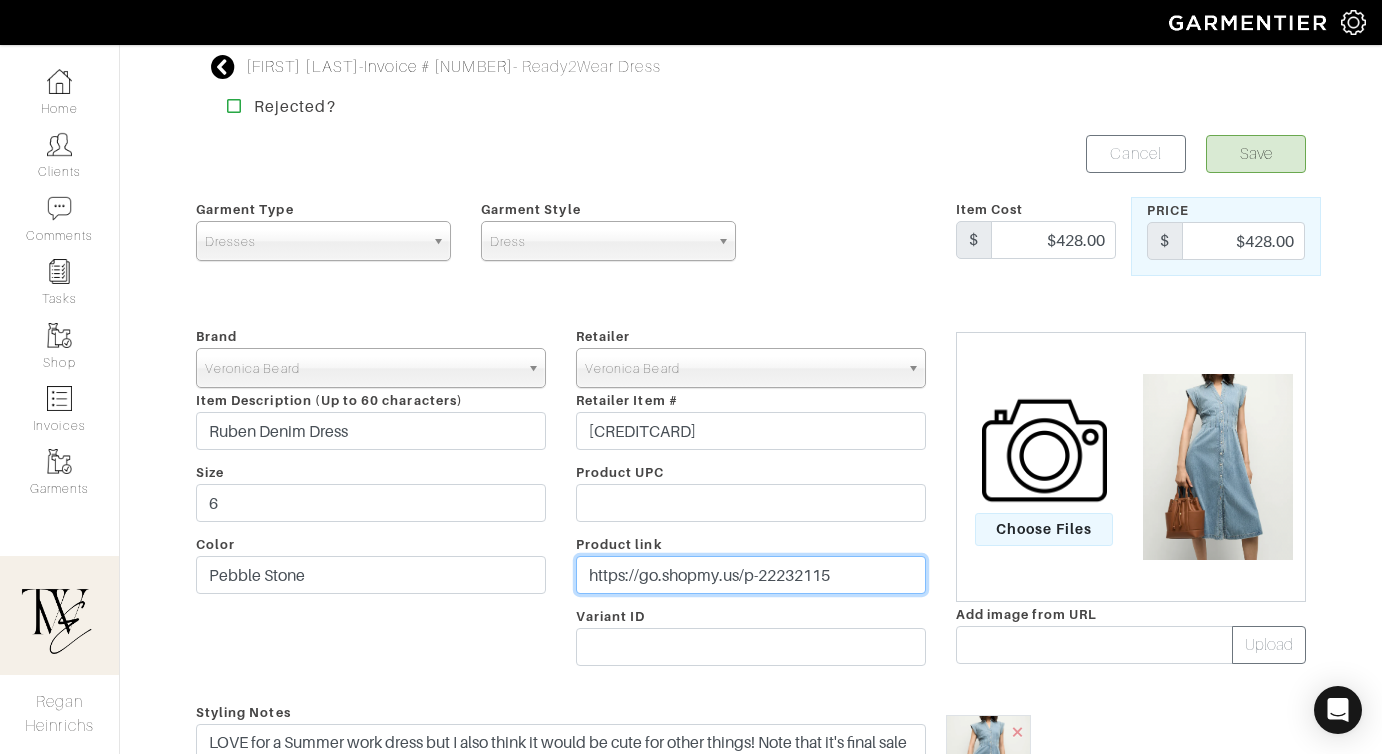 click on "https://go.shopmy.us/p-22232115" at bounding box center [751, 575] 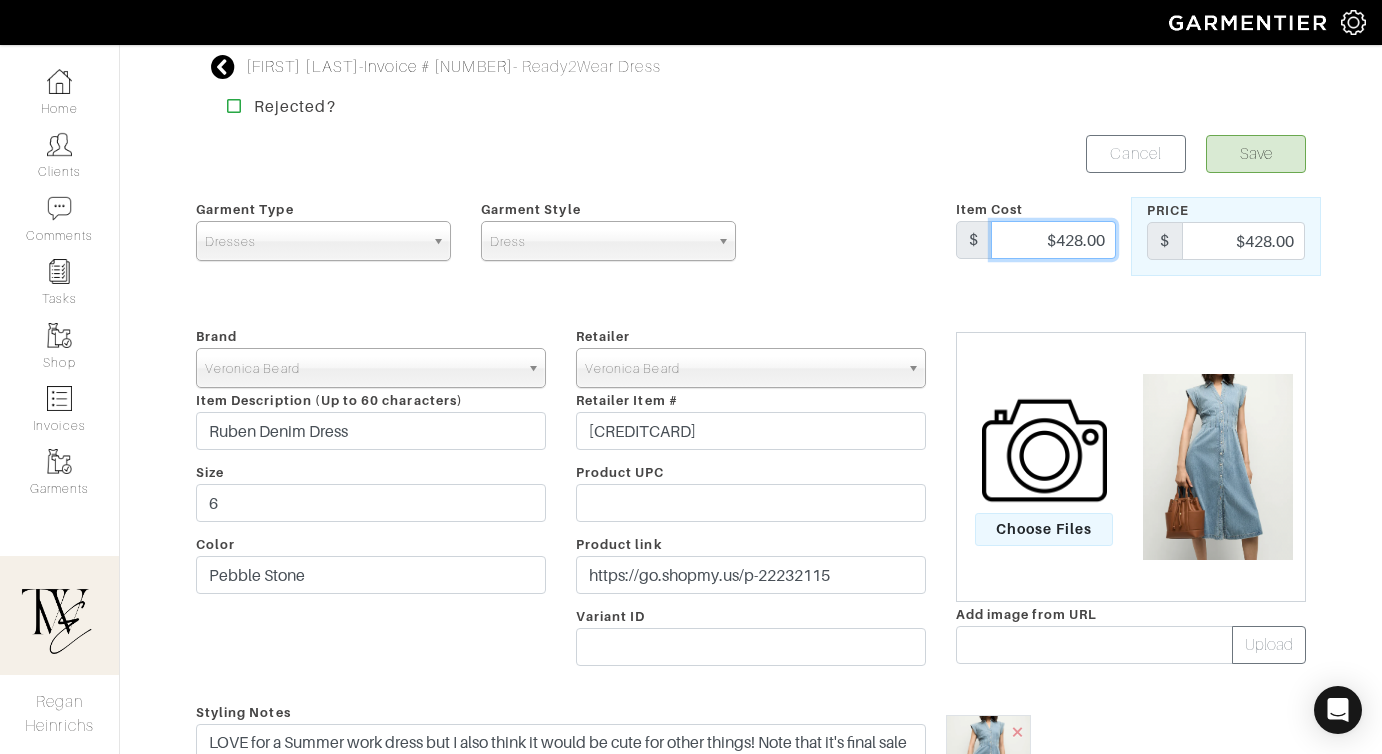 click on "$428.00" at bounding box center [1053, 240] 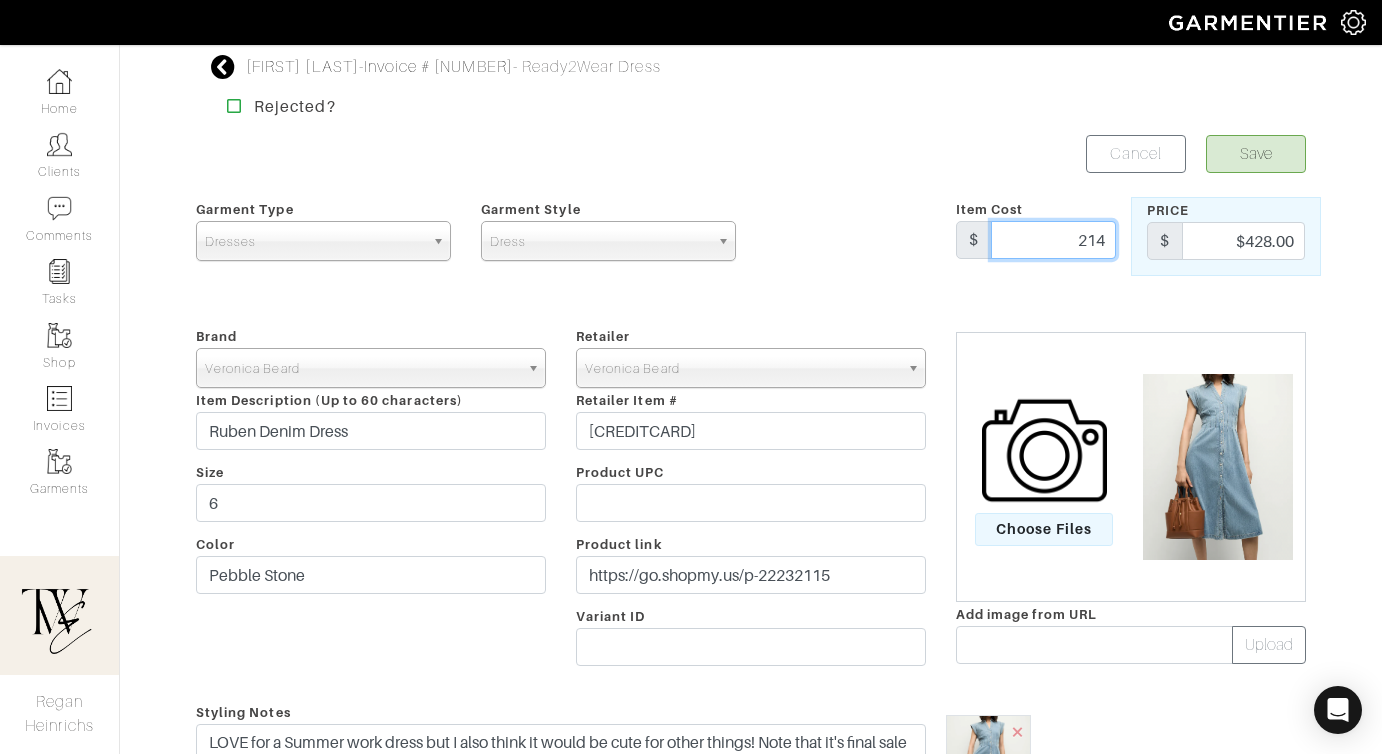 type on "214" 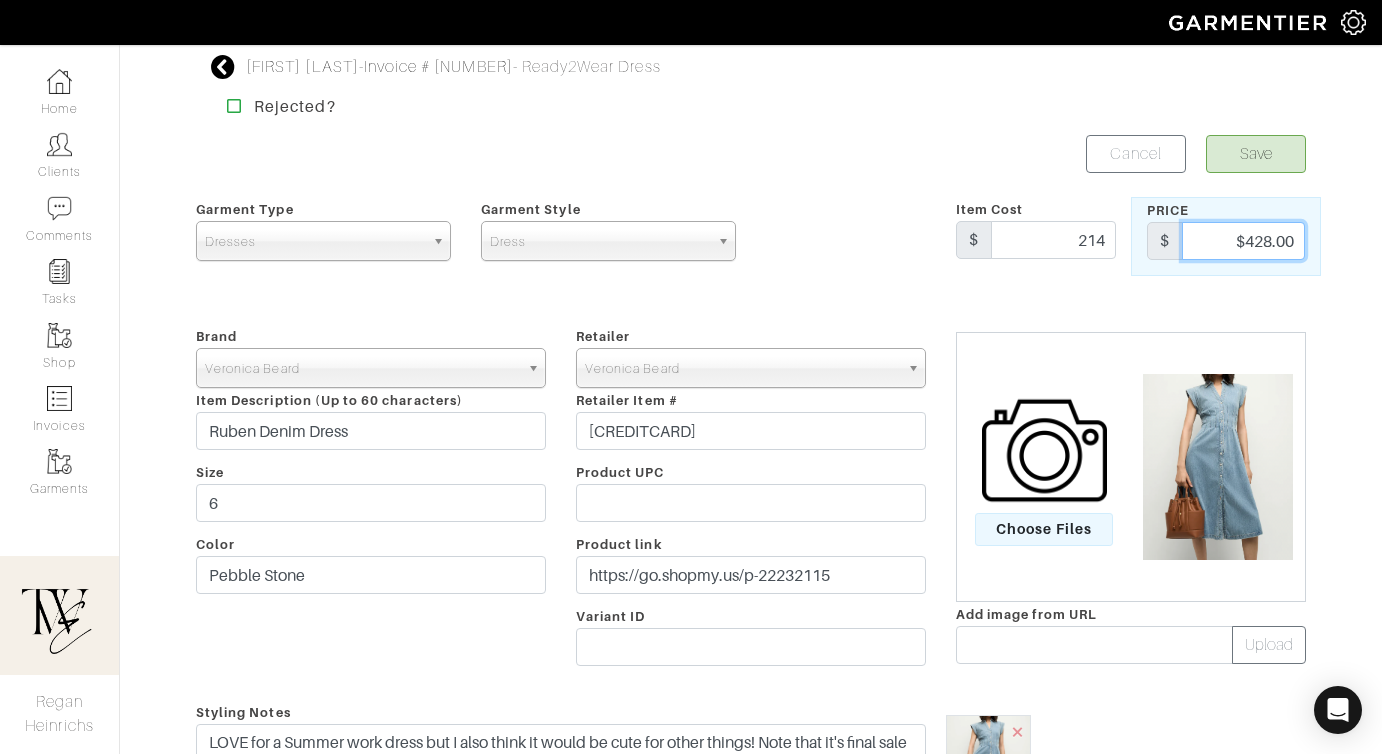 click on "$428.00" at bounding box center [1243, 241] 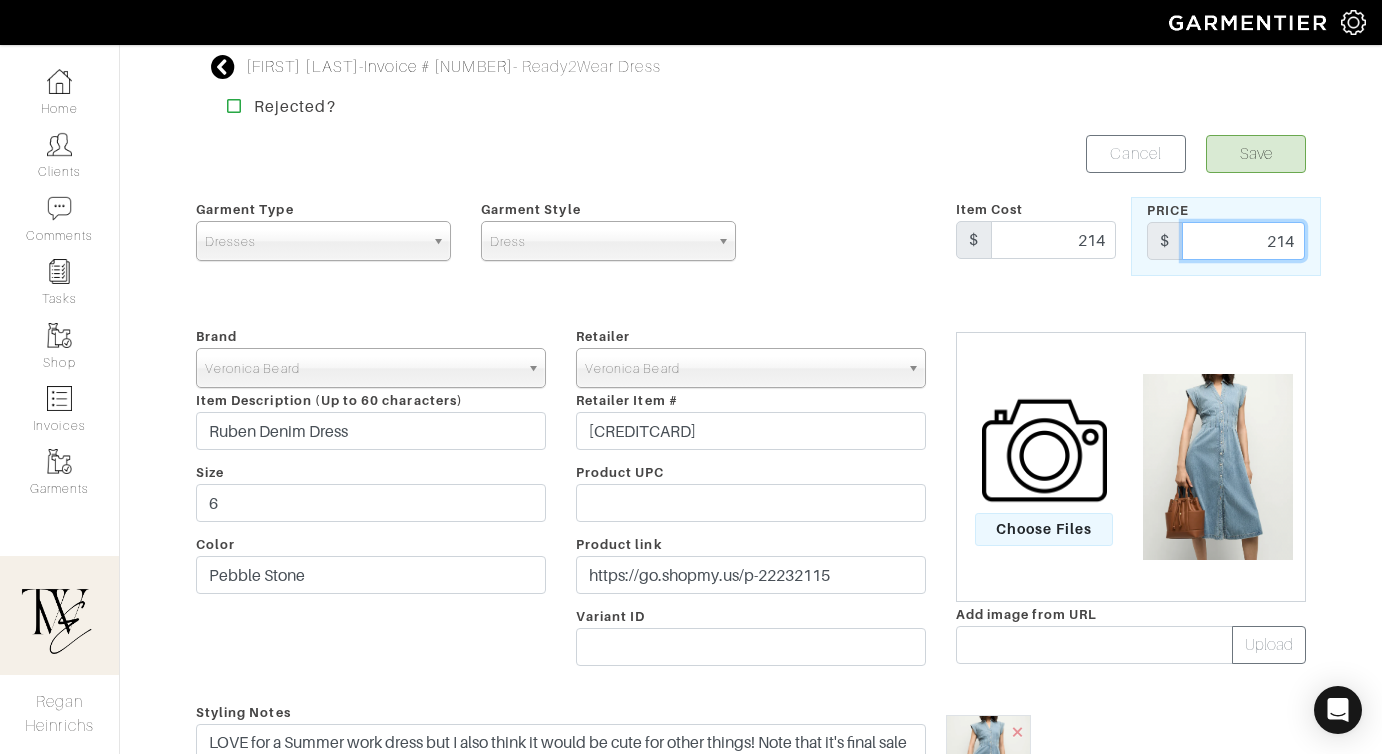 type on "214" 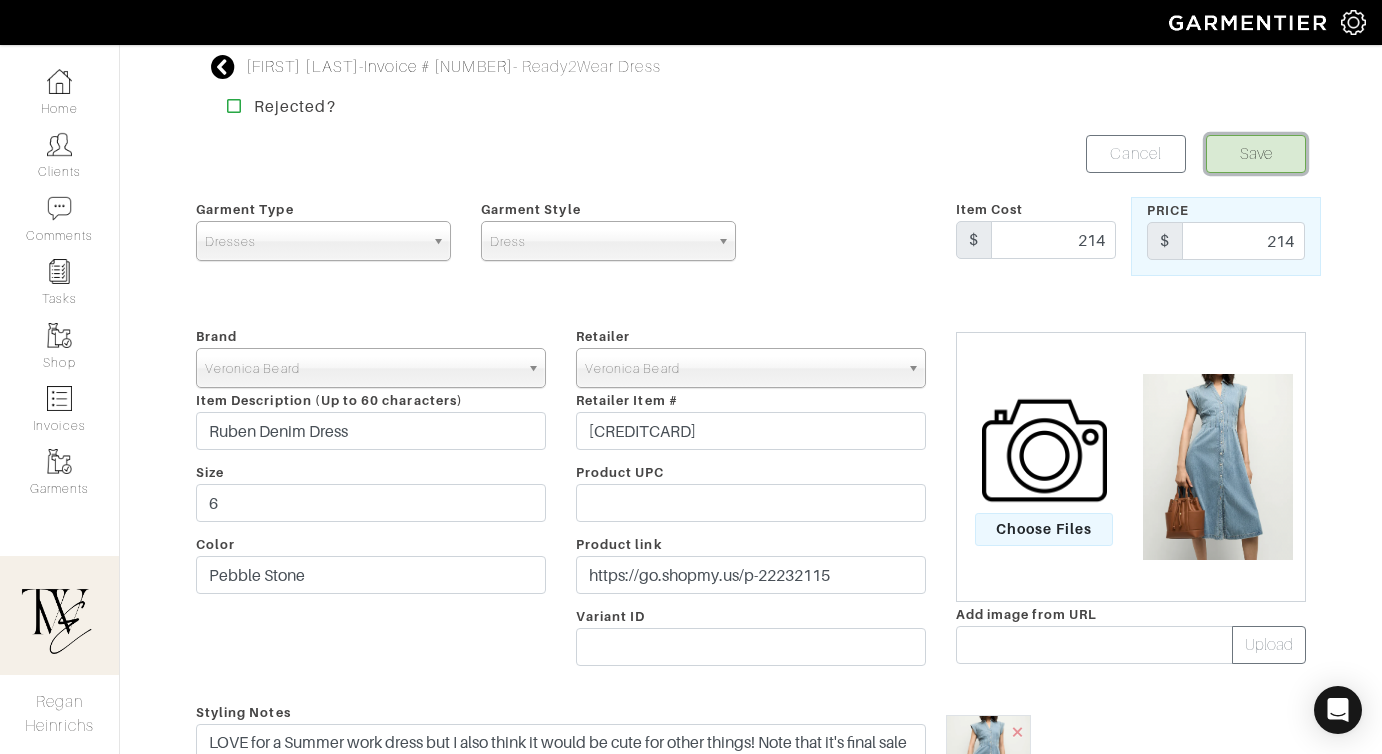 click on "Save" at bounding box center [1256, 154] 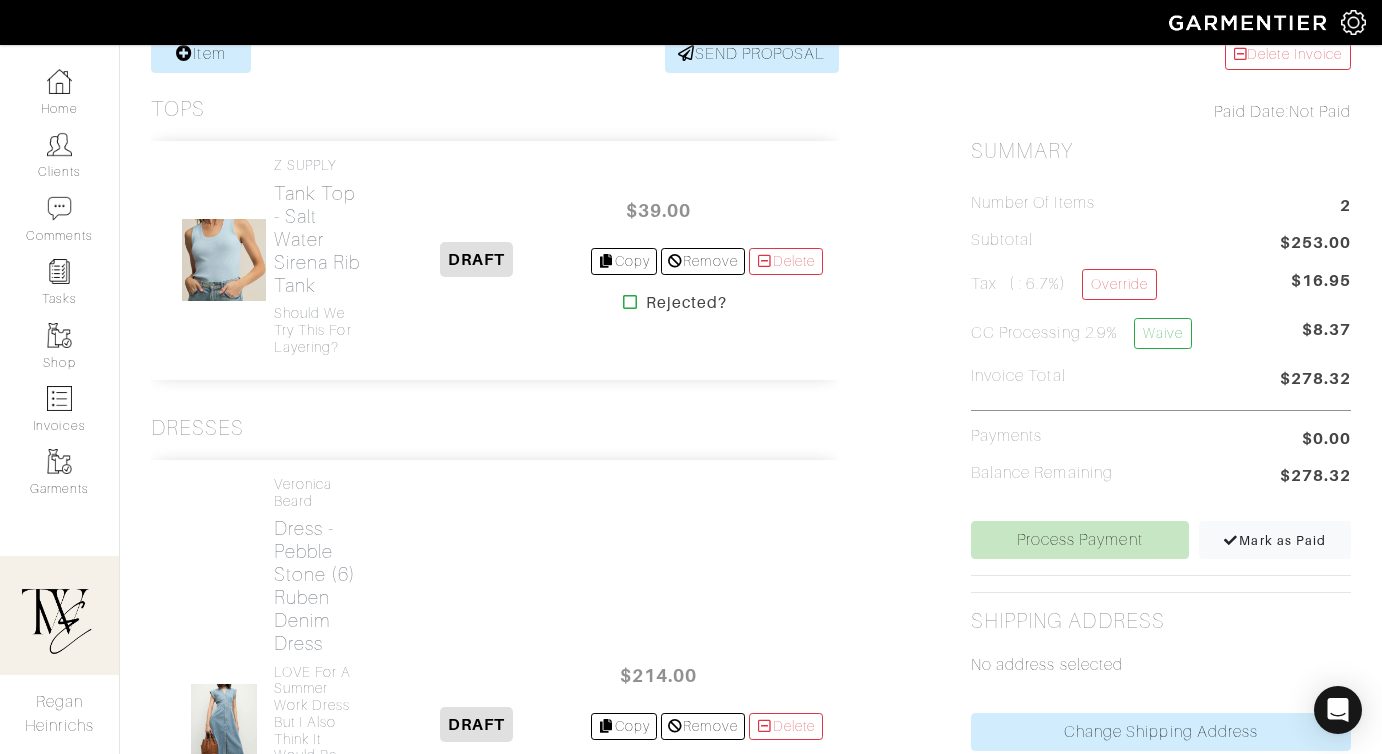 scroll, scrollTop: 1037, scrollLeft: 0, axis: vertical 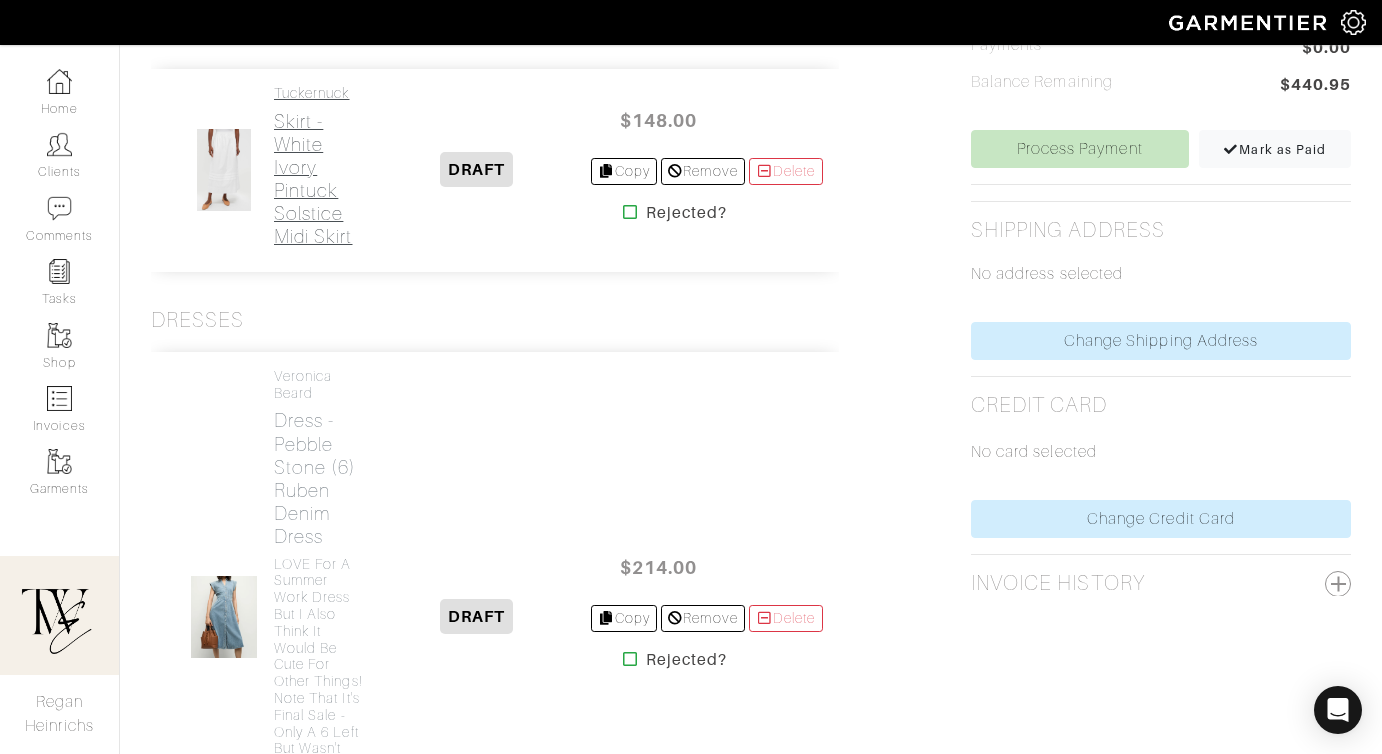 click on "Skirt -   White
Ivory Pintuck Solstice Midi Skirt" at bounding box center [319, 179] 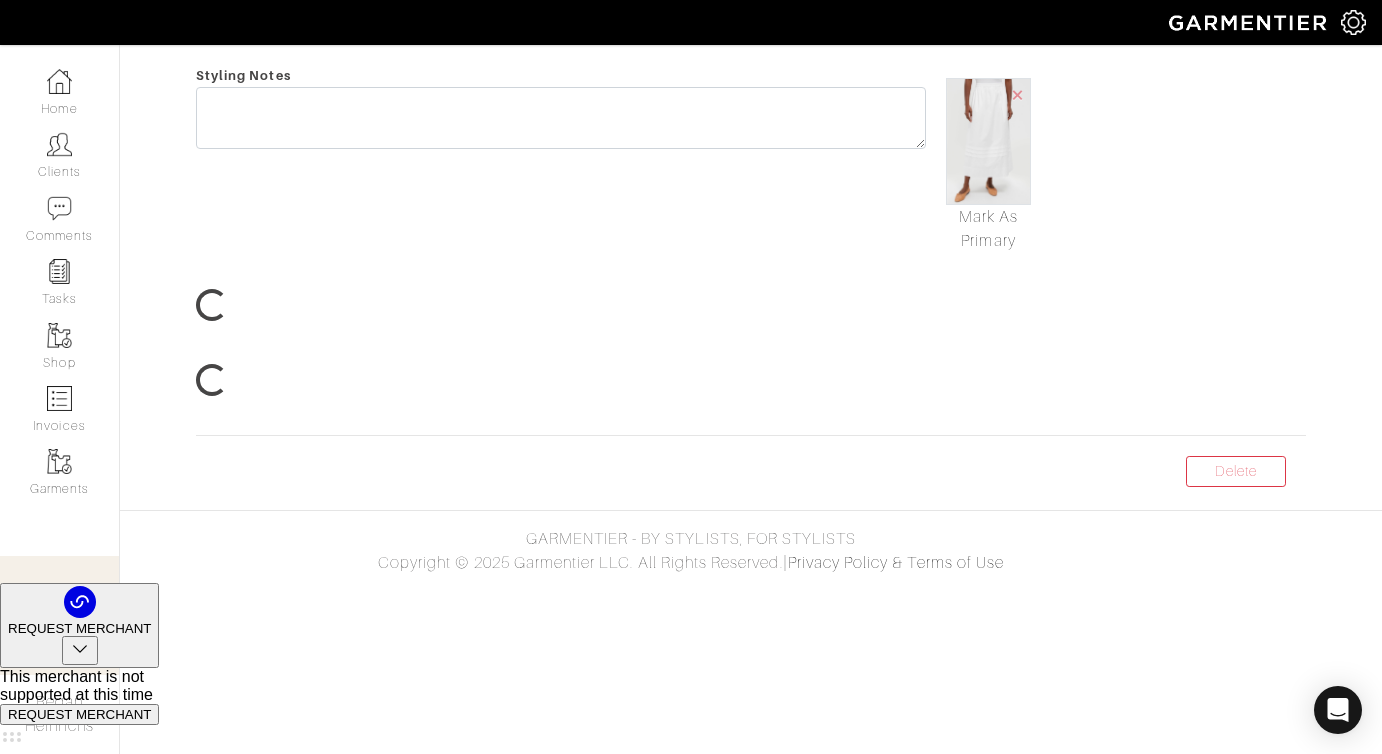 scroll, scrollTop: 0, scrollLeft: 0, axis: both 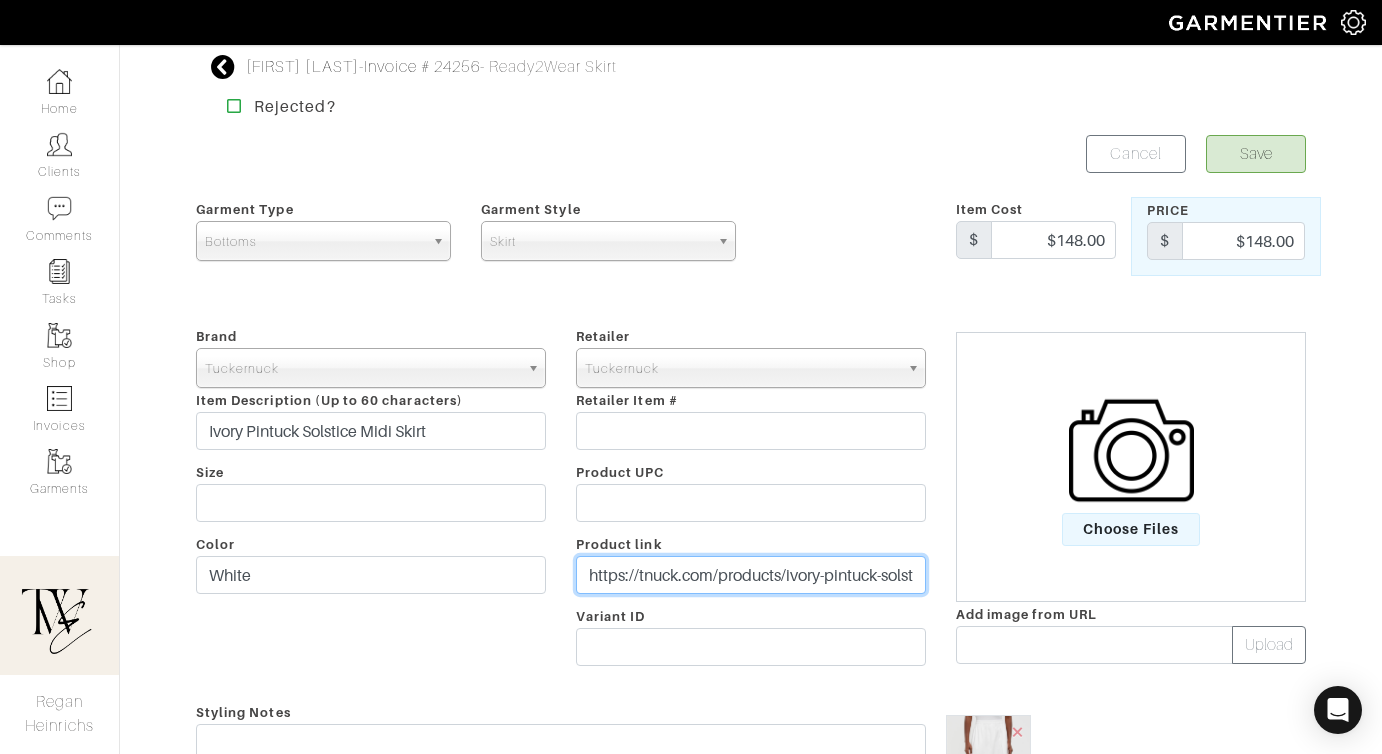 click on "https://tnuck.com/products/ivory-pintuck-solstice-midi-skirt?utm_source=ShopMy&utm_medium=affiliate&utm_campaign=Regan Heinrichs&utm_content=Quick Link&utm_referrer=shopmy.us&smsclickid=fabf3030-1bcf-4f1c-ba14-a8ef868c5d71" at bounding box center [751, 575] 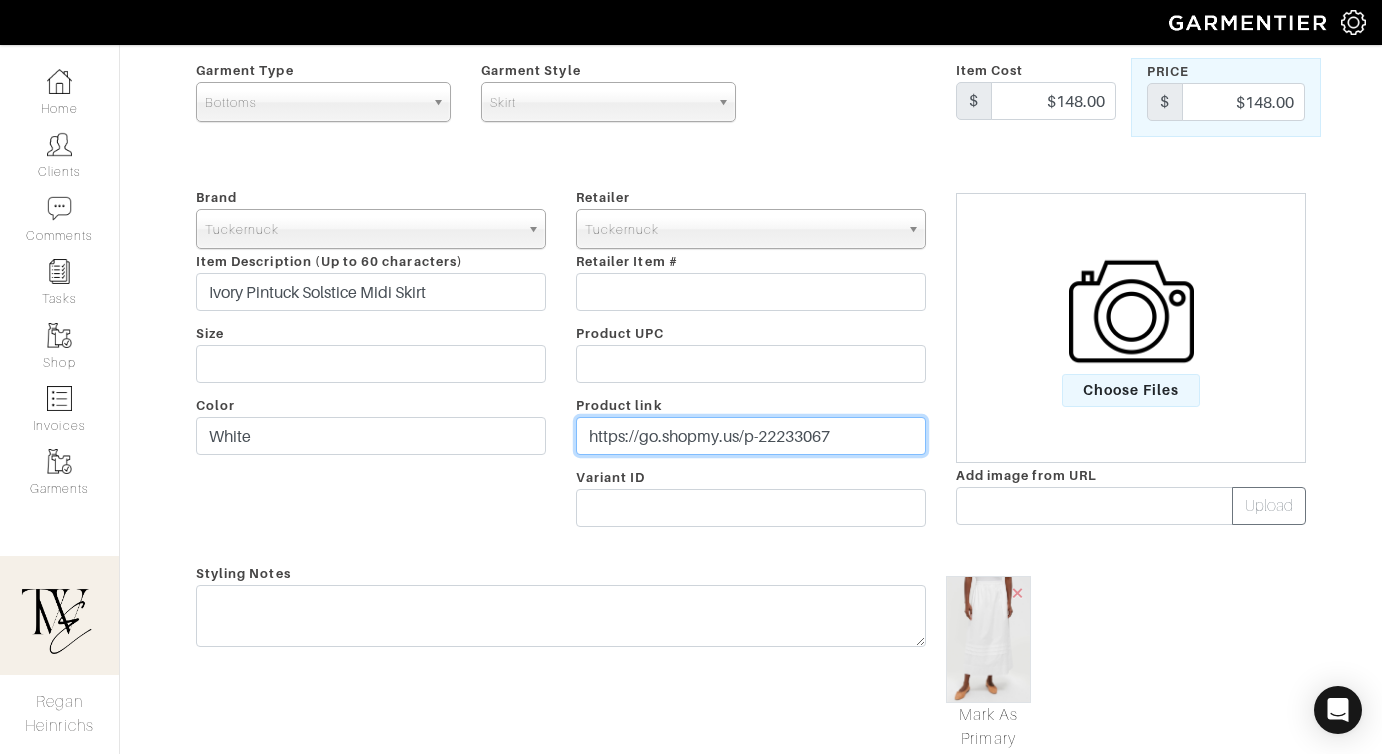scroll, scrollTop: 345, scrollLeft: 0, axis: vertical 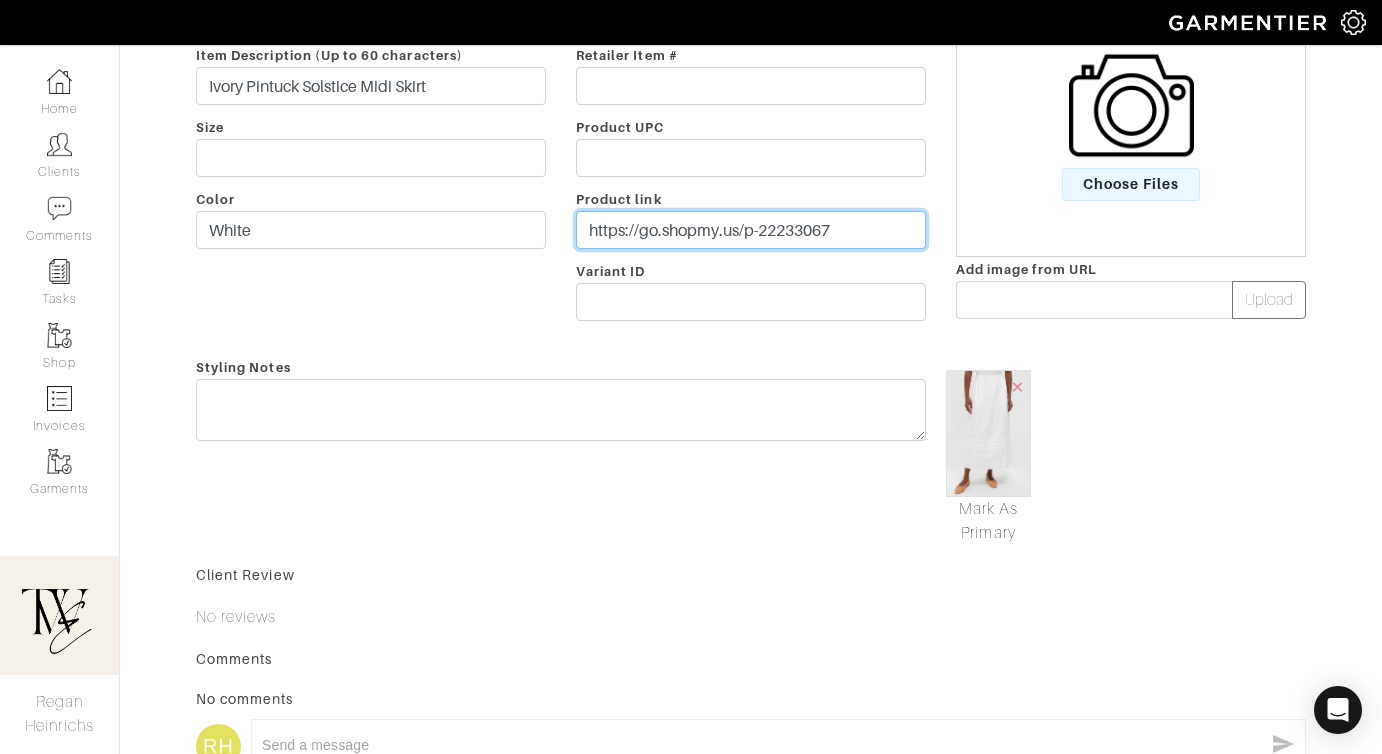 type on "https://go.shopmy.us/p-22233067" 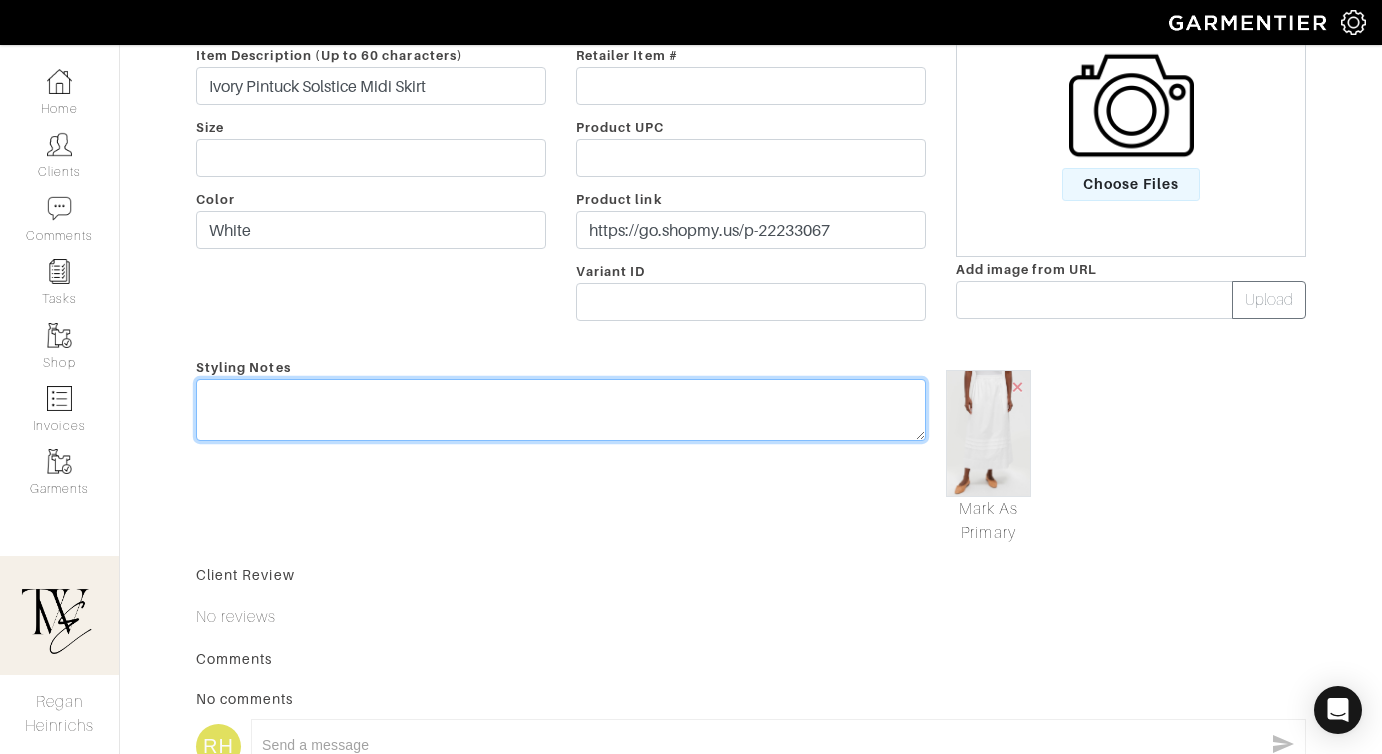 click on "Styling Notes" at bounding box center [561, 450] 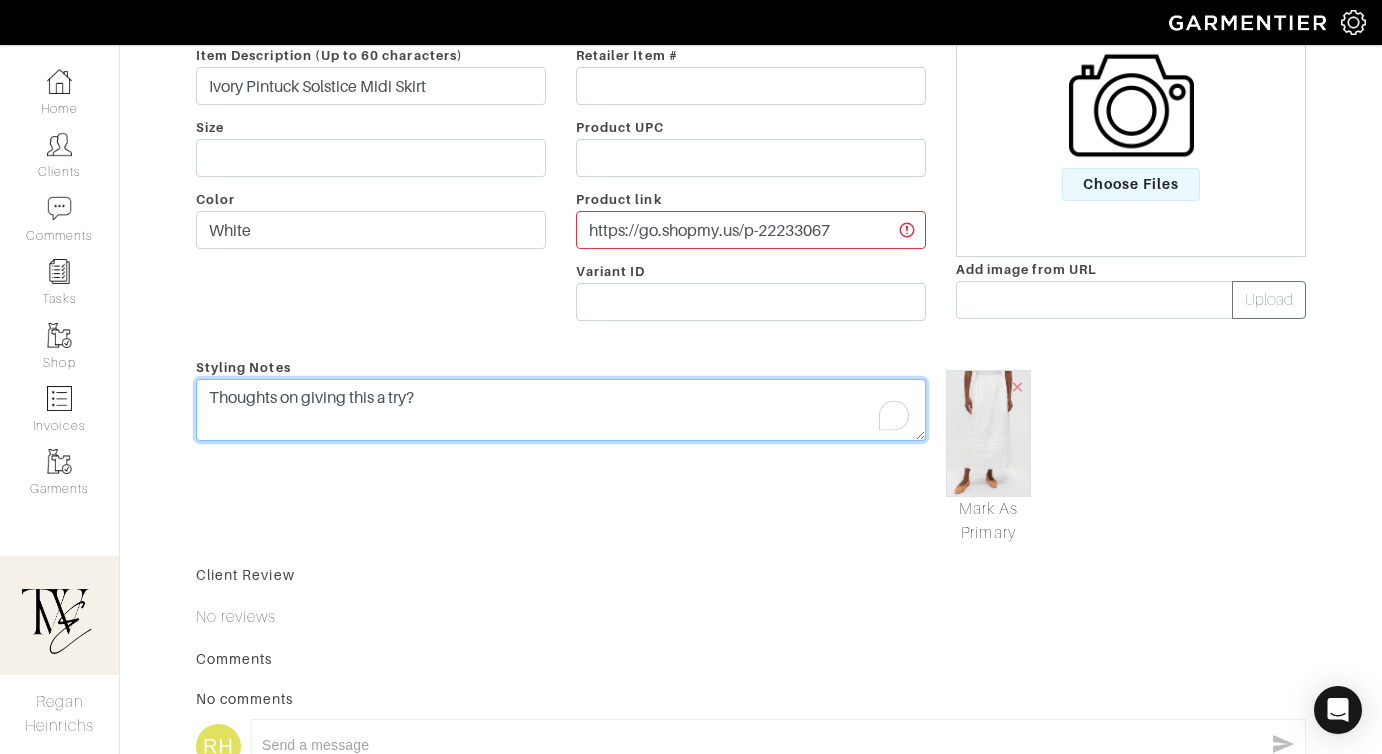 scroll, scrollTop: 0, scrollLeft: 0, axis: both 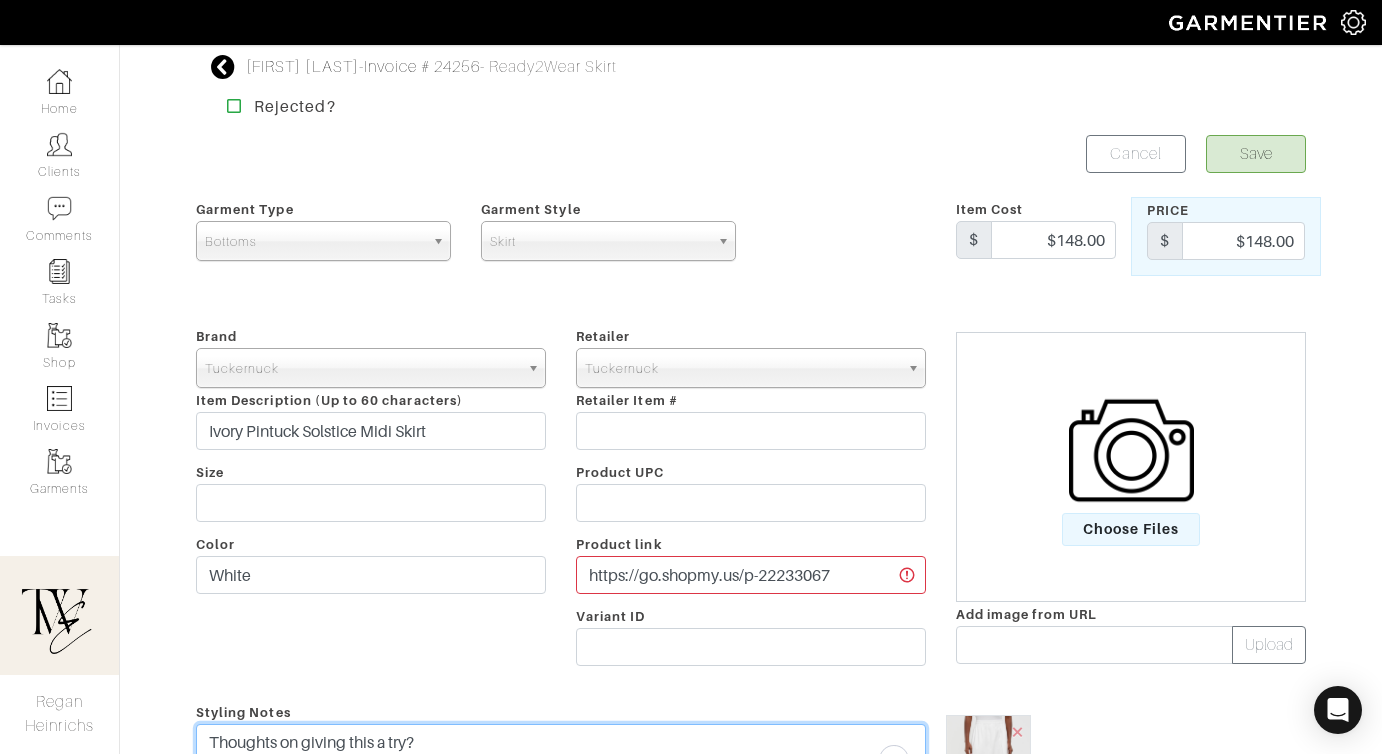 type on "Thoughts on giving this a try?" 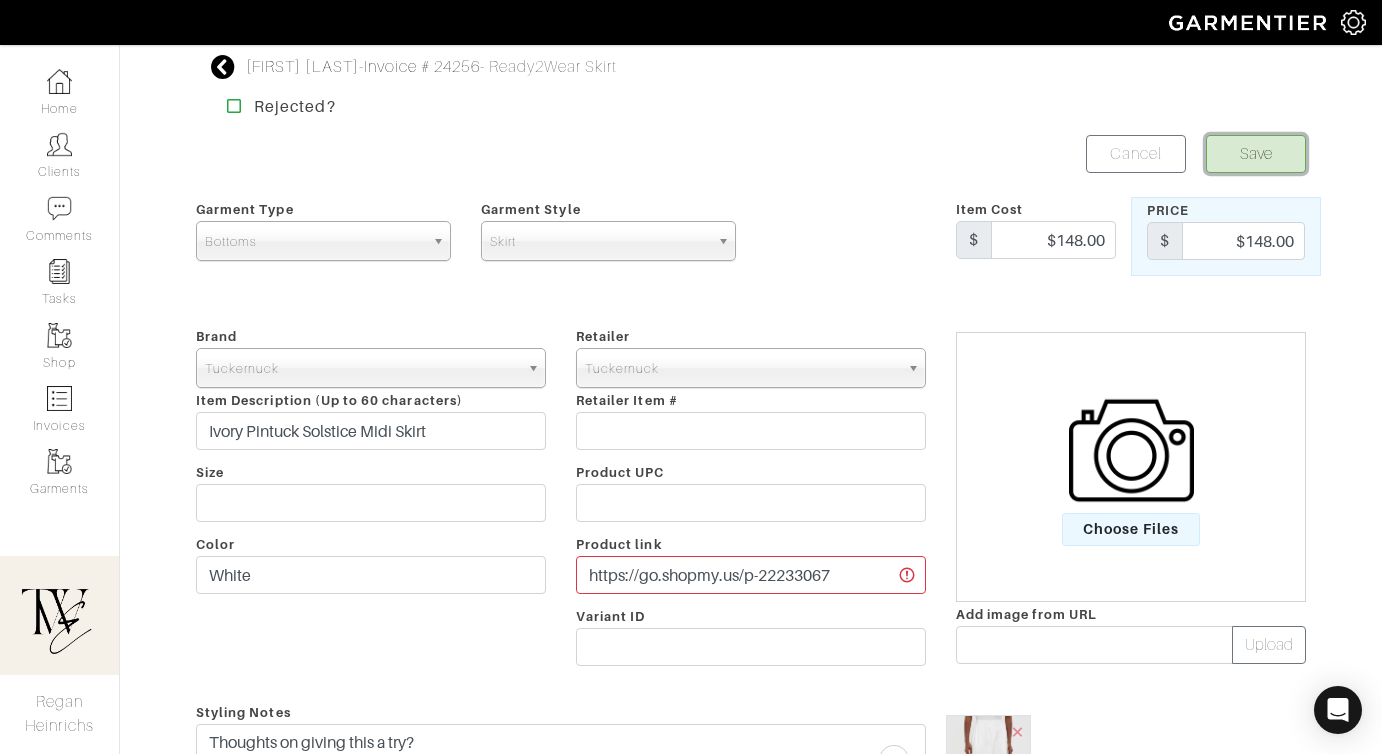 click on "Save" at bounding box center (1256, 154) 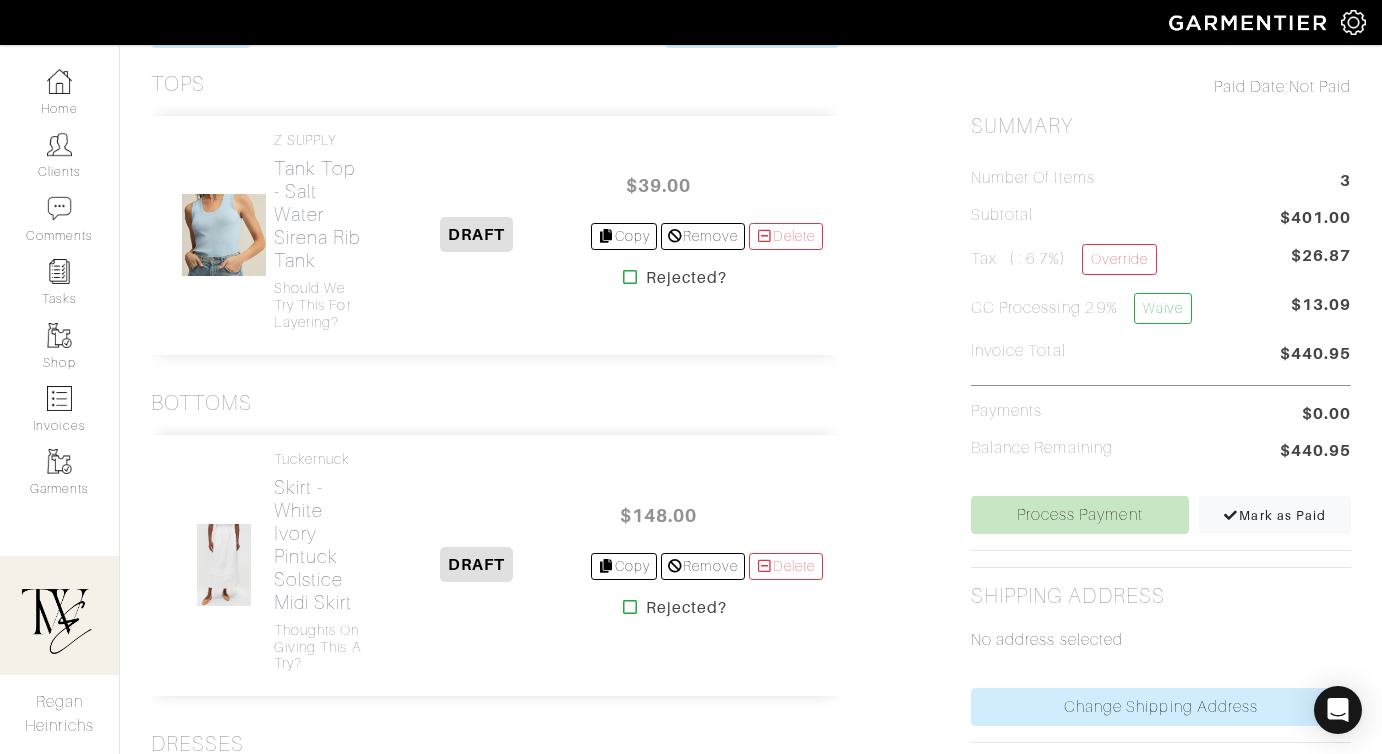 scroll, scrollTop: 649, scrollLeft: 0, axis: vertical 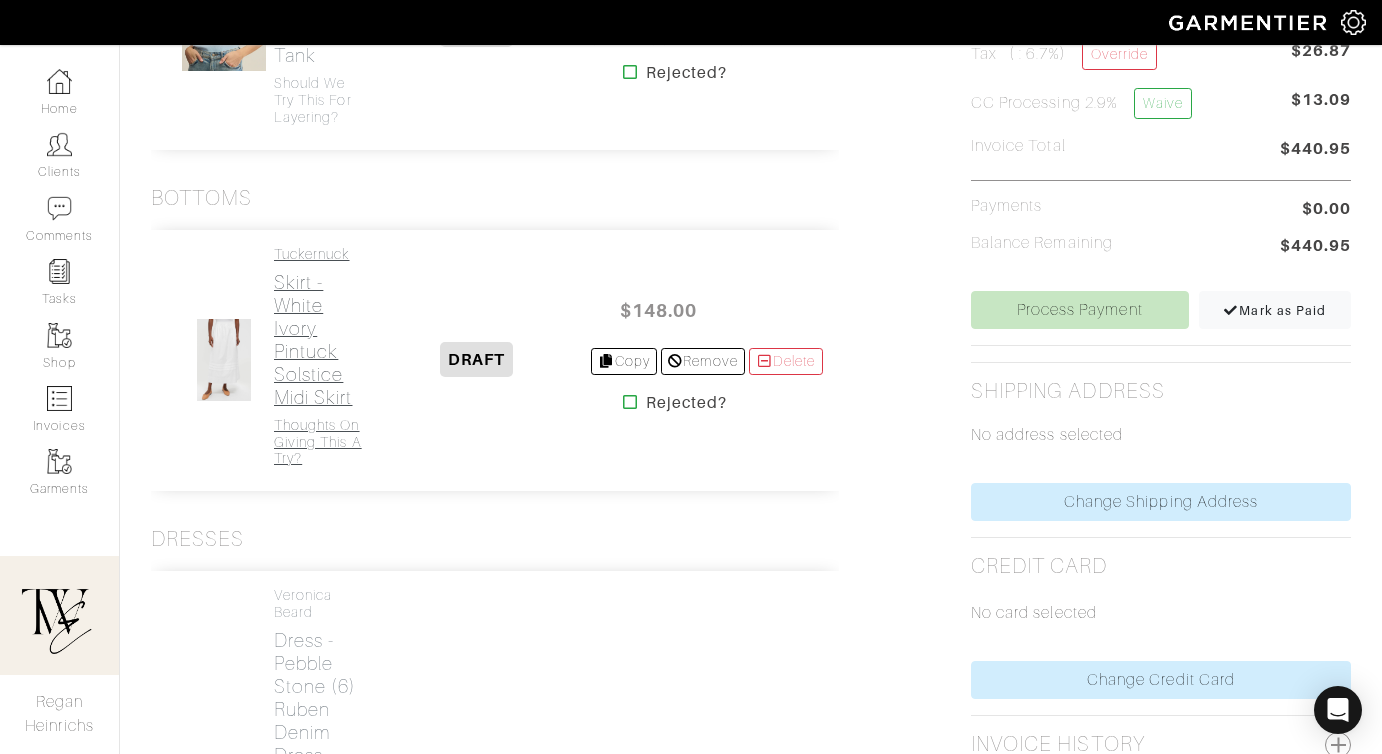 click on "Skirt -   White
Ivory Pintuck Solstice Midi Skirt" at bounding box center (319, 340) 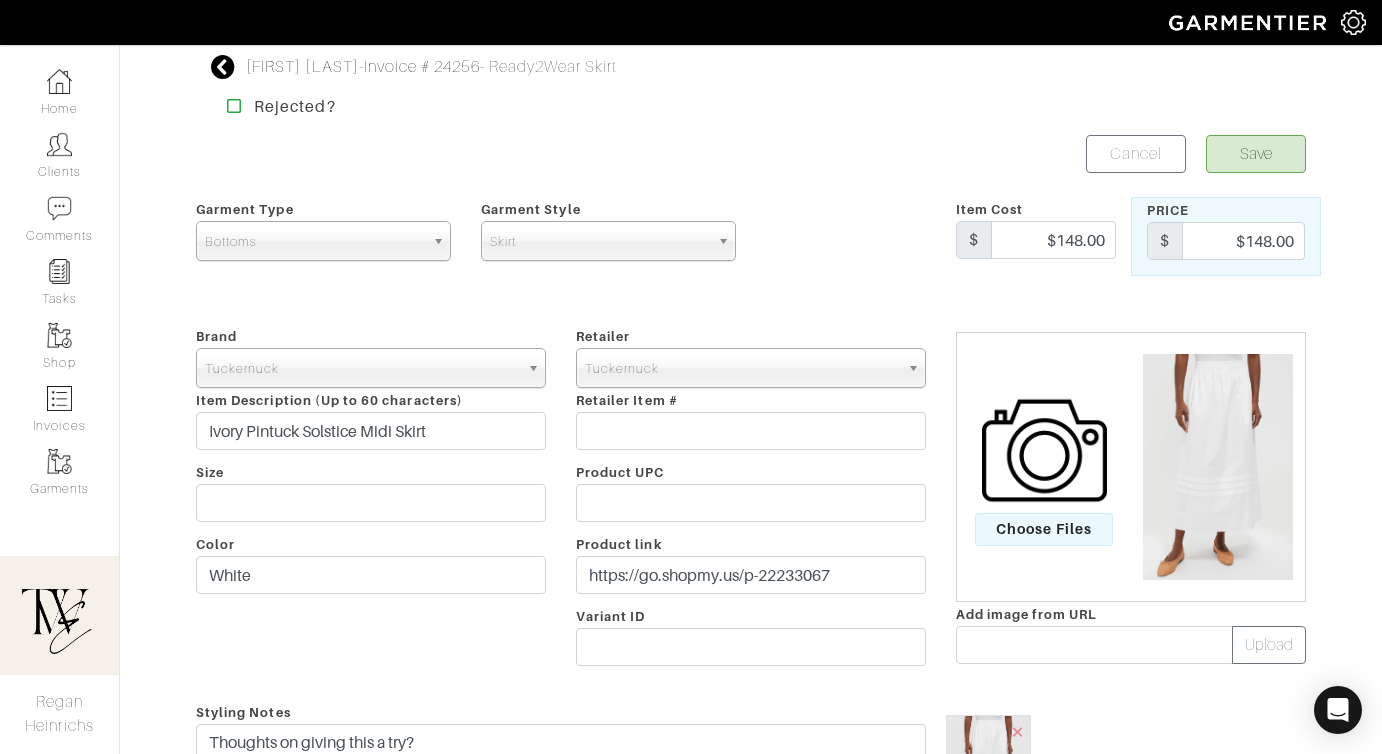 scroll, scrollTop: 193, scrollLeft: 0, axis: vertical 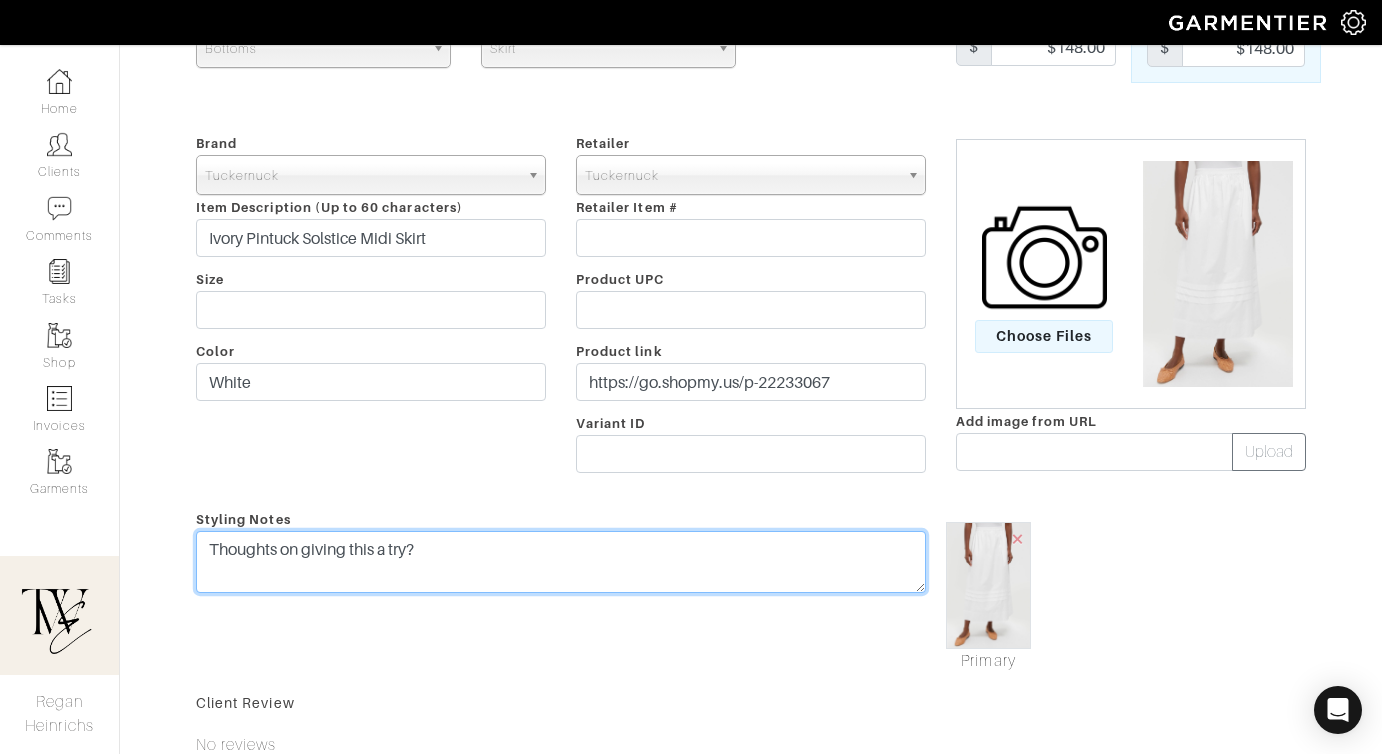 click on "Thoughts on giving this a try?" at bounding box center [561, 562] 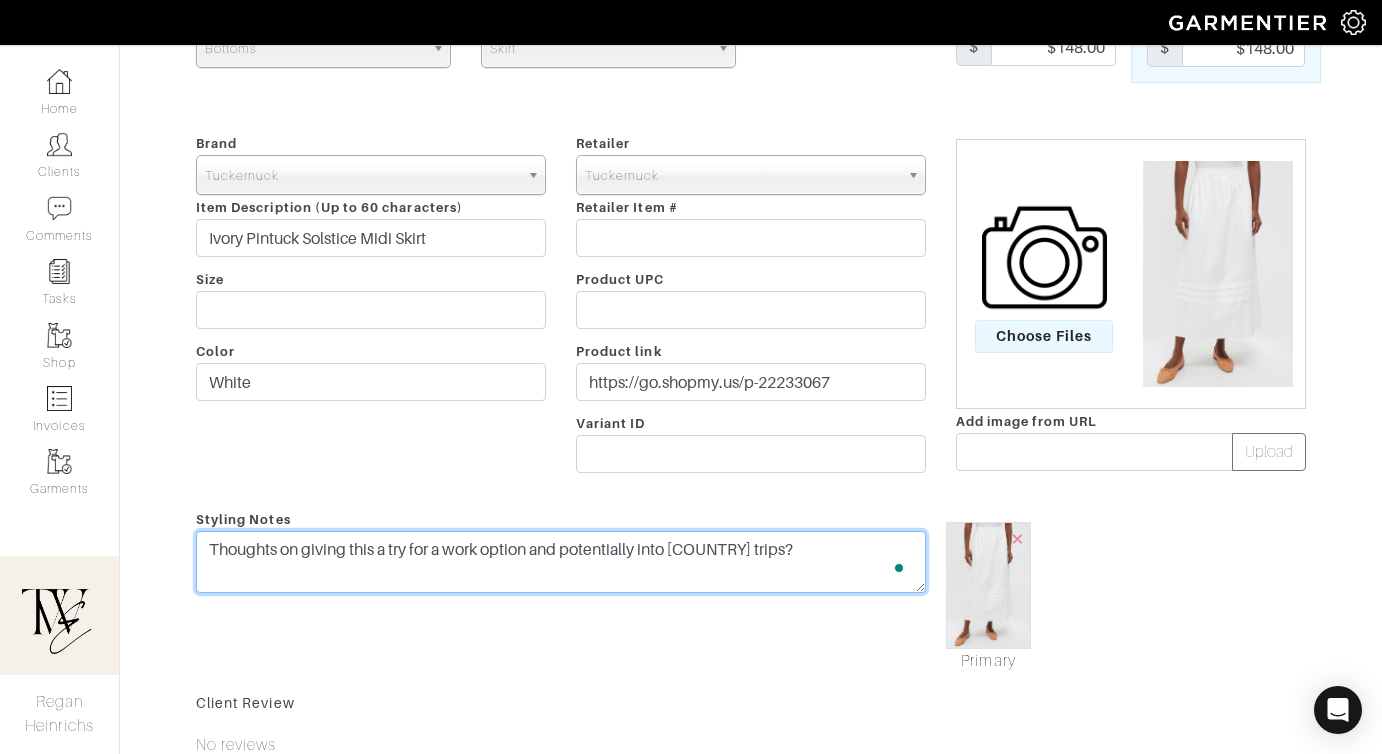 scroll, scrollTop: 0, scrollLeft: 0, axis: both 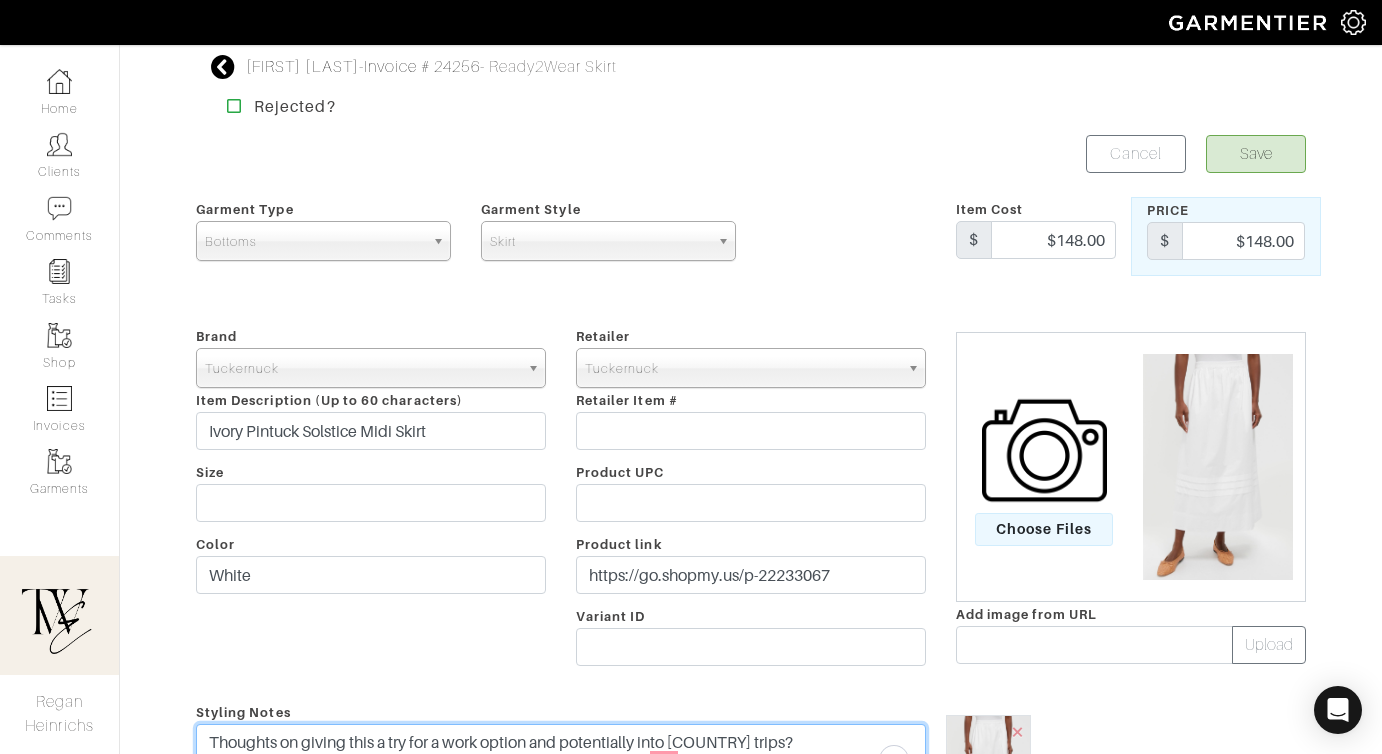 type on "Thoughts on giving this a try for a work option and potentially into [COUNTRY] trips?" 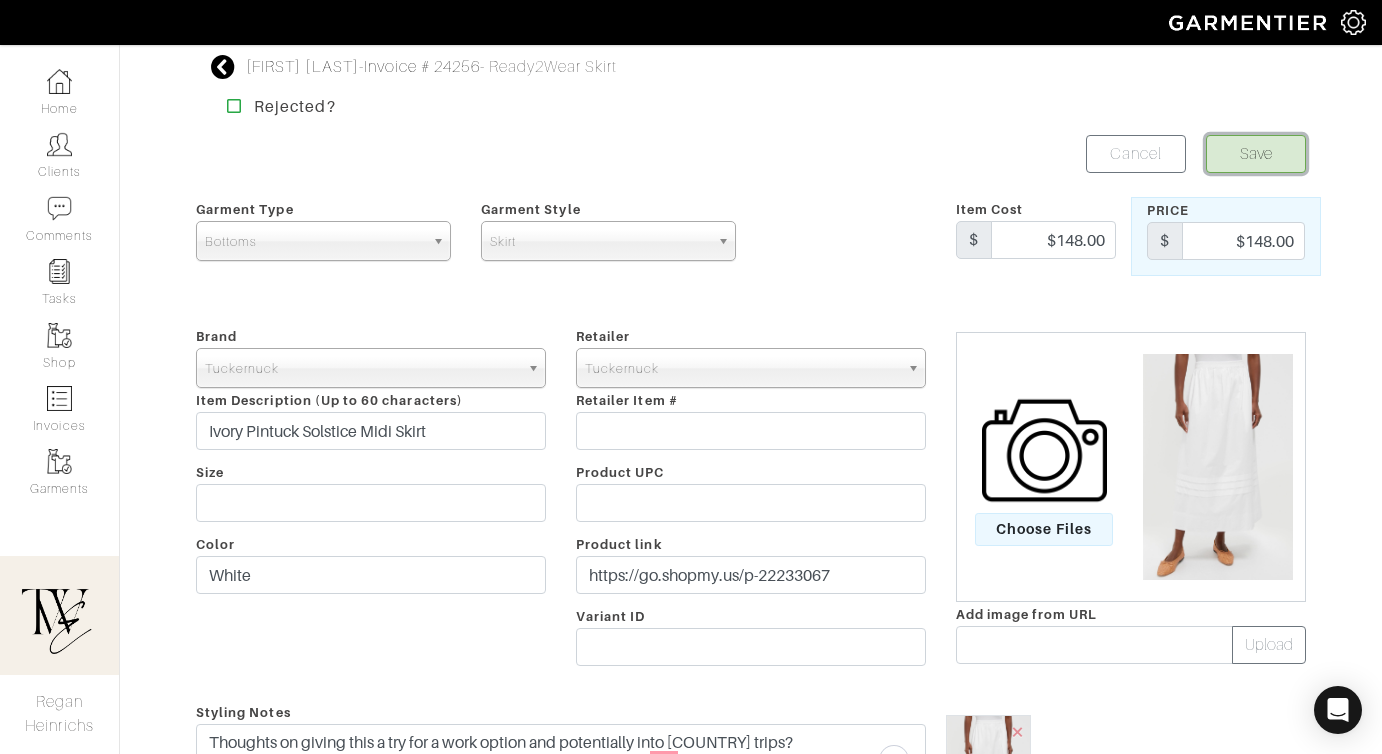 click on "Save" at bounding box center [1256, 154] 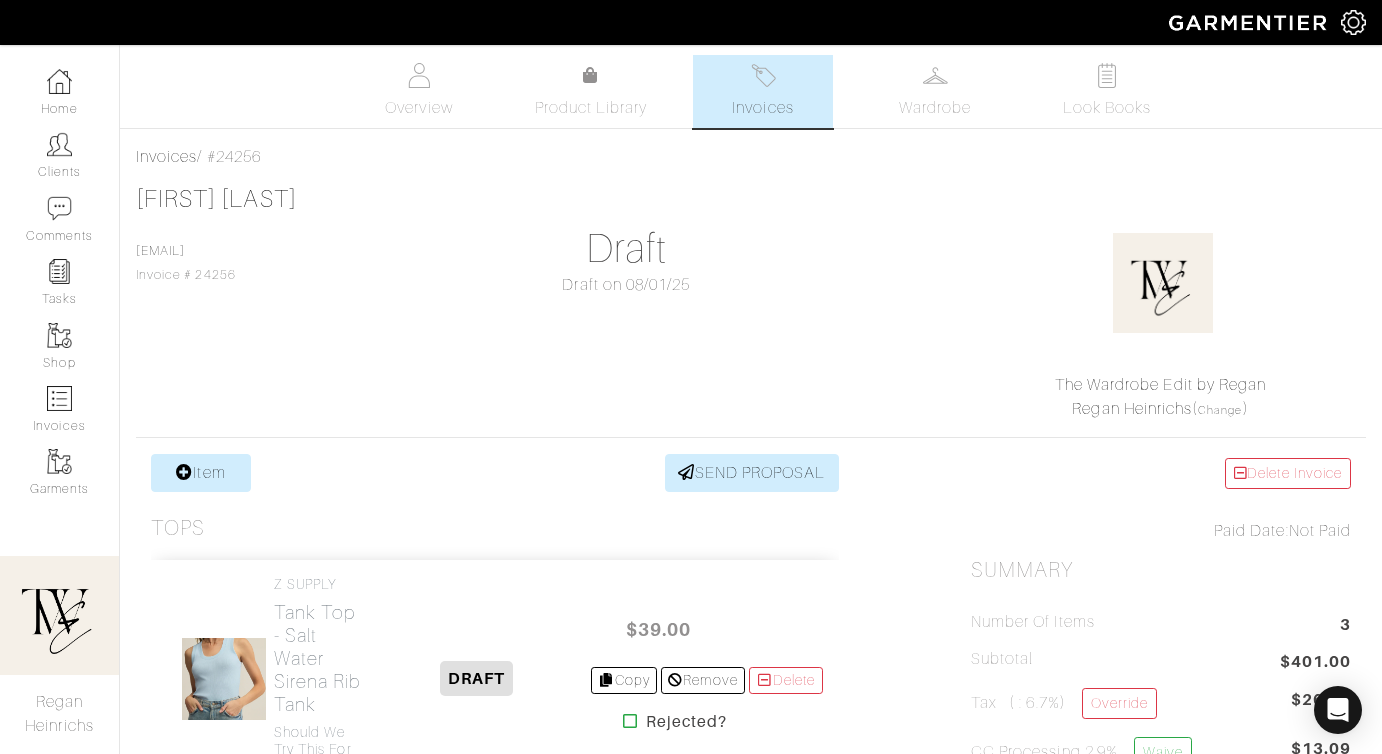 scroll, scrollTop: 0, scrollLeft: 0, axis: both 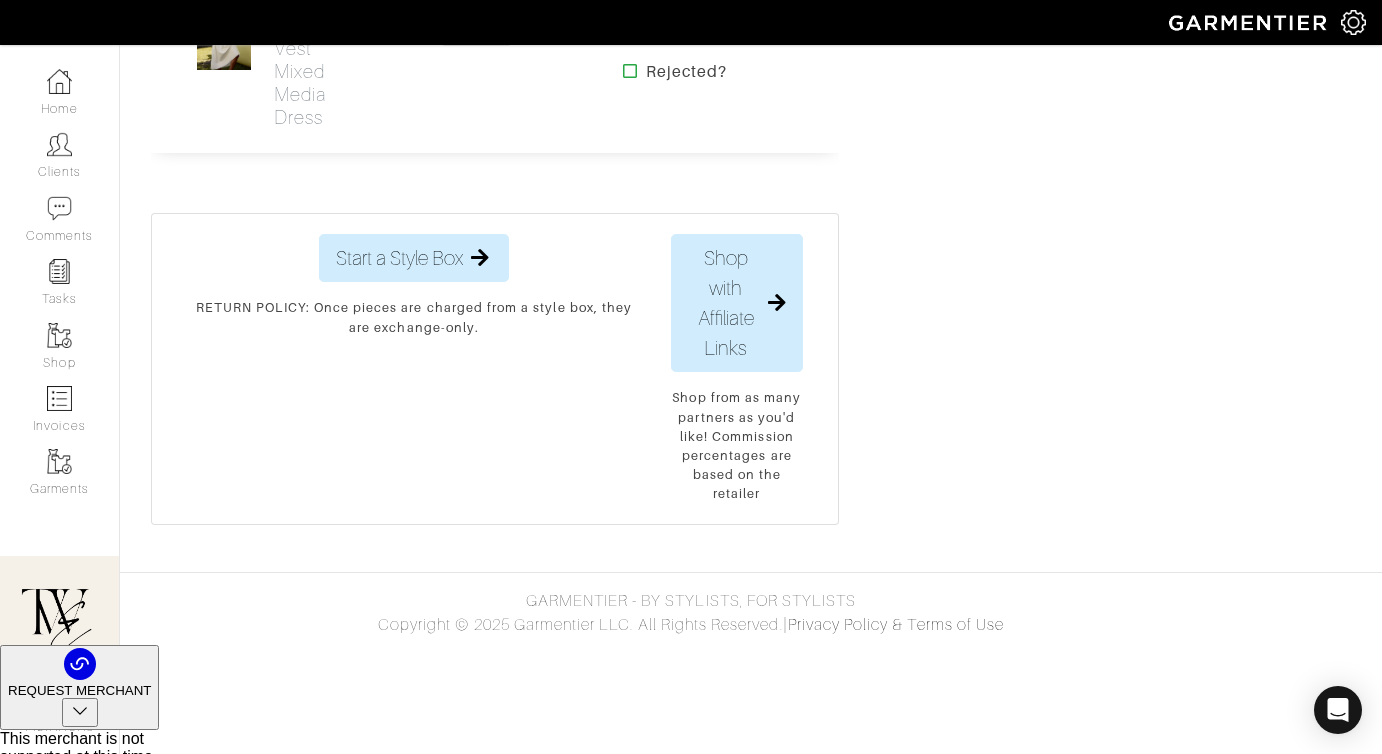click on "ASTR
Dress -   Natural Contrast
Longline Vest Mixed Media Dress" at bounding box center [273, 28] 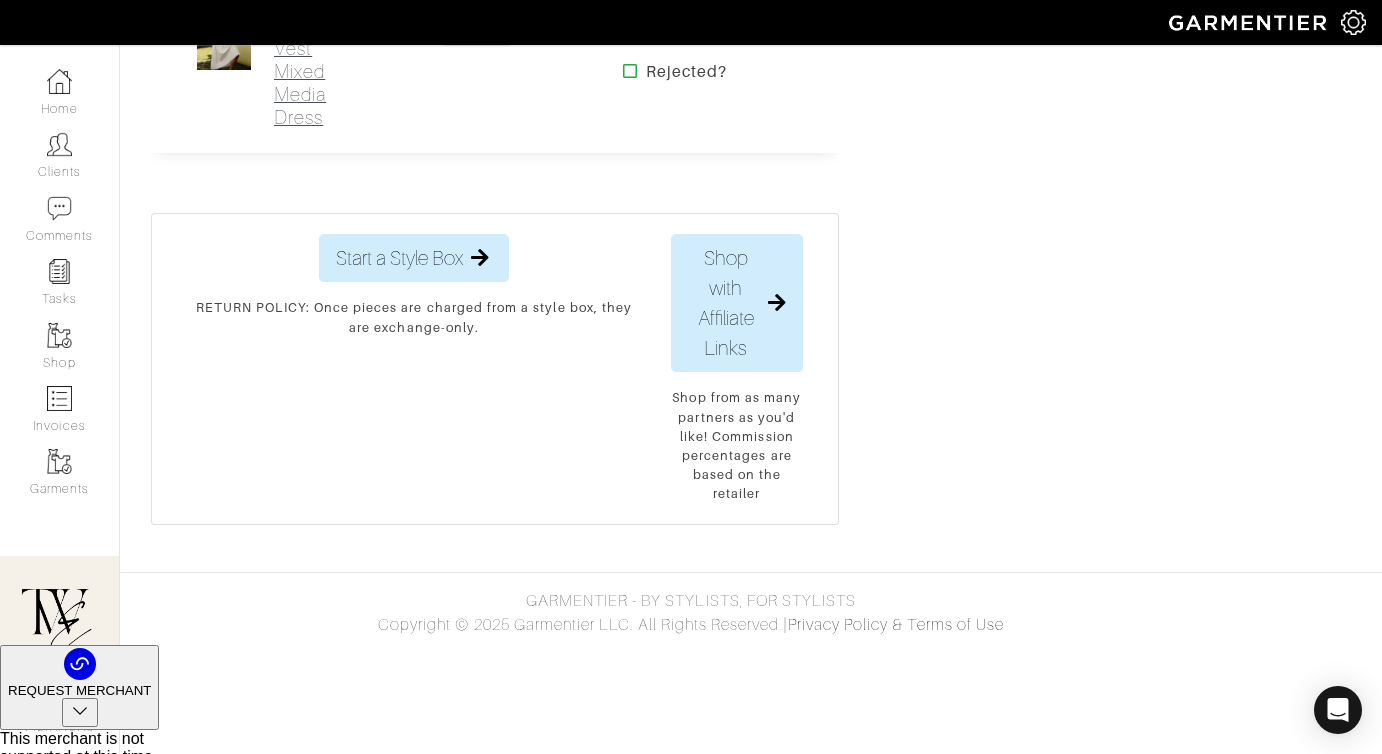 click on "Dress -   Natural Contrast
Longline Vest Mixed Media Dress" at bounding box center [319, 37] 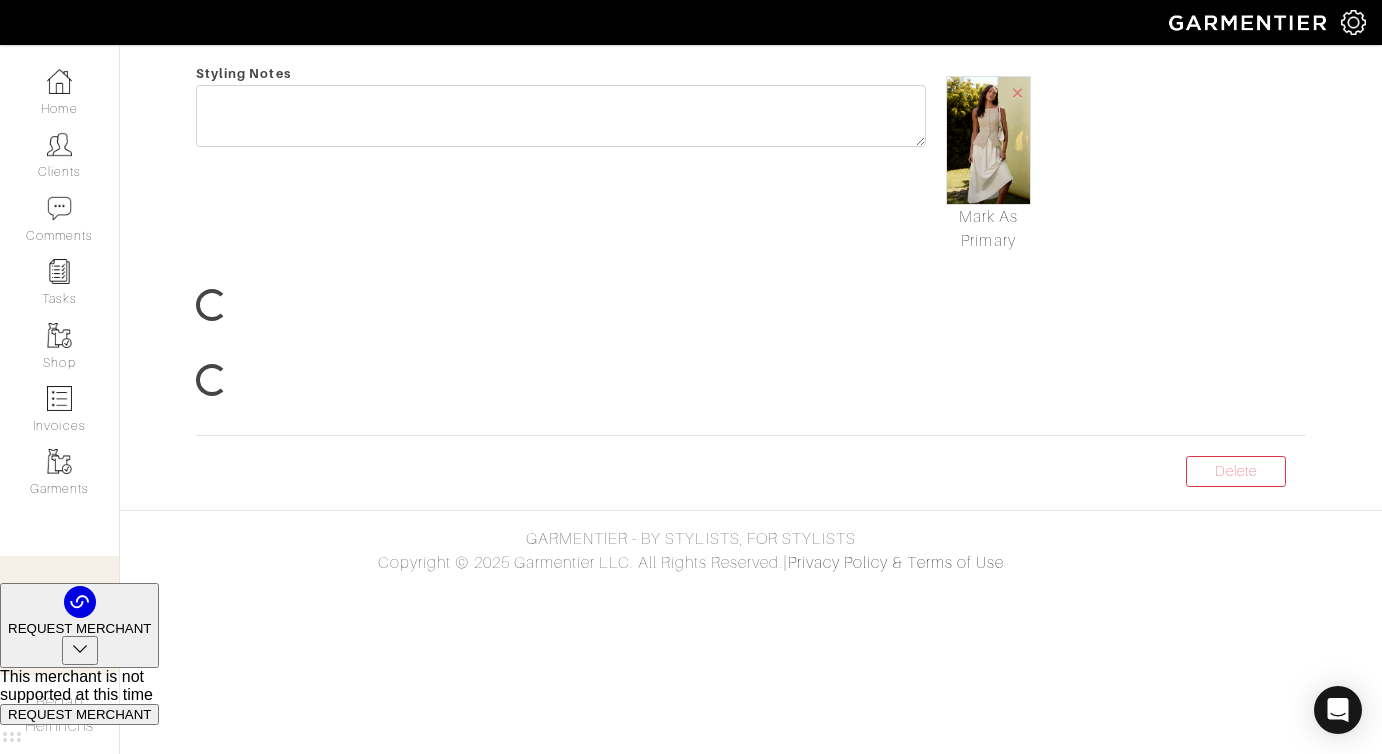 scroll, scrollTop: 0, scrollLeft: 0, axis: both 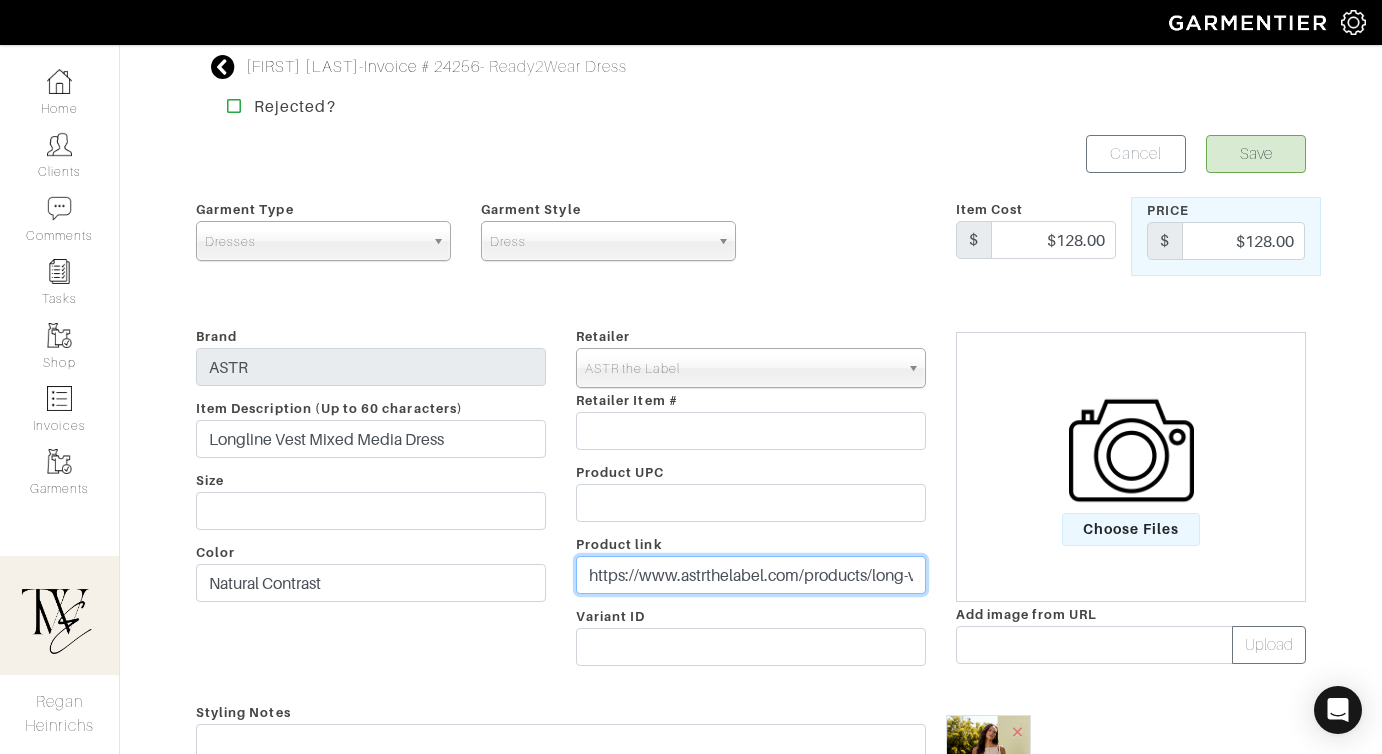click on "https://www.astrthelabel.com/products/long-vest-contrast-dress-adr102892?variant=44211289751728&g_adid=&utm_source=ShopMy&utm_medium=affiliate&utm_campaign=Regan Heinrichs&utm_content=Quick Link&utm_referrer=shopmy.us&smsclickid=b2fa3515-2d12-4c1f-ae68-fbbd67c95890" at bounding box center [751, 575] 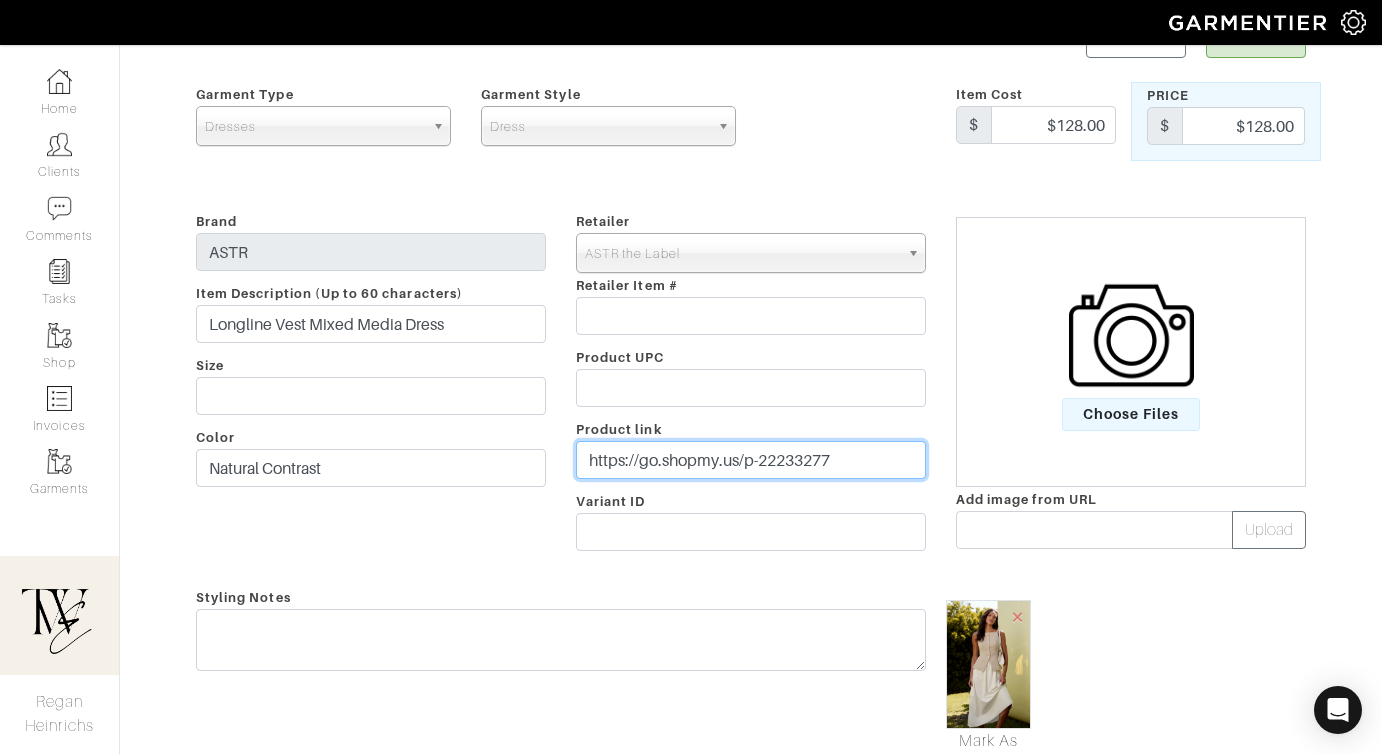scroll, scrollTop: 275, scrollLeft: 0, axis: vertical 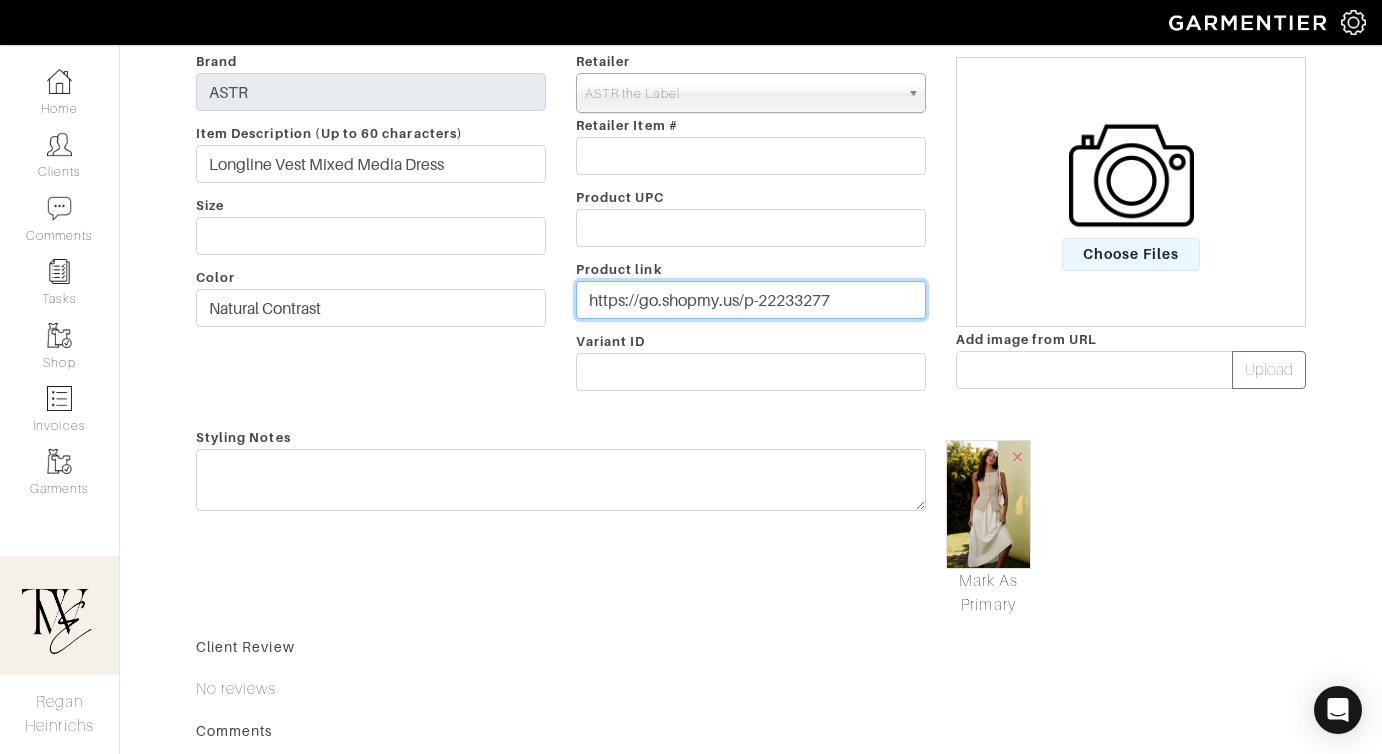 type on "https://go.shopmy.us/p-22233277" 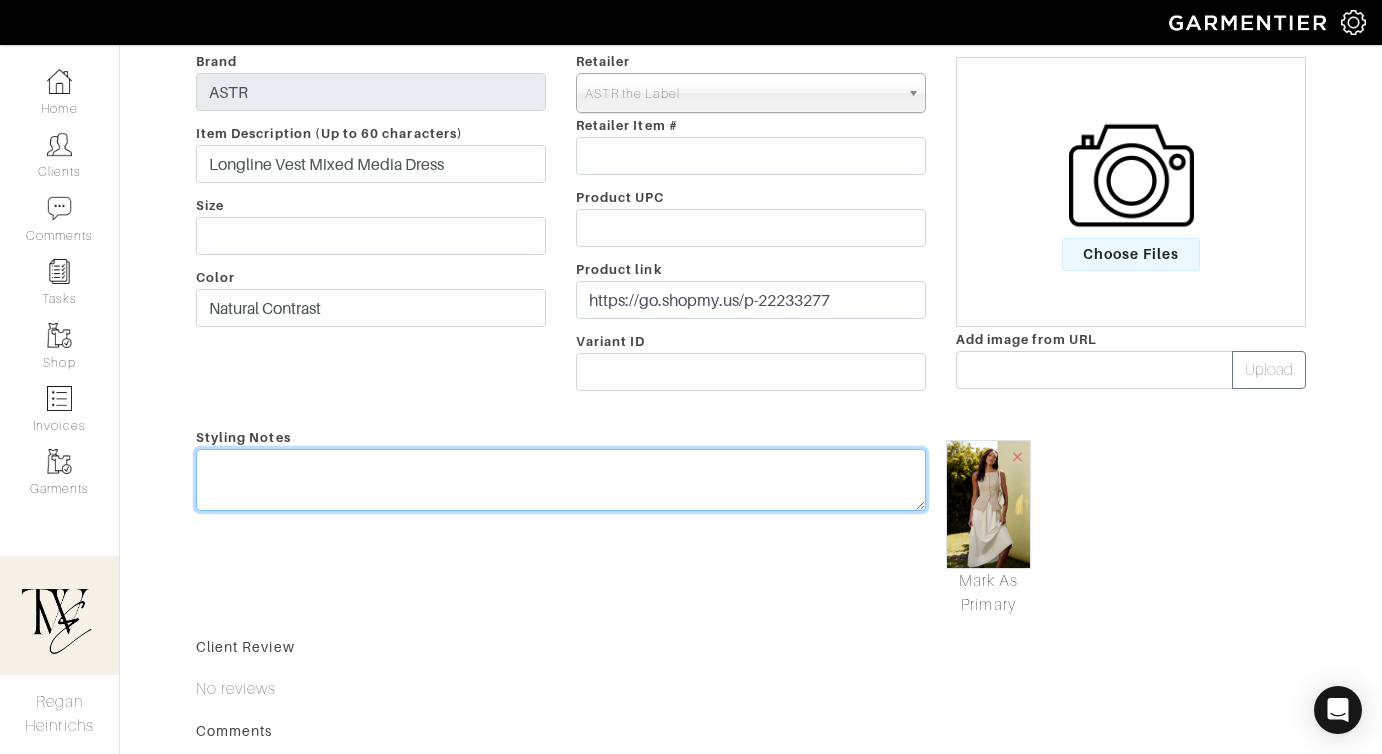click on "Styling Notes" at bounding box center (561, 521) 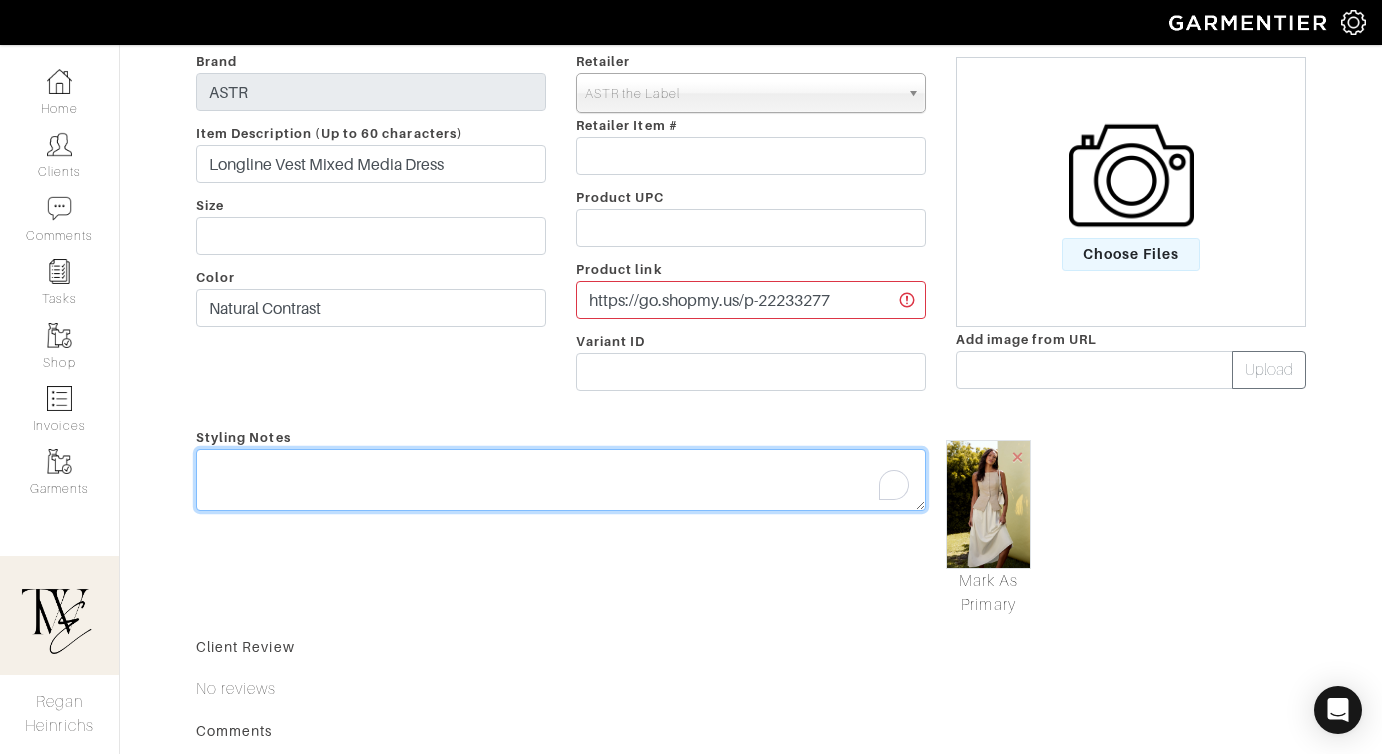 click at bounding box center [561, 480] 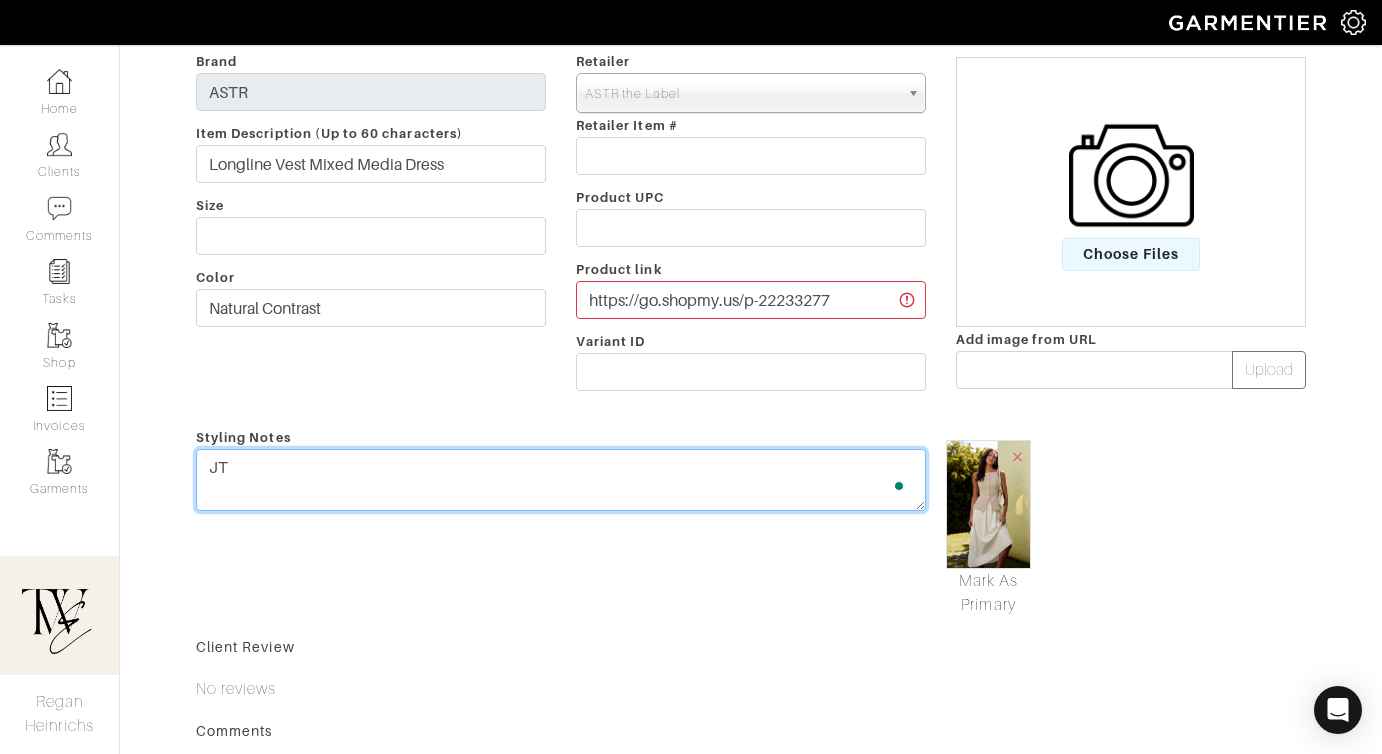 type on "J" 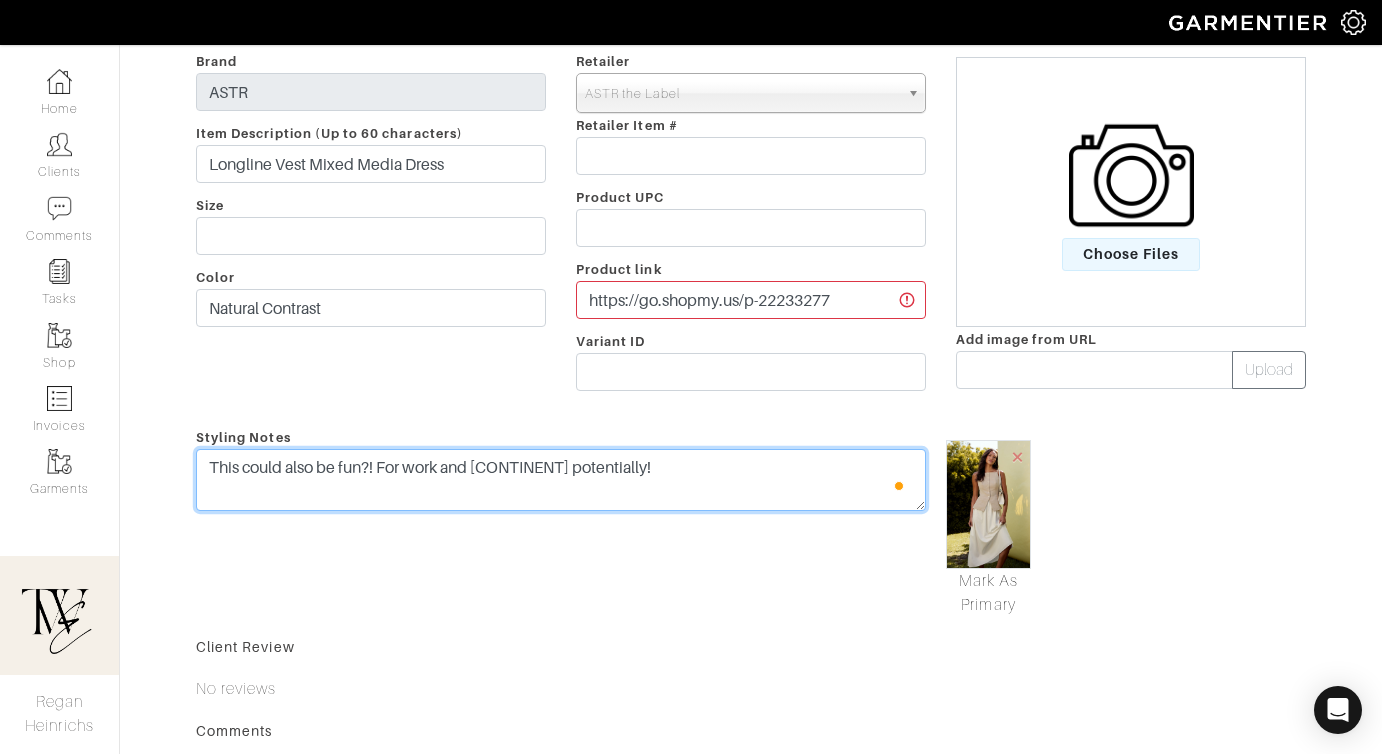 scroll, scrollTop: 0, scrollLeft: 0, axis: both 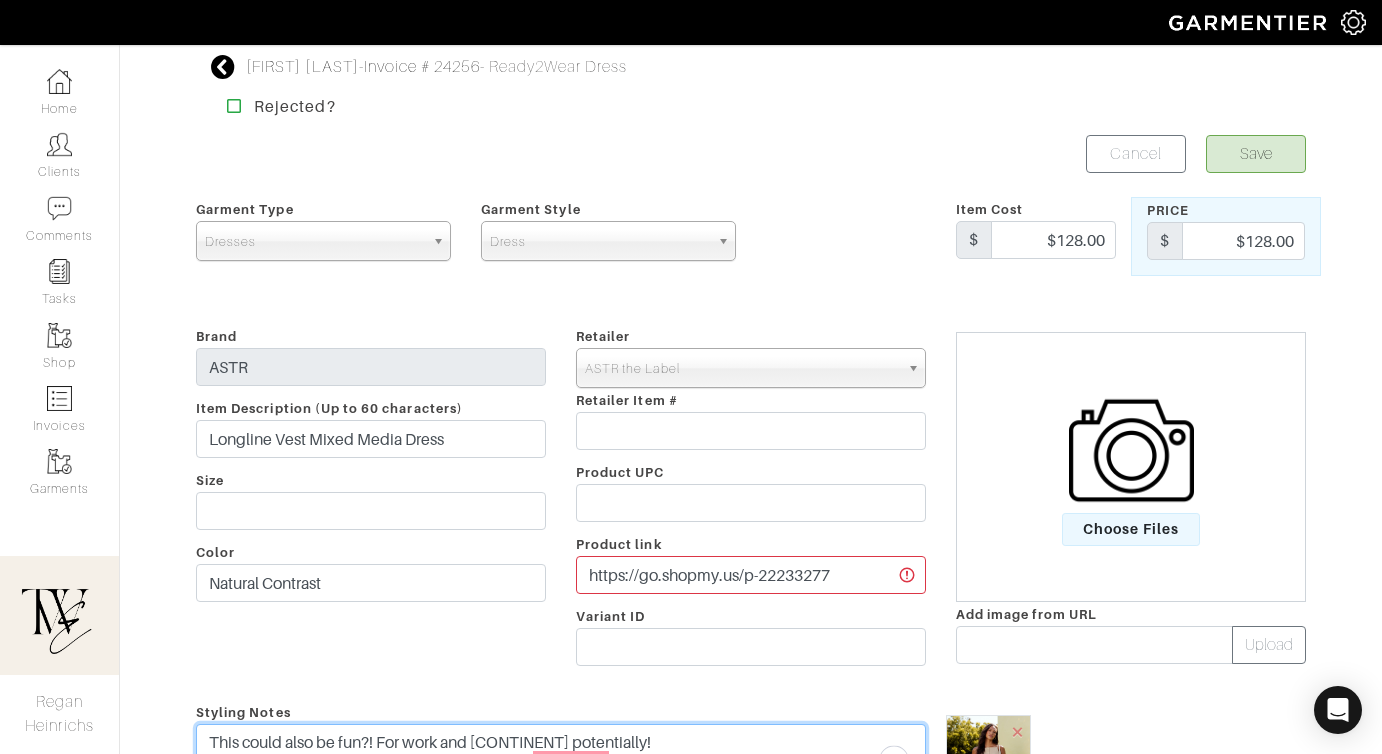 type on "This could also be fun?! For work and [CONTINENT] potentially!" 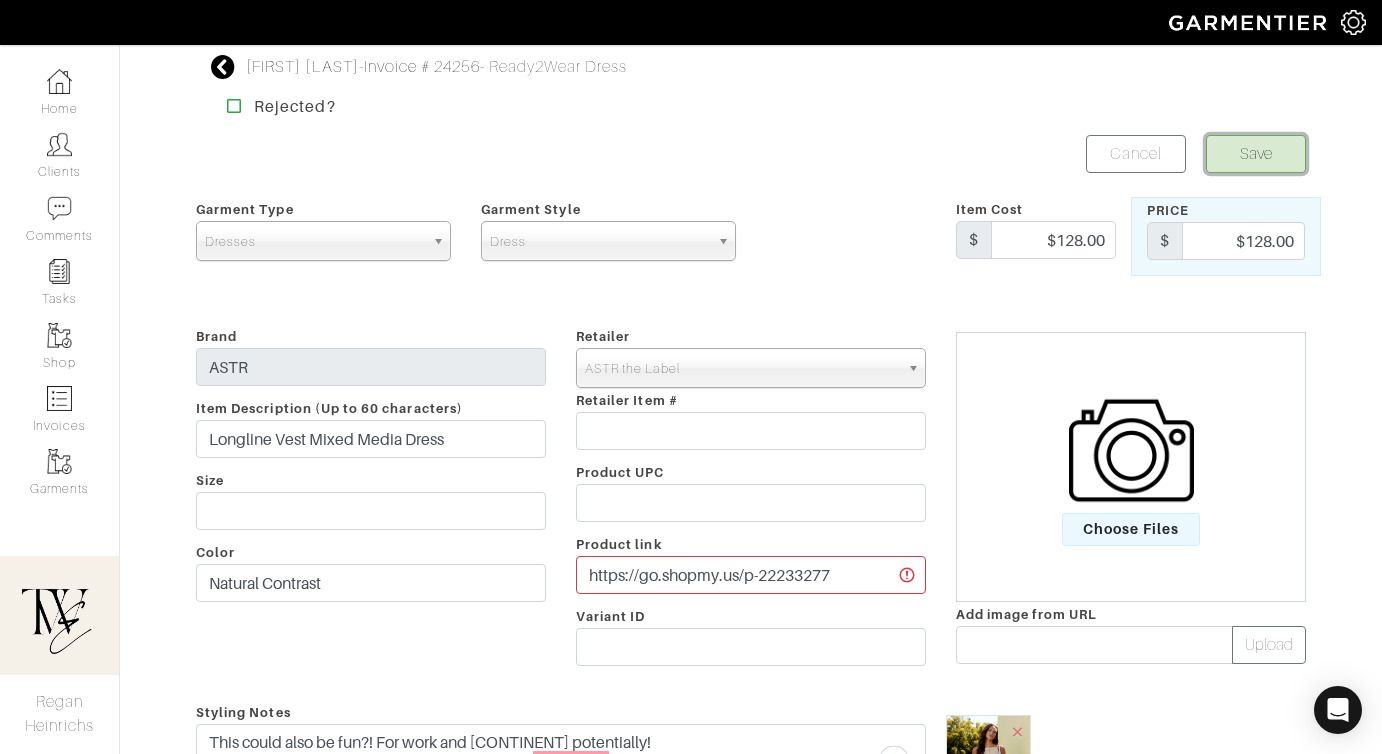 click on "Save" at bounding box center [1256, 154] 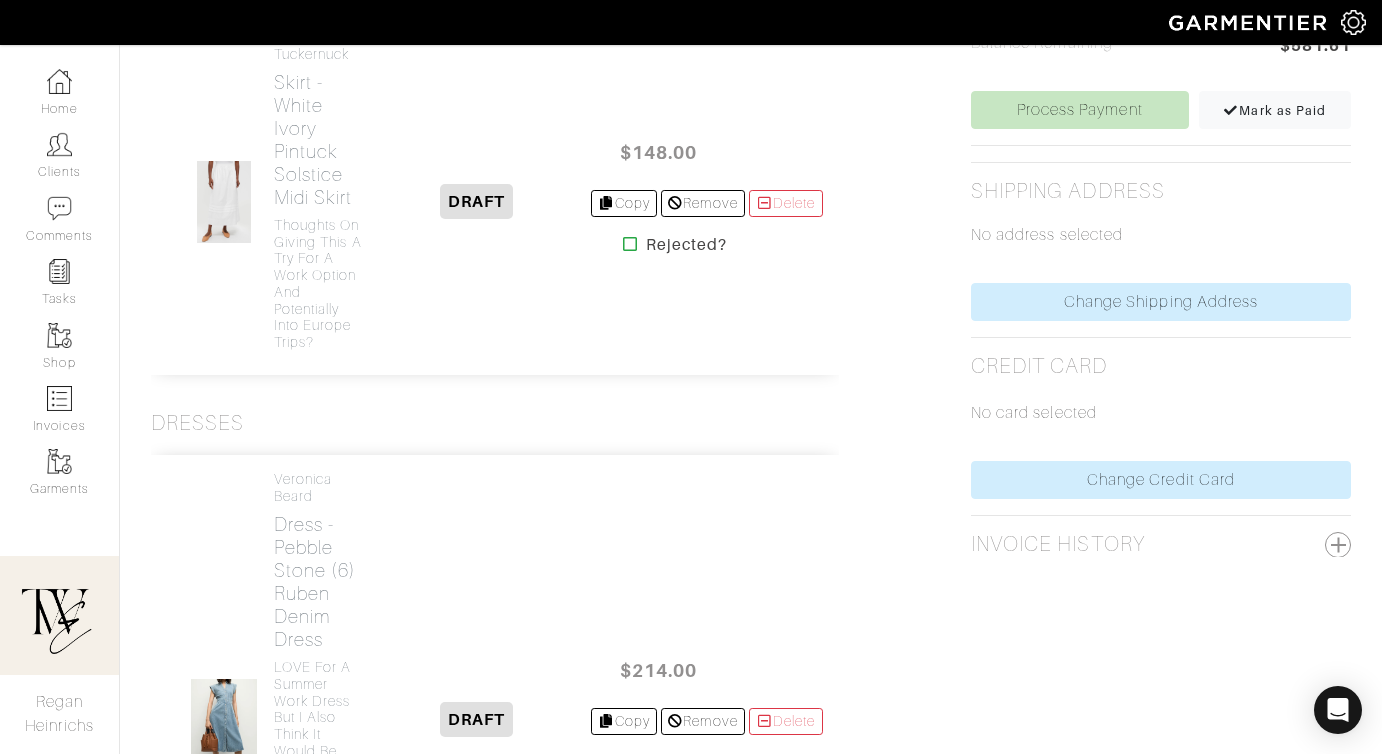 scroll, scrollTop: 1305, scrollLeft: 0, axis: vertical 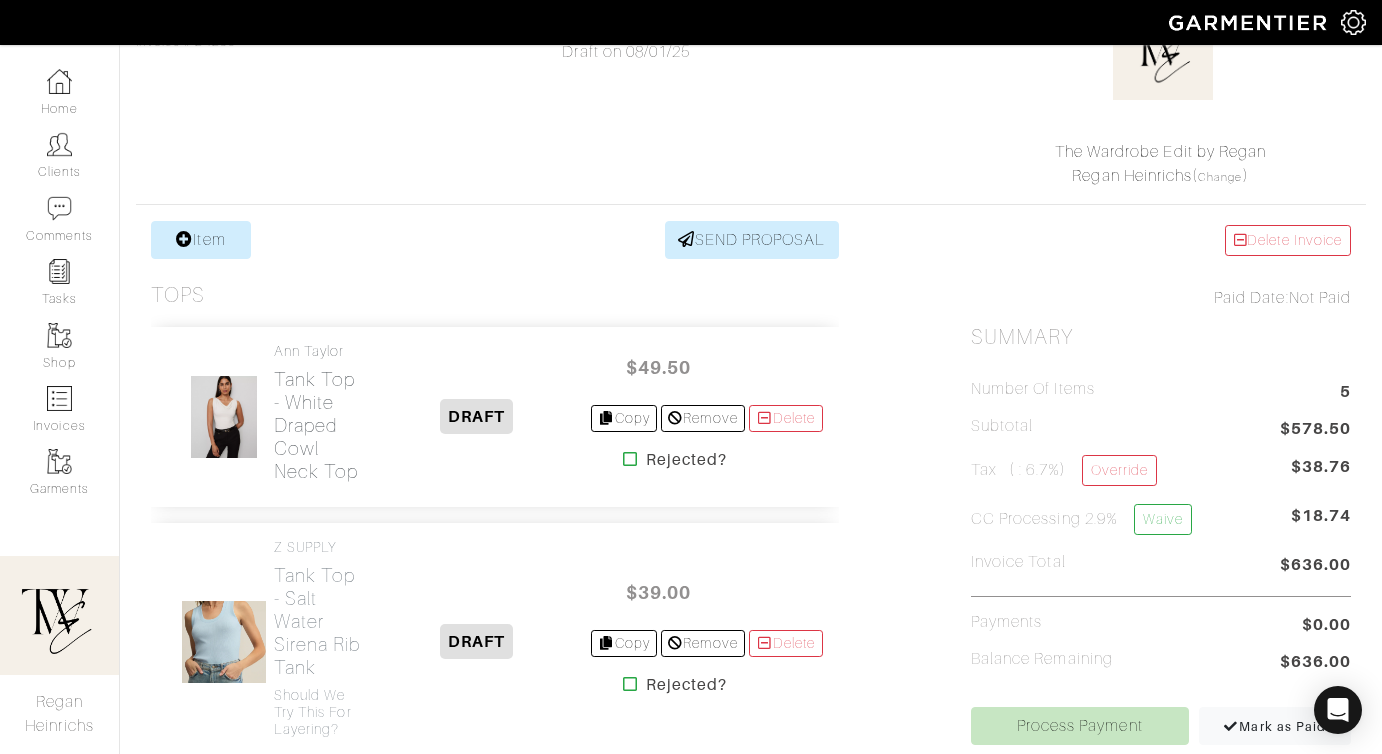 click on "Tank Top -   White
Draped Cowl Neck Top" at bounding box center [319, 425] 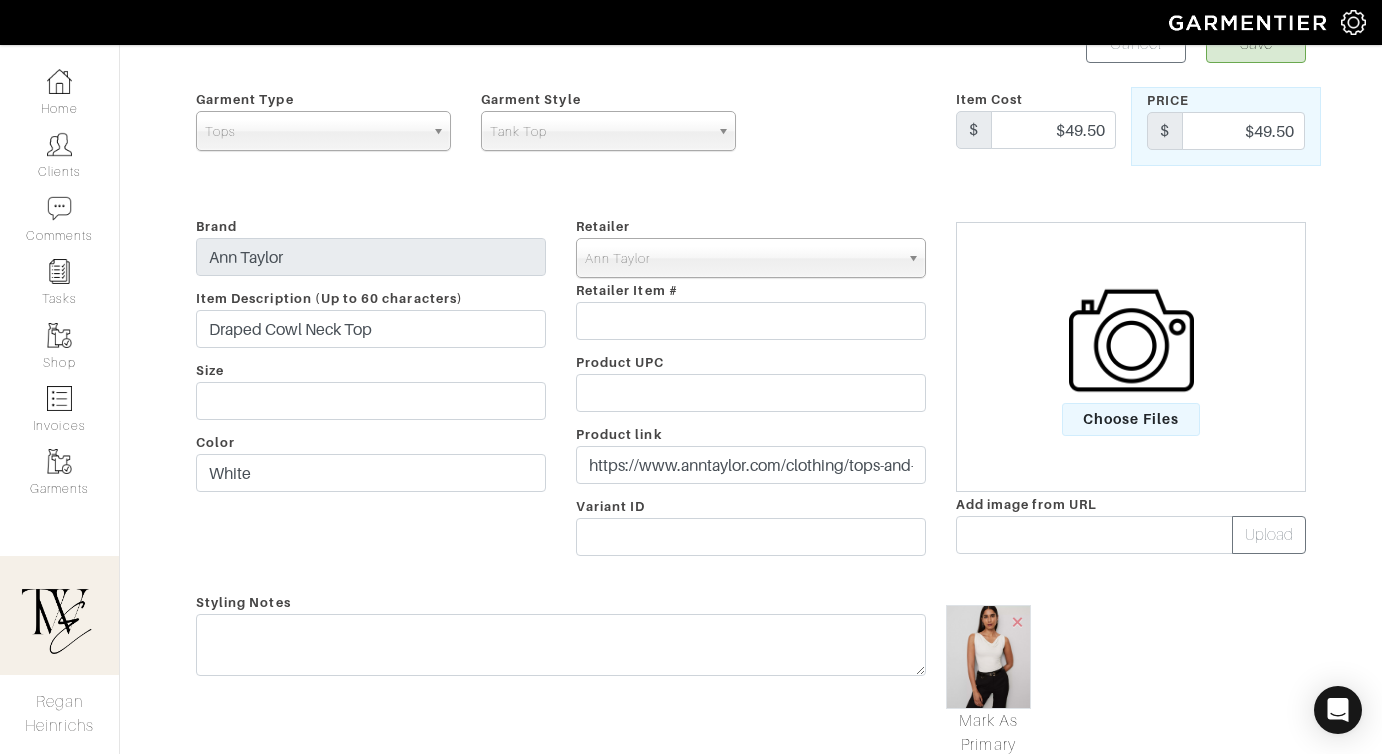 scroll, scrollTop: 221, scrollLeft: 0, axis: vertical 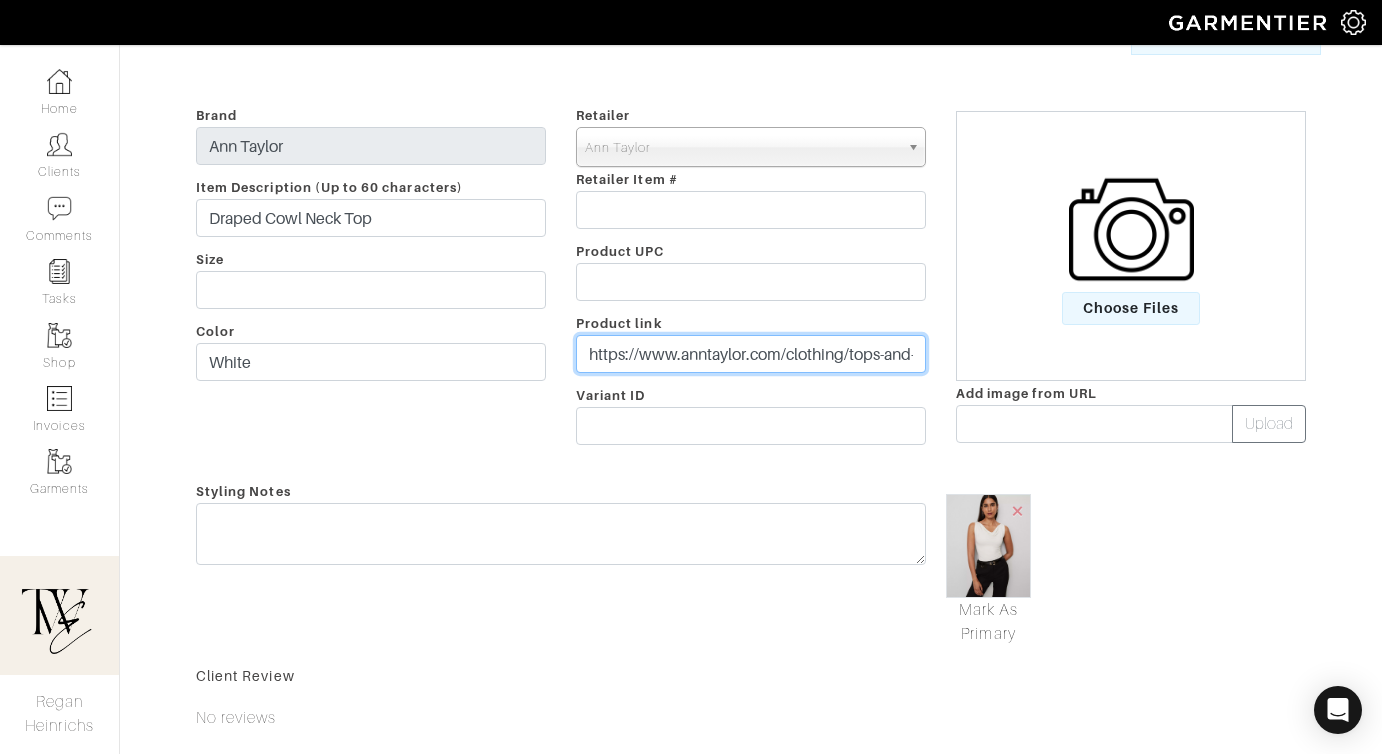 click on "https://www.anntaylor.com/clothing/tops-and-blouses/cata000010/draped-cowl-neck-top/846090.html?dwvar_846090_color=9192&dwvar_846090_size=700&currency=usd&country=US&cid=ps_nonbrdShopping_OG_SEM_NB_GOOG_SHOP_PMAX_LOWER_TOPS_BAU_PERF_NA|OG_Non-Brand_Google&ogmap=PLA|RTN|GOOG|SHOP|NA|18211585186||&irclickid=0hSx9qwW2xyPTOUxFO0M41mVUkpxV3QpQUW:Q00&sharedid=&irpid=2340682&irgwc=1&CID=AFF_2340682" at bounding box center [751, 354] 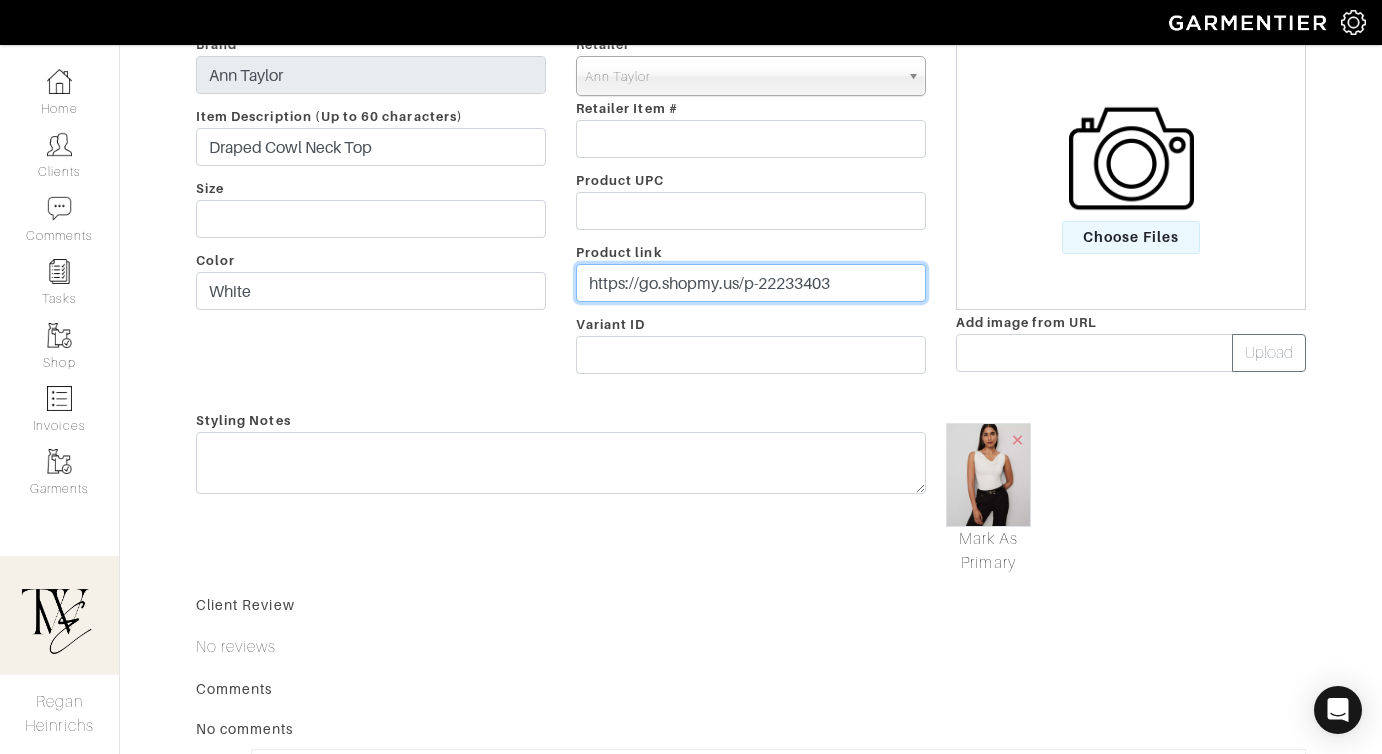 scroll, scrollTop: 293, scrollLeft: 0, axis: vertical 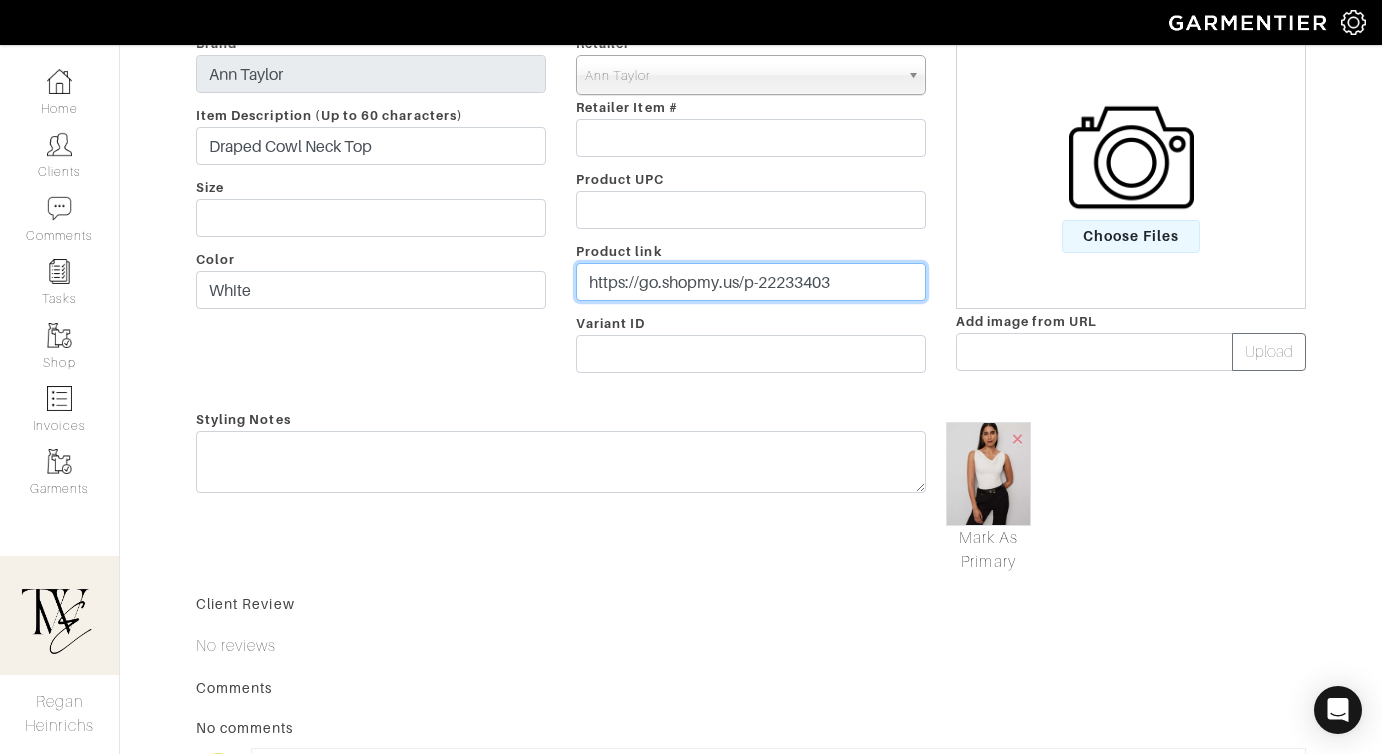 type on "https://go.shopmy.us/p-22233403" 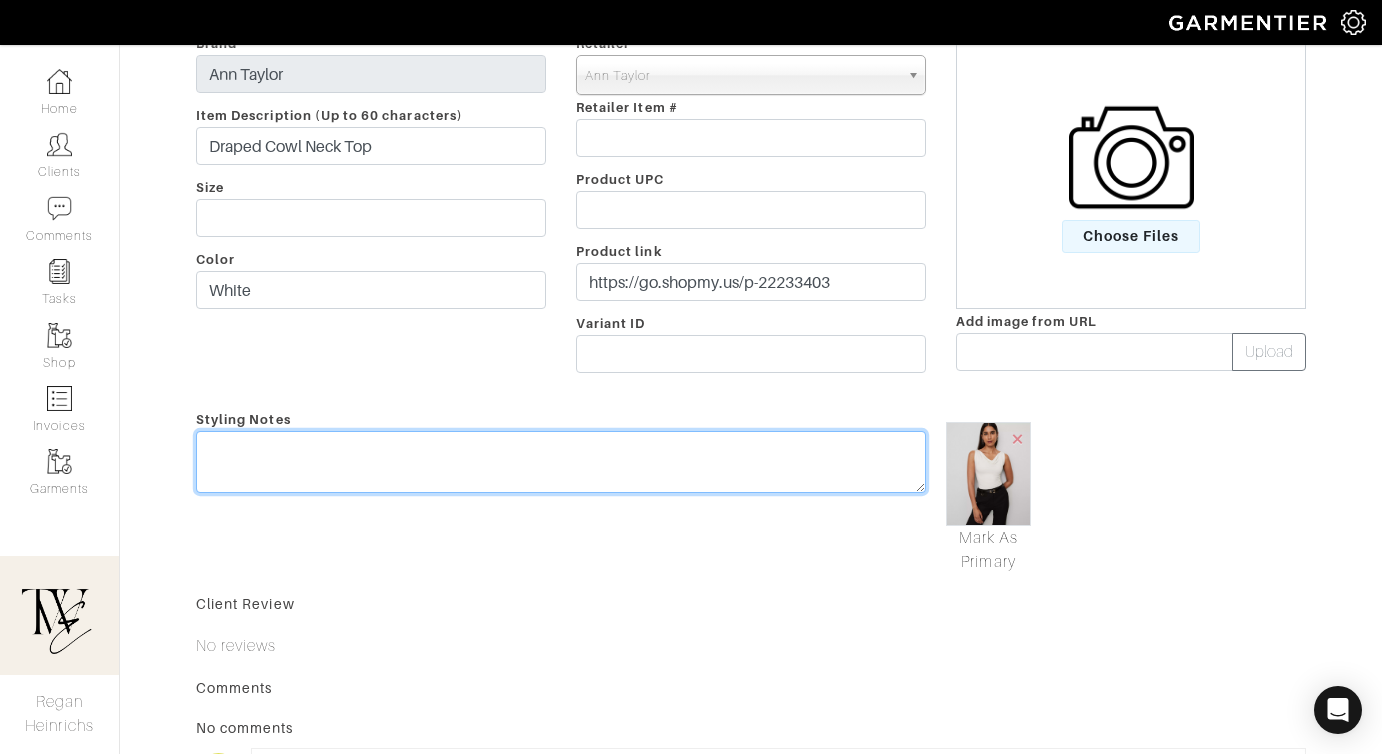 click on "Styling Notes" at bounding box center [561, 490] 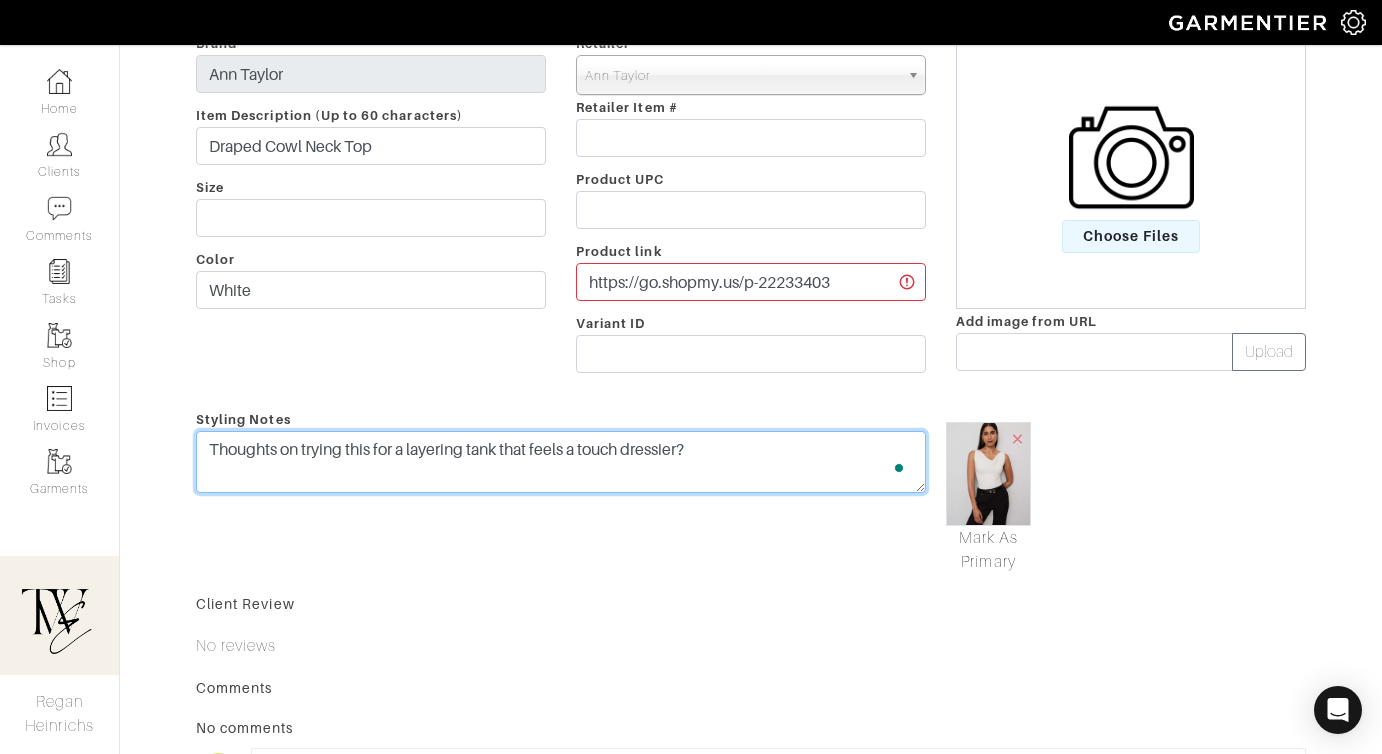 scroll, scrollTop: 0, scrollLeft: 0, axis: both 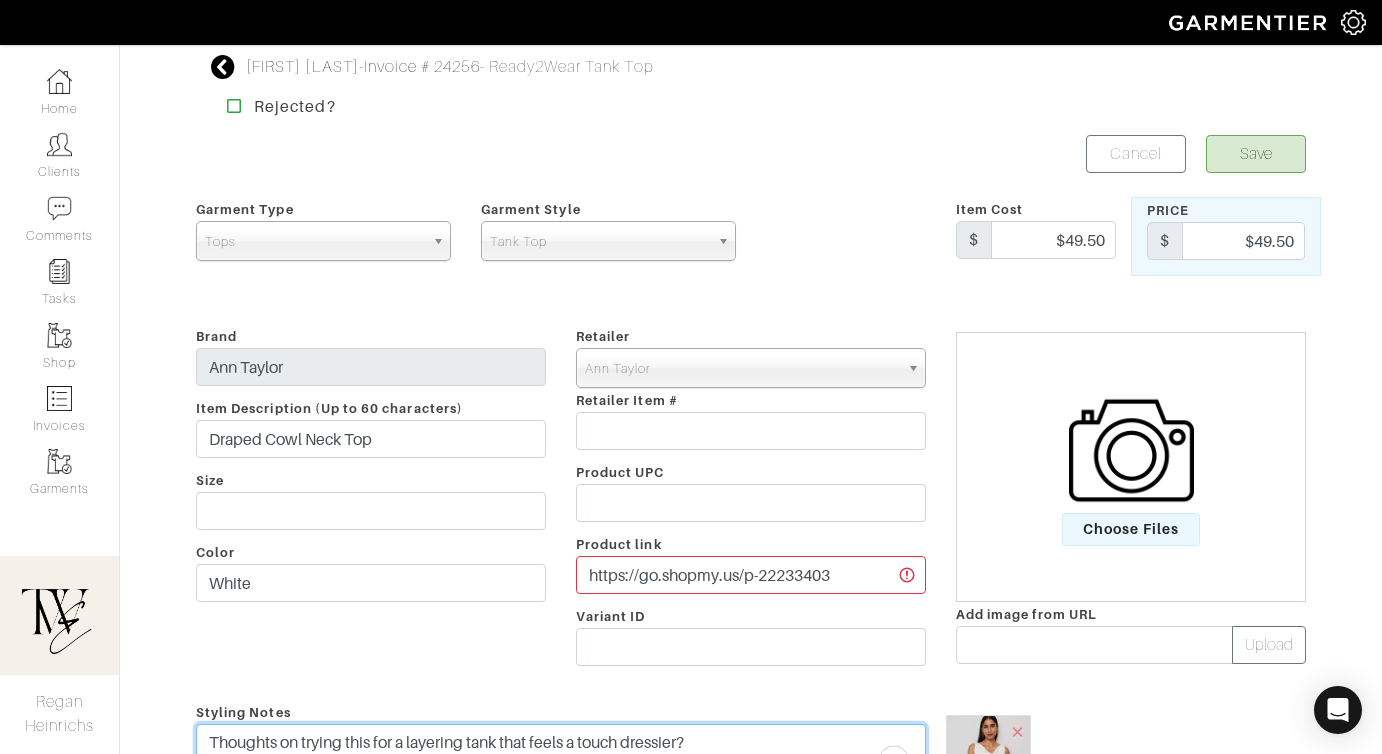 type on "Thoughts on trying this for a layering tank that feels a touch dressier?" 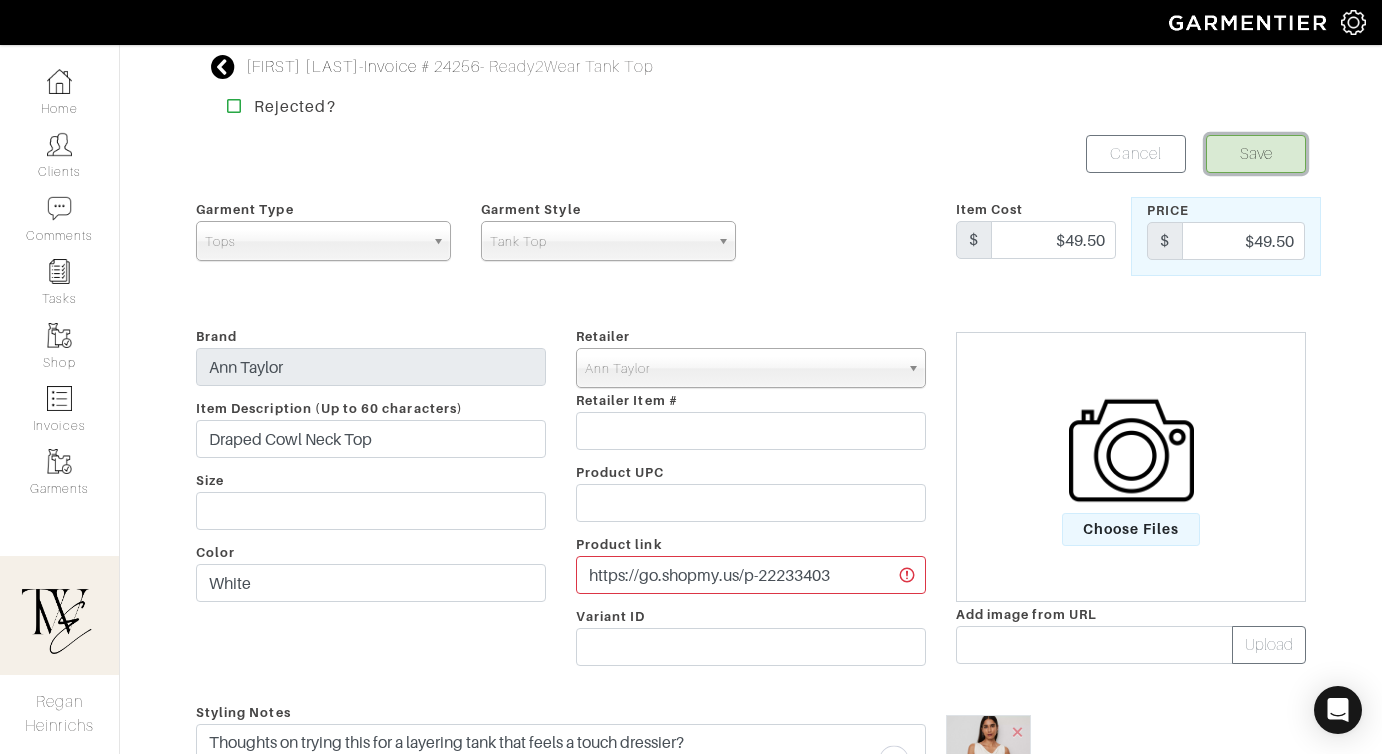 click on "Save" at bounding box center [1256, 154] 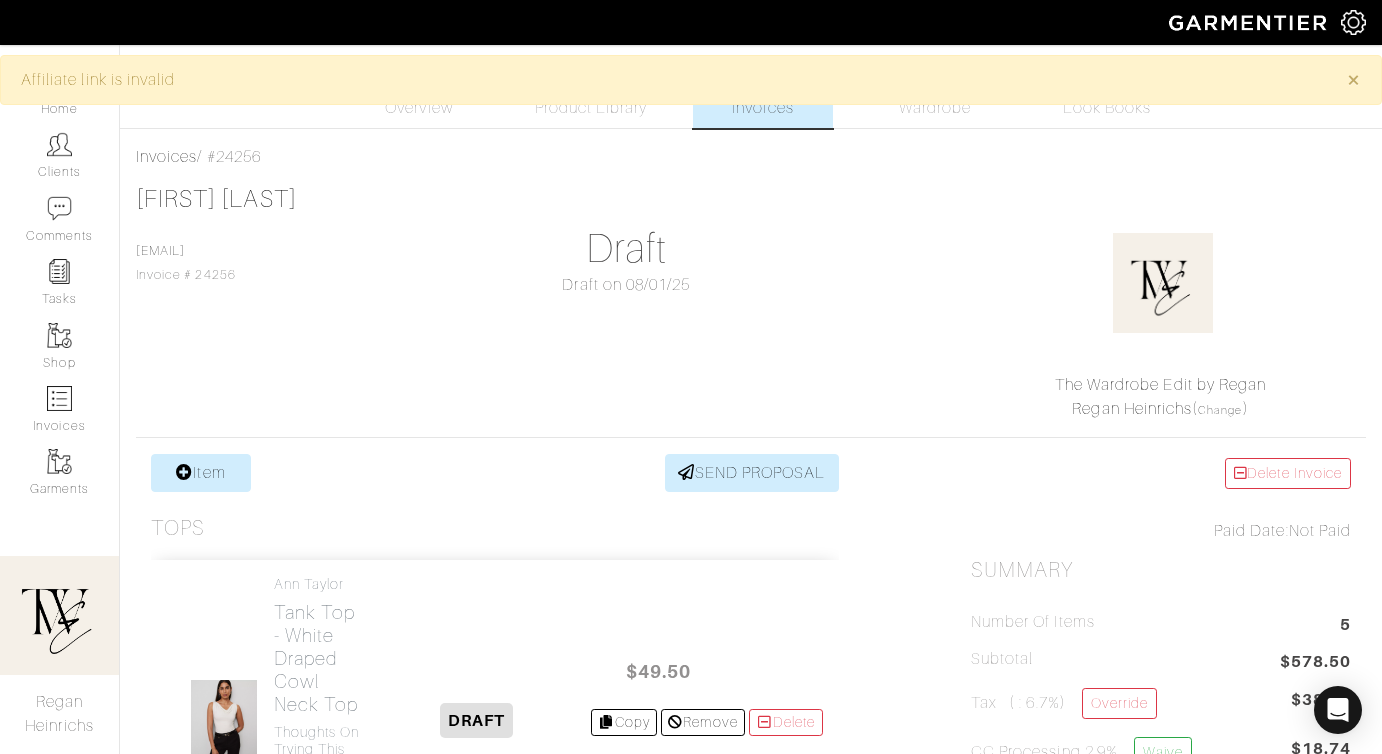 scroll, scrollTop: 0, scrollLeft: 0, axis: both 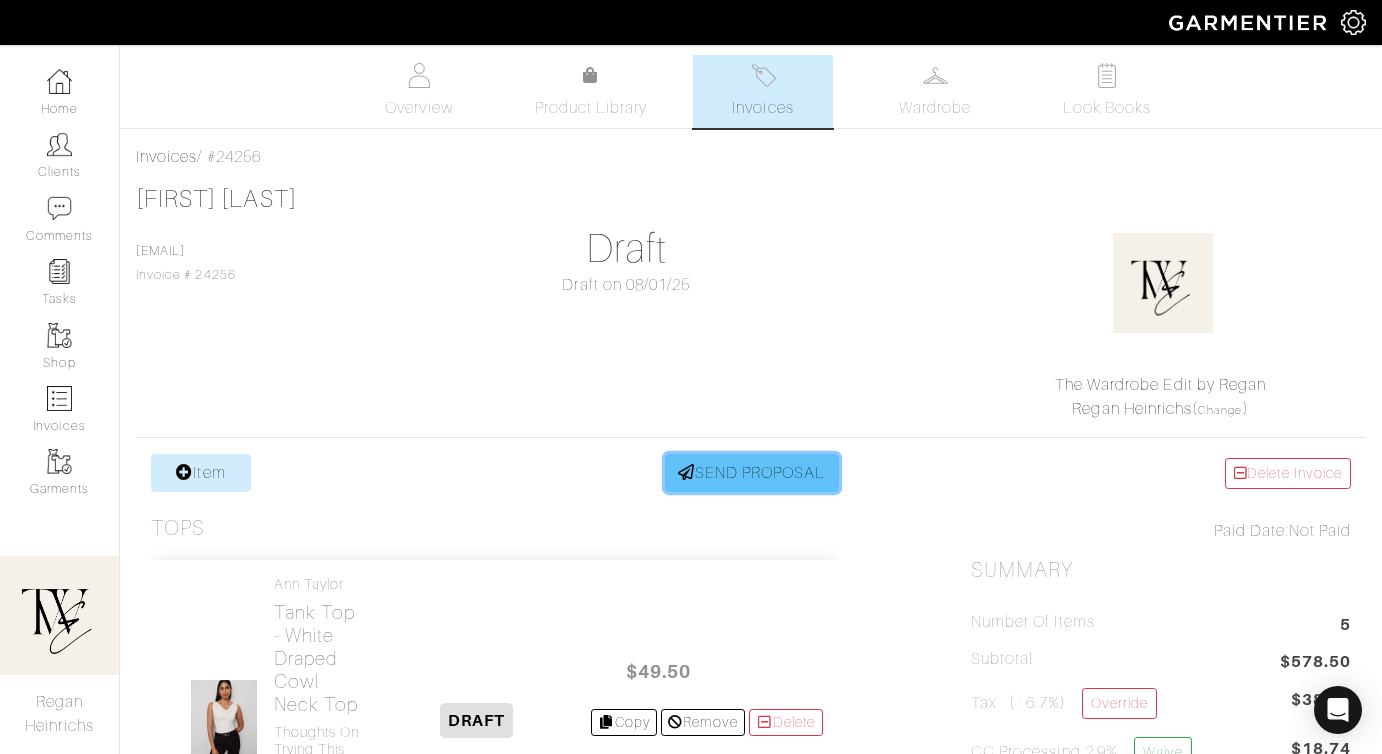 click on "SEND PROPOSAL" at bounding box center [752, 473] 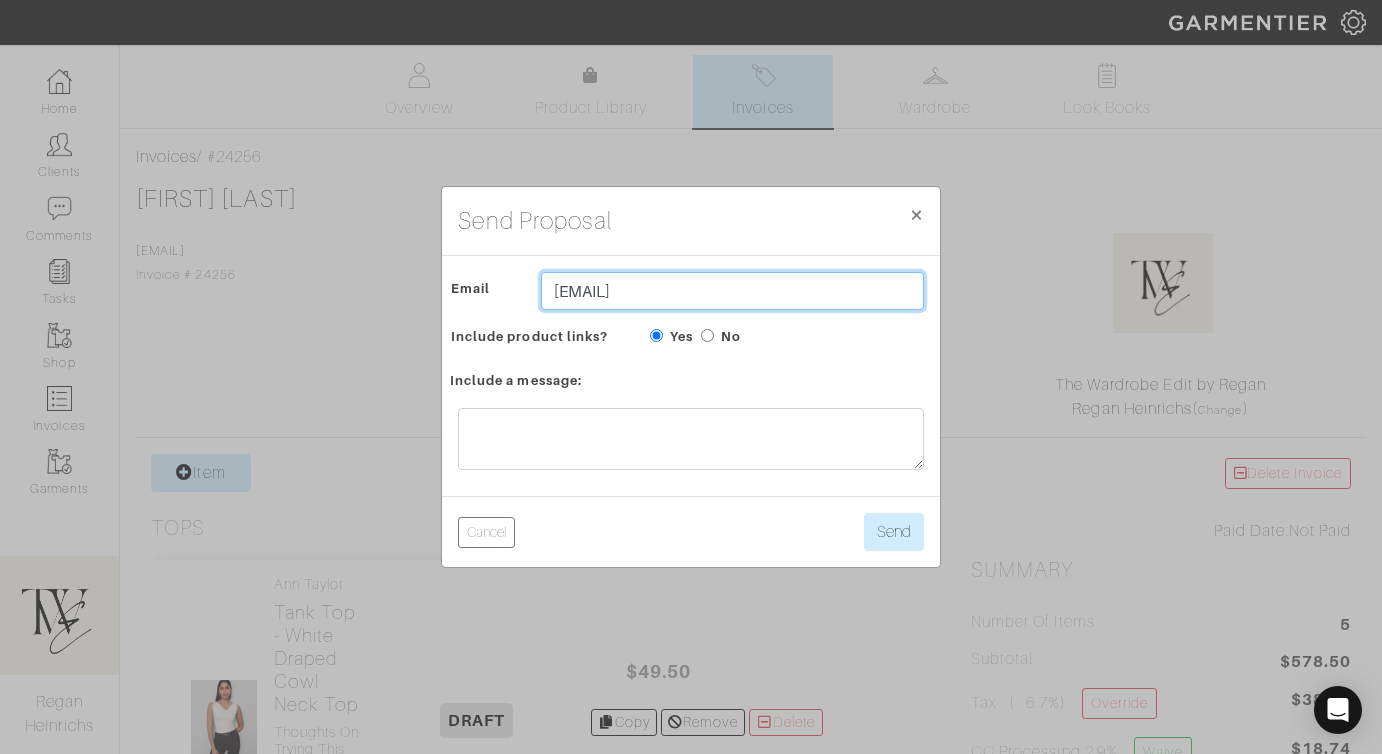 click on "[EMAIL]" at bounding box center [732, 291] 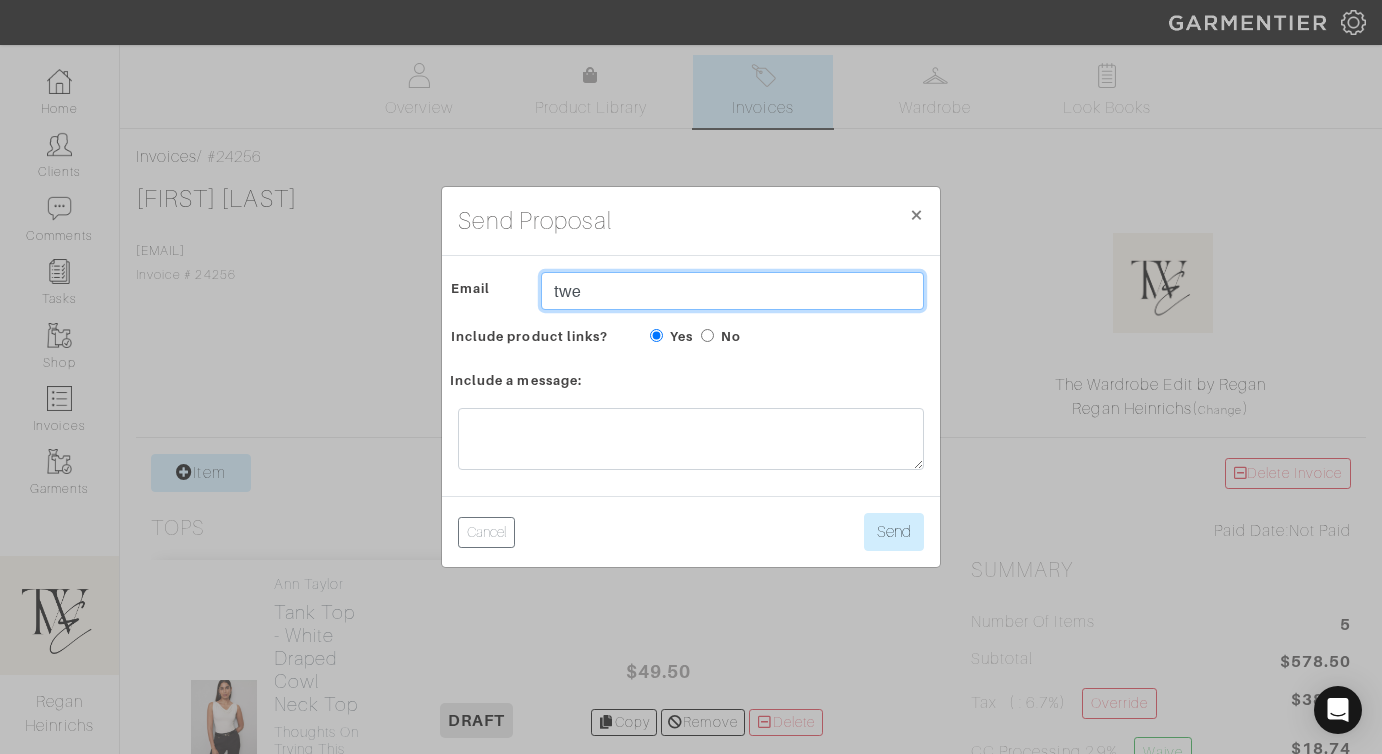 type on "[EMAIL]" 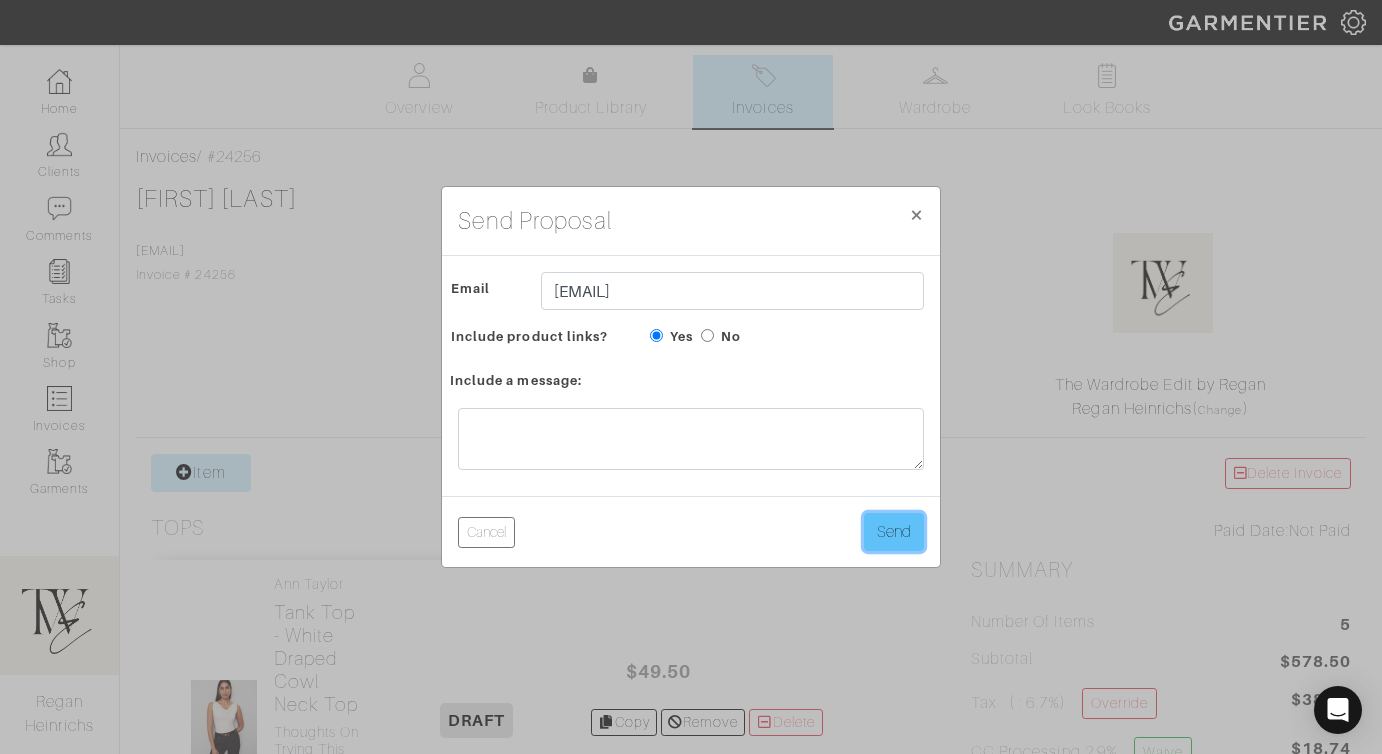 click on "Send" at bounding box center (894, 532) 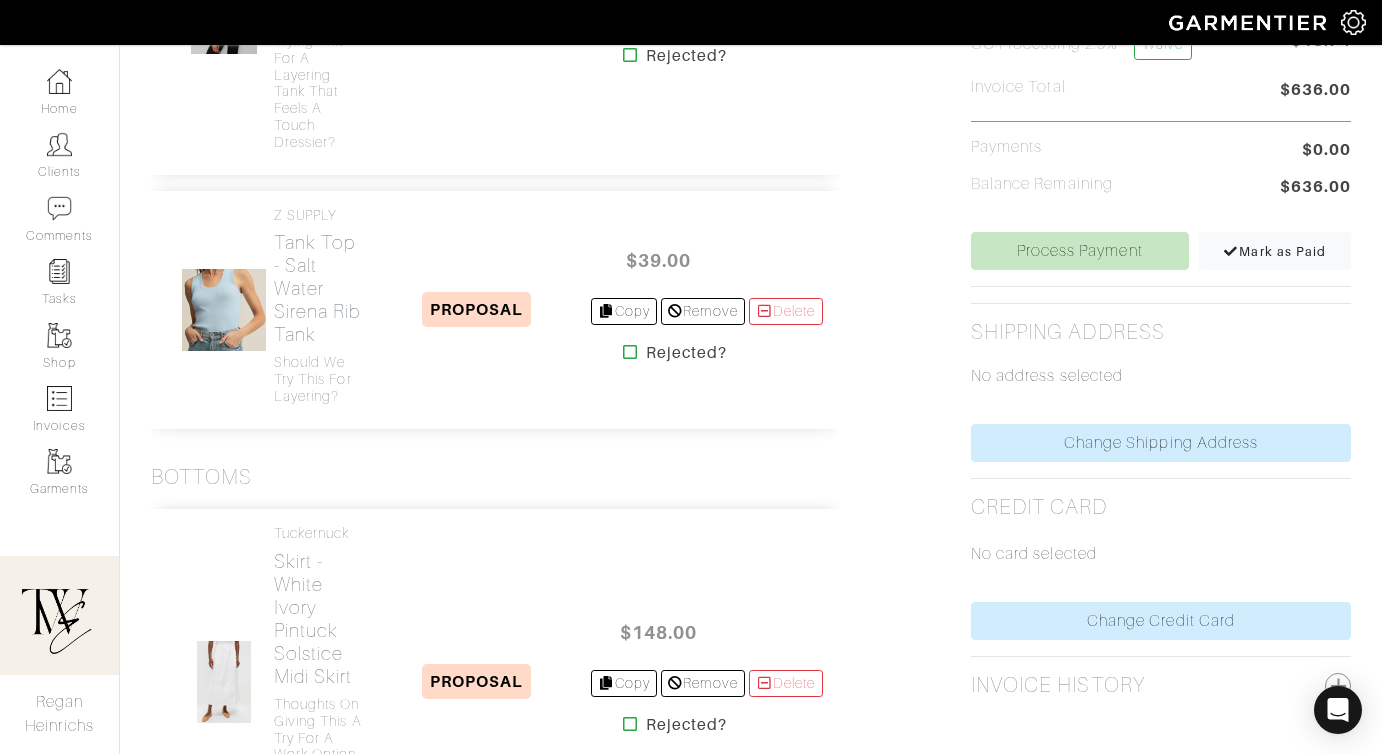 scroll, scrollTop: 0, scrollLeft: 0, axis: both 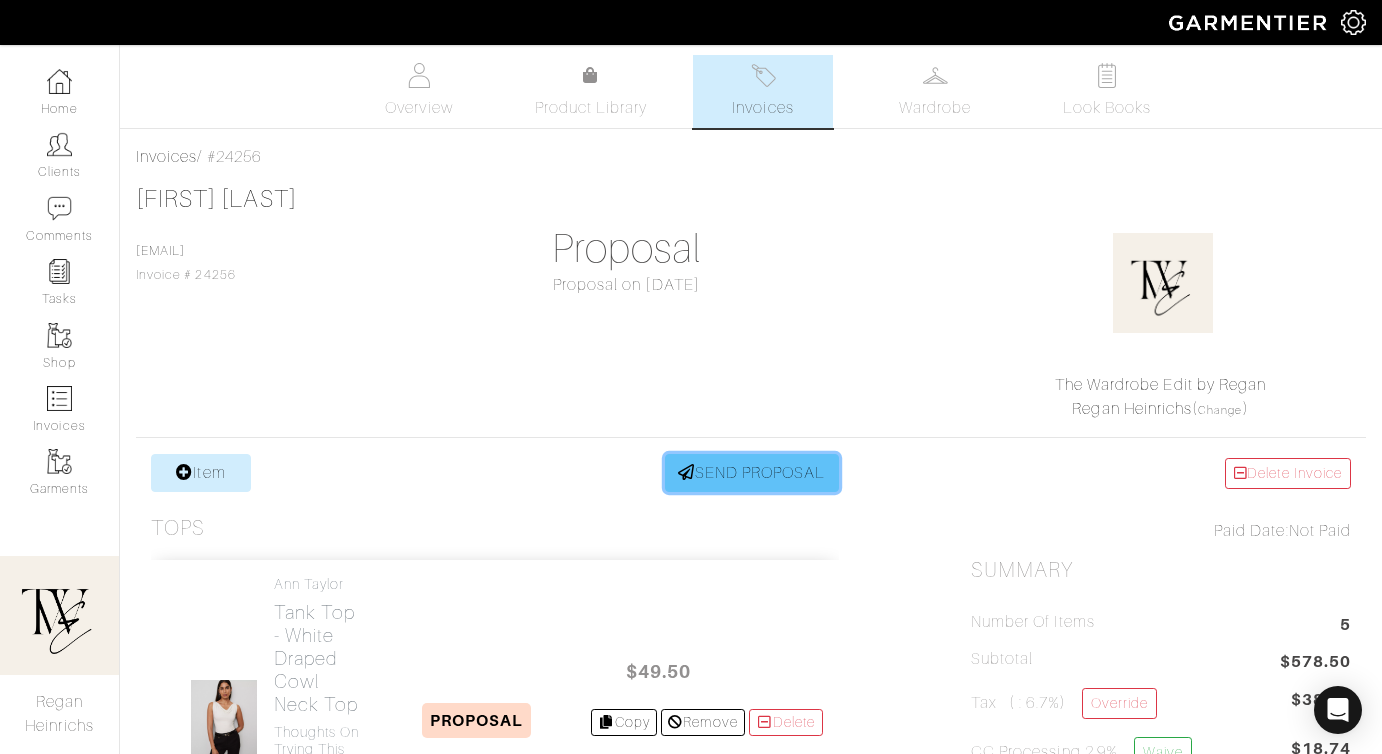 click on "SEND PROPOSAL" at bounding box center (752, 473) 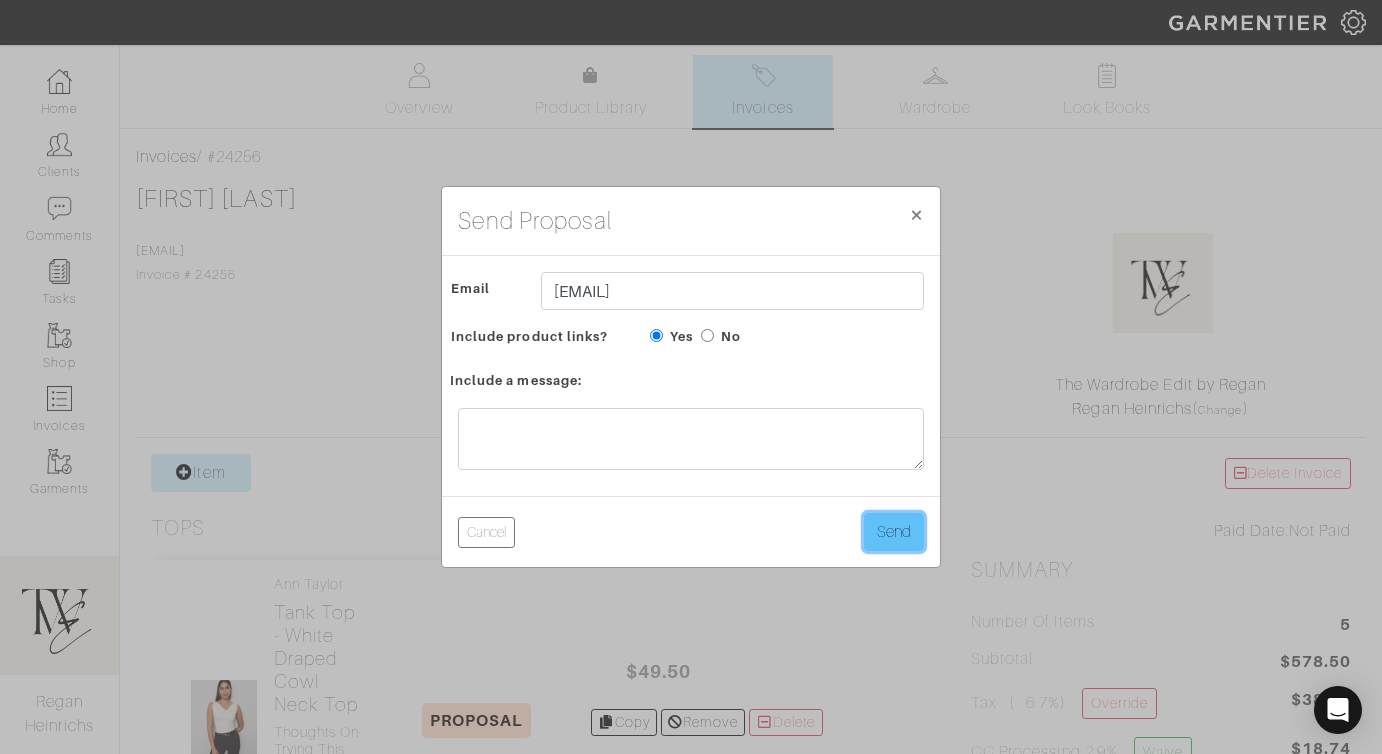 click on "Send" at bounding box center [894, 532] 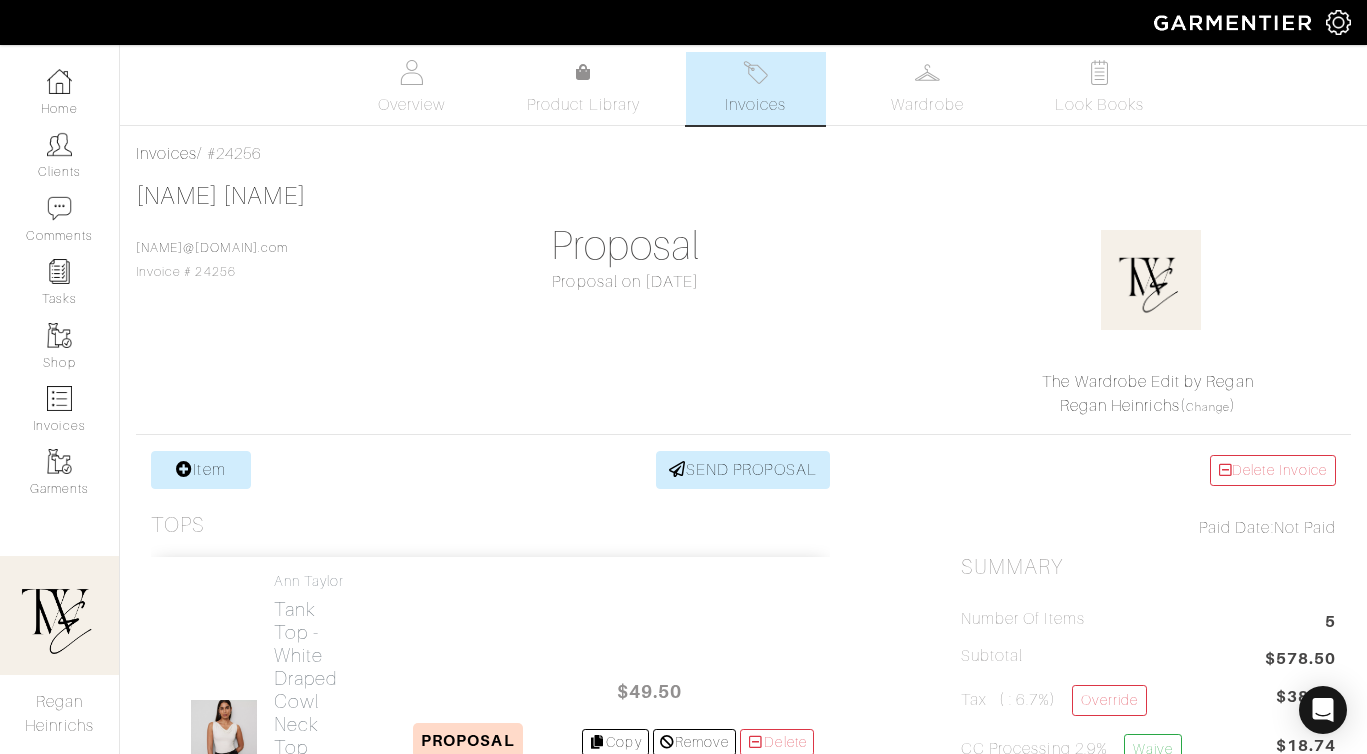 scroll, scrollTop: 4, scrollLeft: 0, axis: vertical 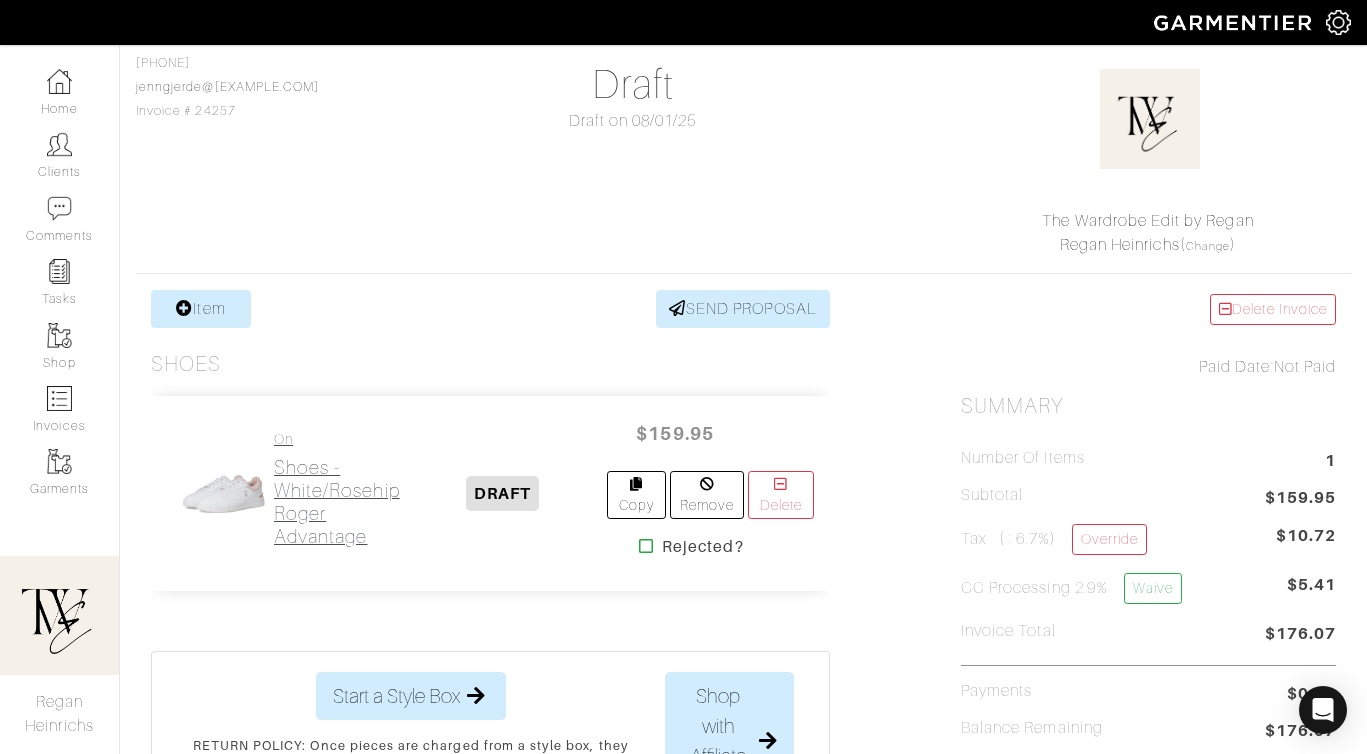 click on "Shoes - White/Rosehip Roger Advantage" at bounding box center [337, 502] 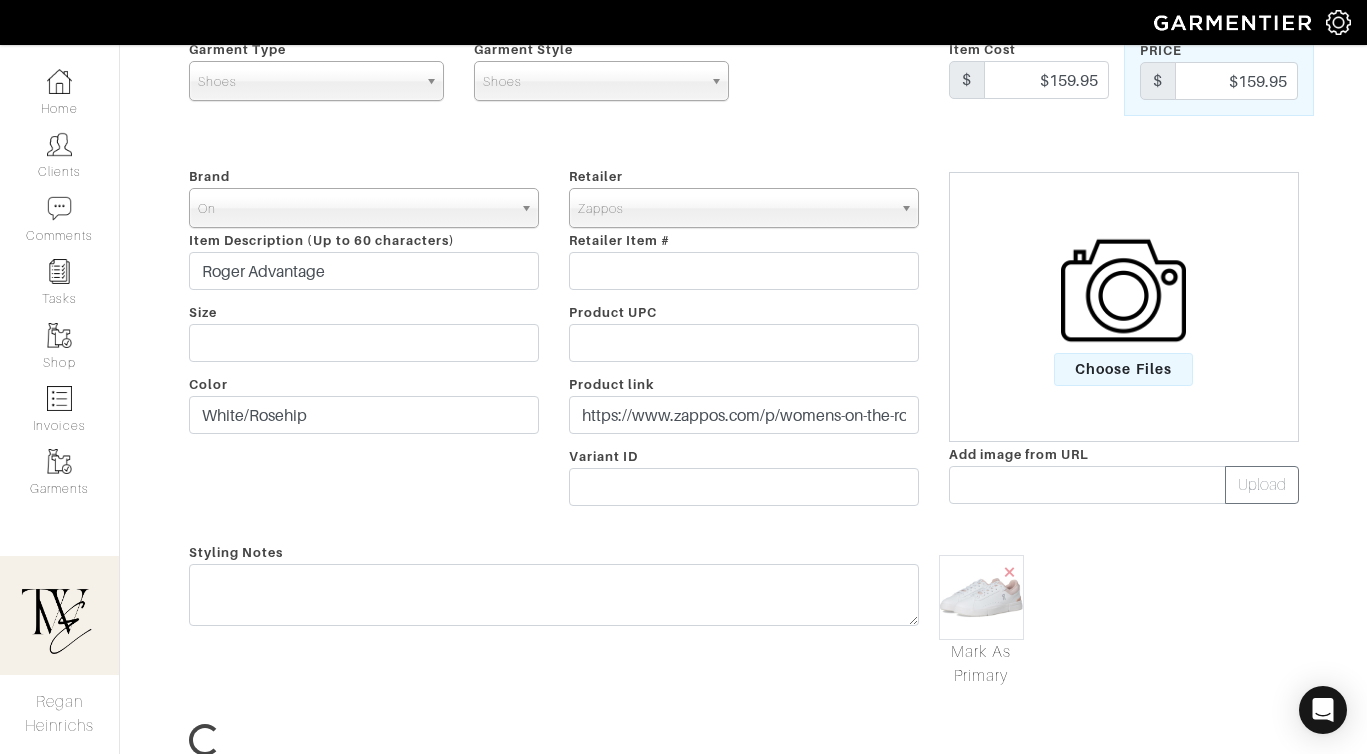 scroll, scrollTop: 48, scrollLeft: 0, axis: vertical 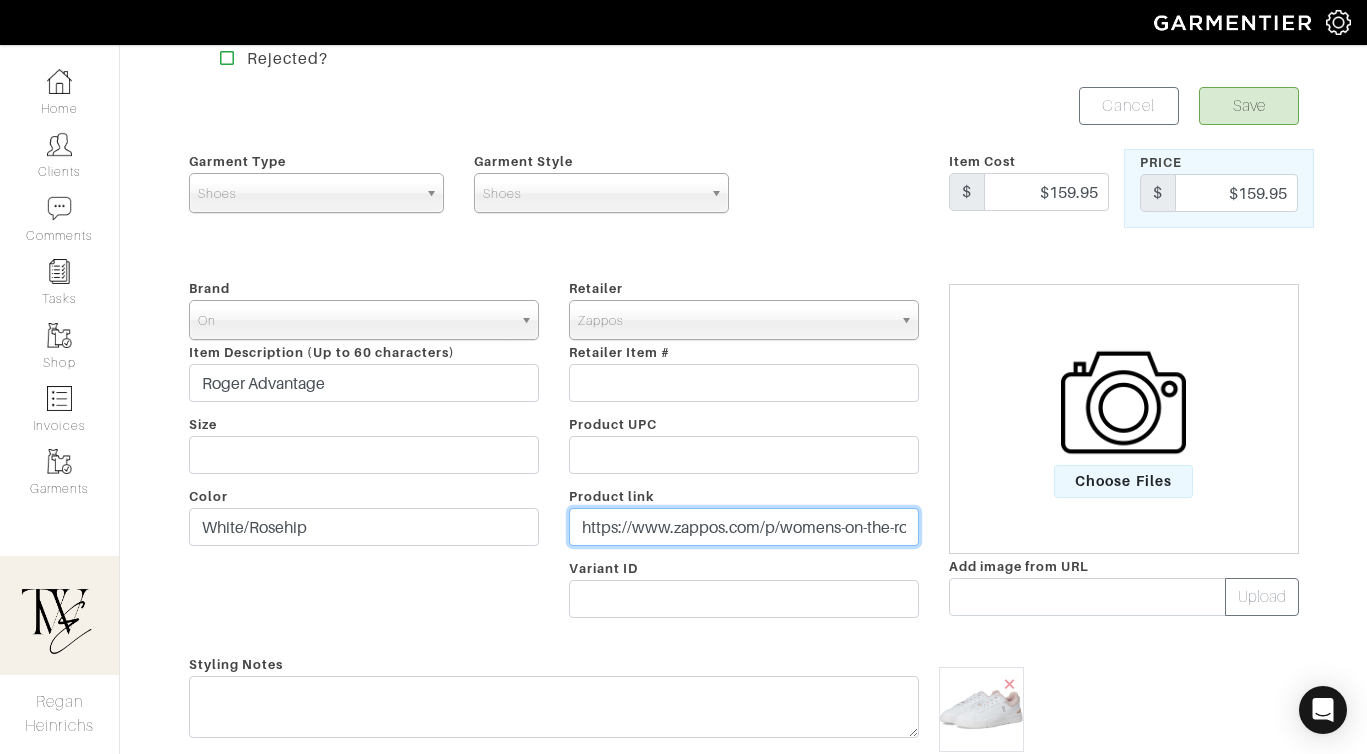 click on "https://www.zappos.com/p/womens-on-the-roger-advantage-white-rosehip/product/10029597/color/679494?PID=100323451&AID=13588682&utm_source=Shop+My+Shelf,+Inc.&splash=none&utm_medium=affiliate&cjevent=9e86d0c56f2911f0812502210a1eba24&utm_campaign=5447901&utm_term=100323451&utm_content=13588682&zap_placement=user-99028-pin-22235414-puser-null" at bounding box center (744, 527) 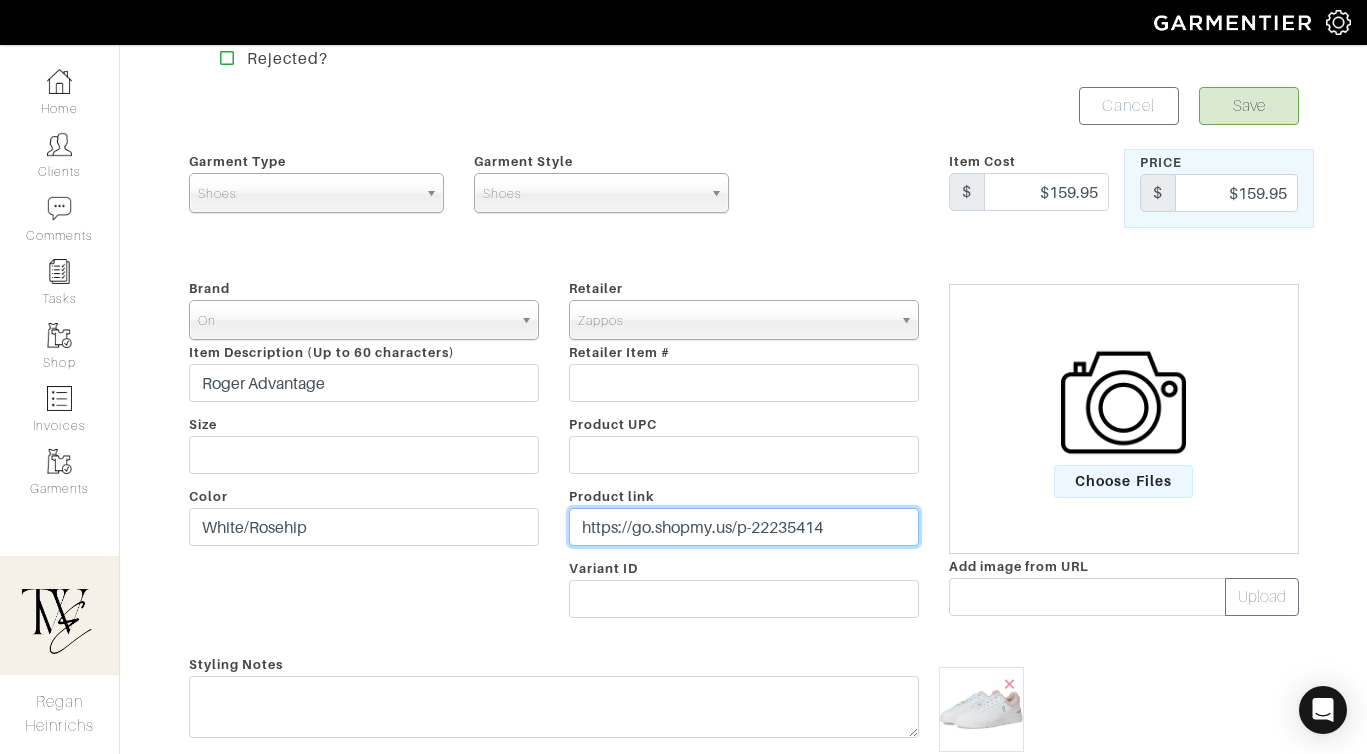 scroll, scrollTop: 156, scrollLeft: 0, axis: vertical 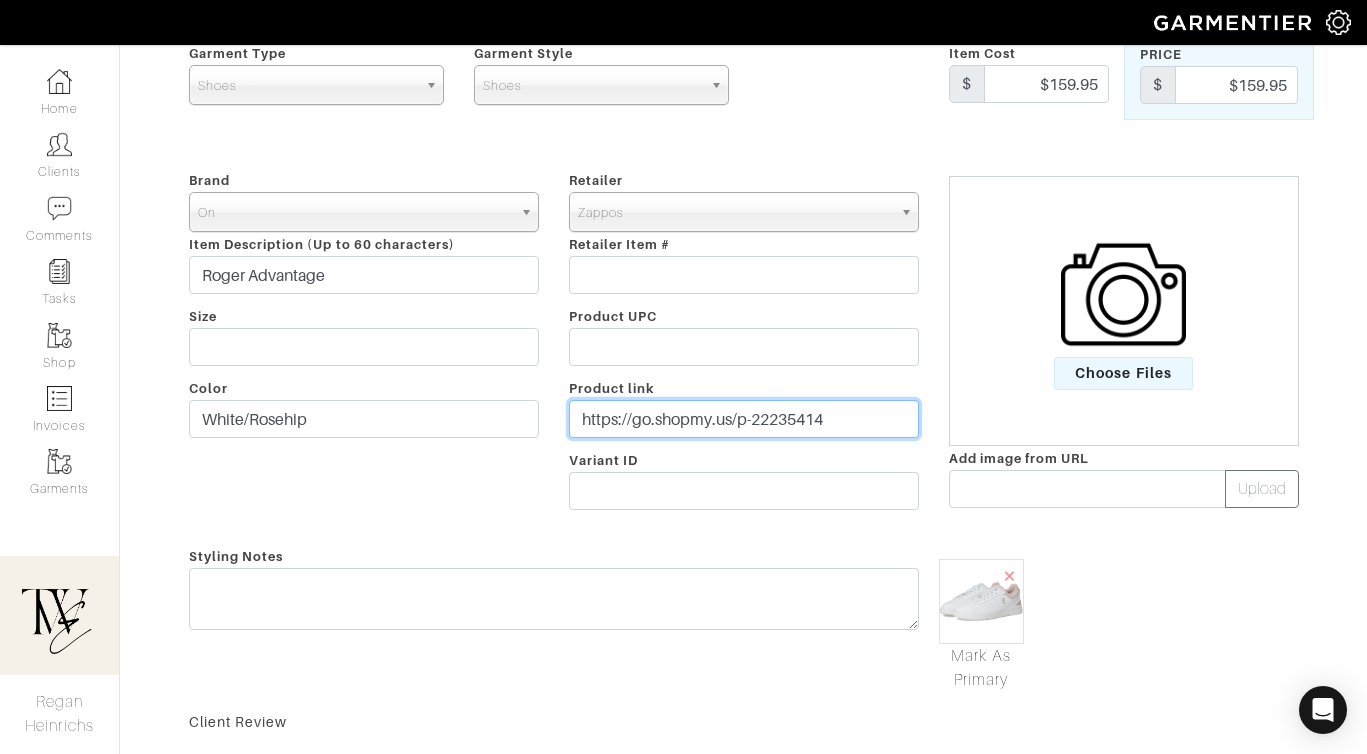 type on "https://go.shopmy.us/p-22235414" 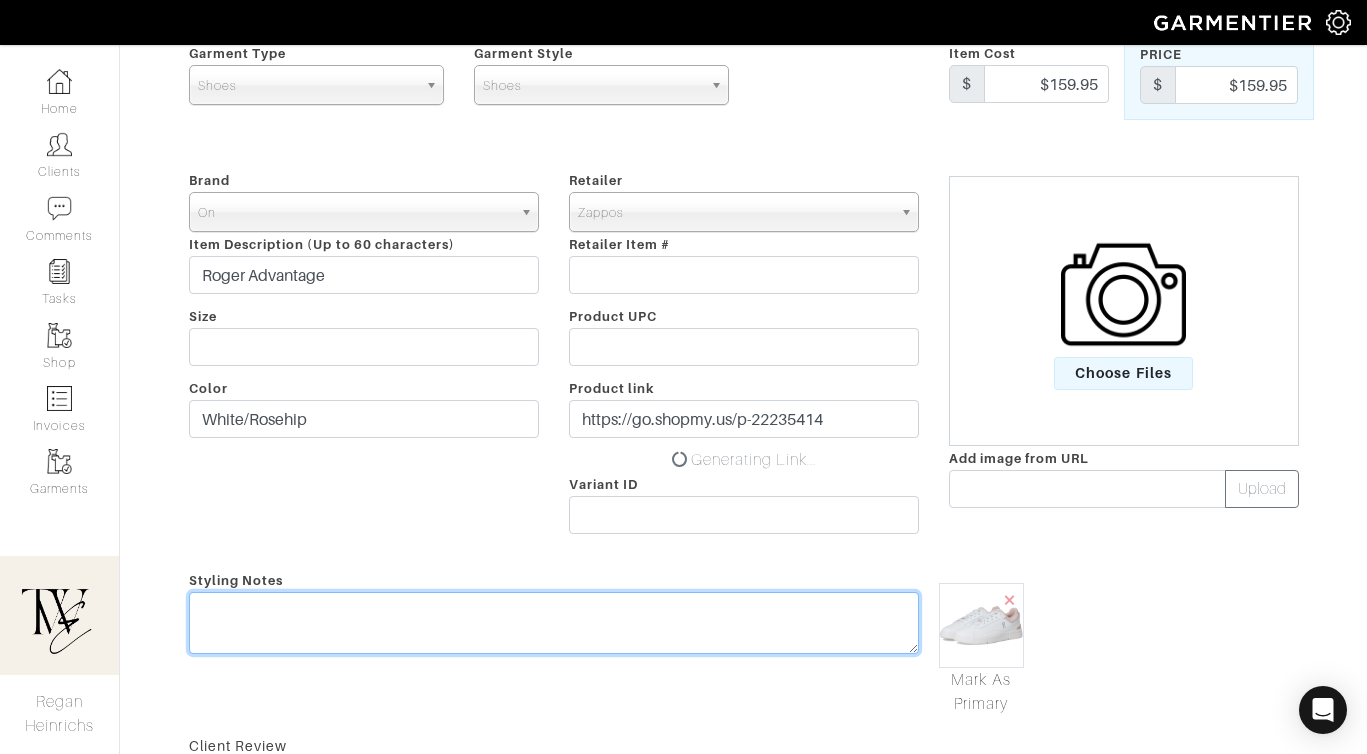 click on "Styling Notes" at bounding box center [554, 642] 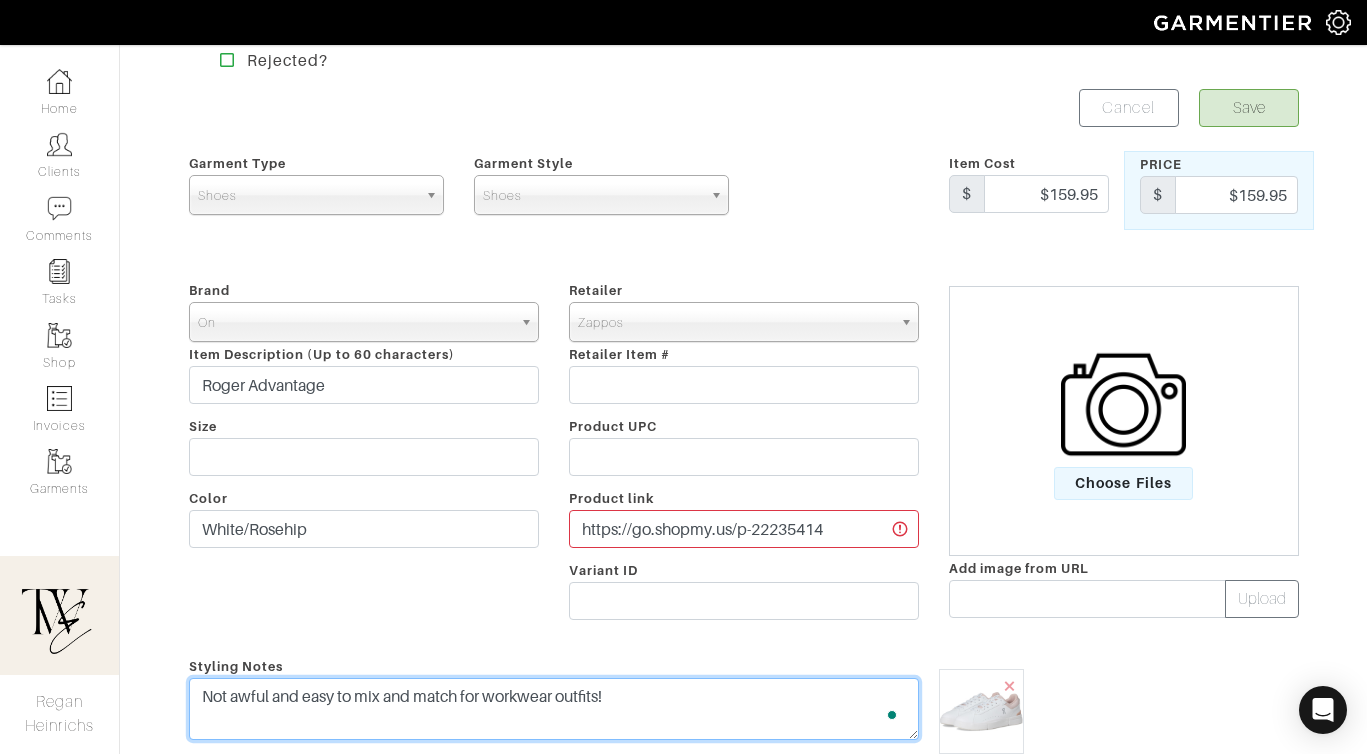scroll, scrollTop: 0, scrollLeft: 0, axis: both 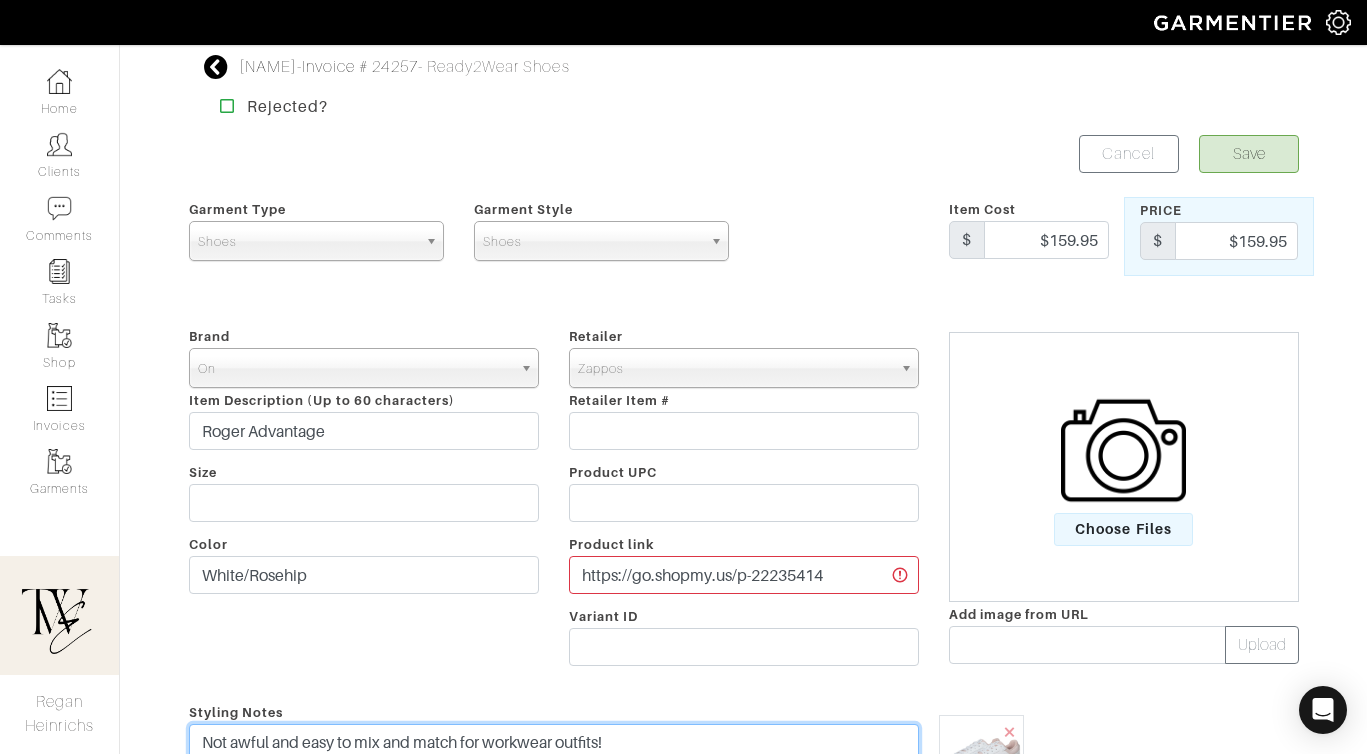 type on "Not awful and easy to mix and match for workwear outfits!" 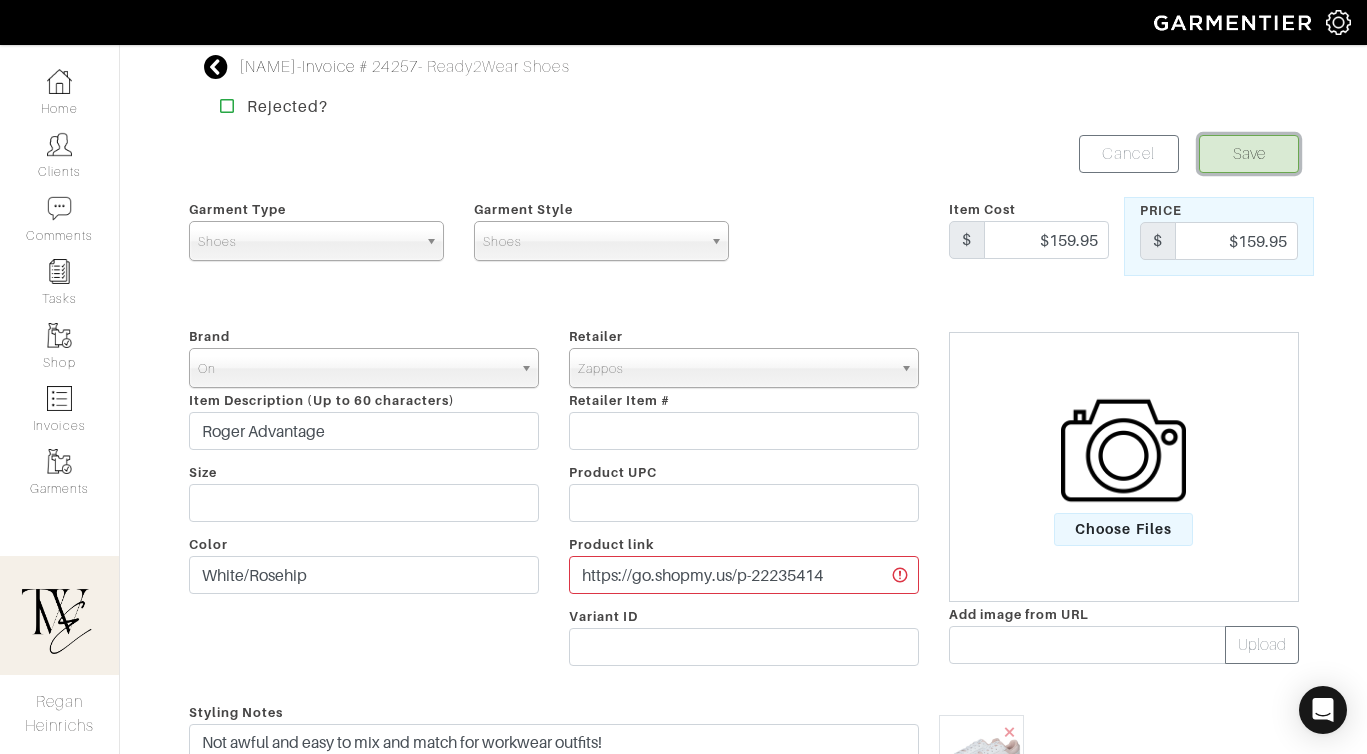 click on "Save" at bounding box center (1249, 154) 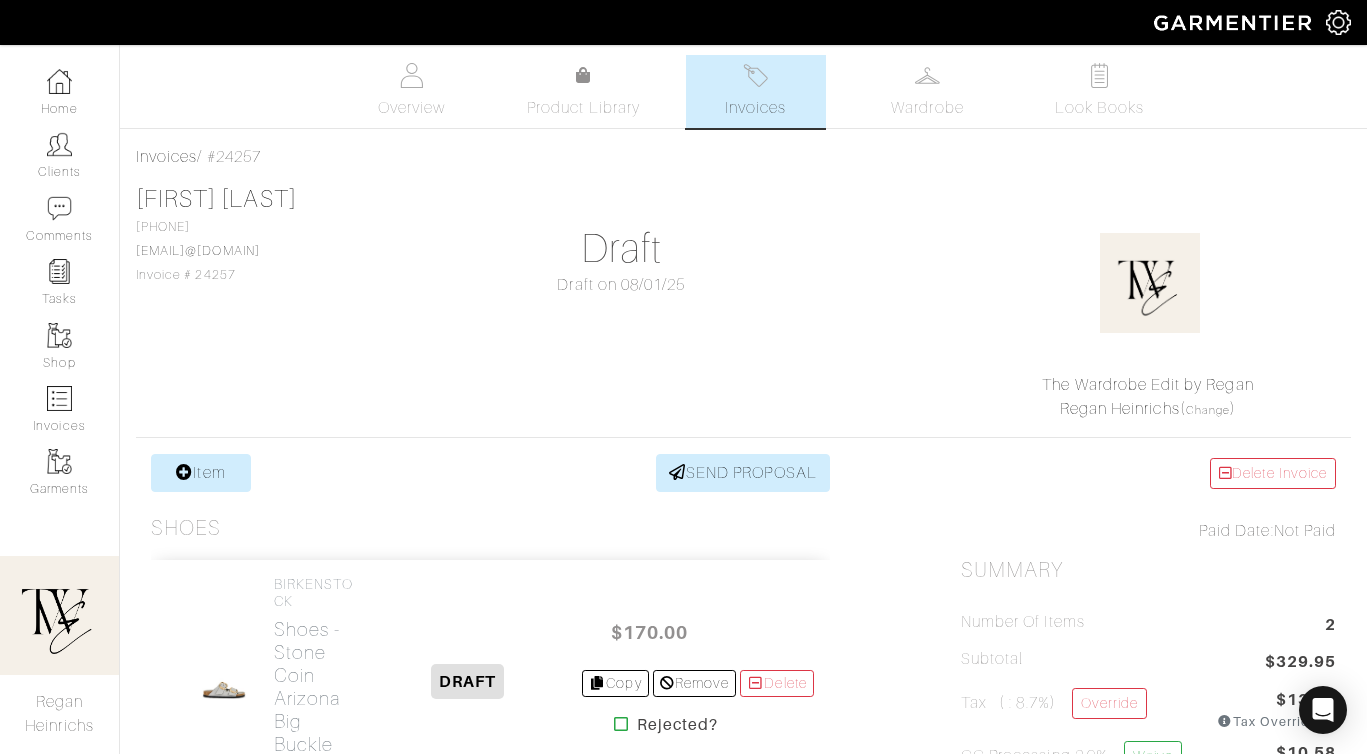 scroll, scrollTop: 592, scrollLeft: 0, axis: vertical 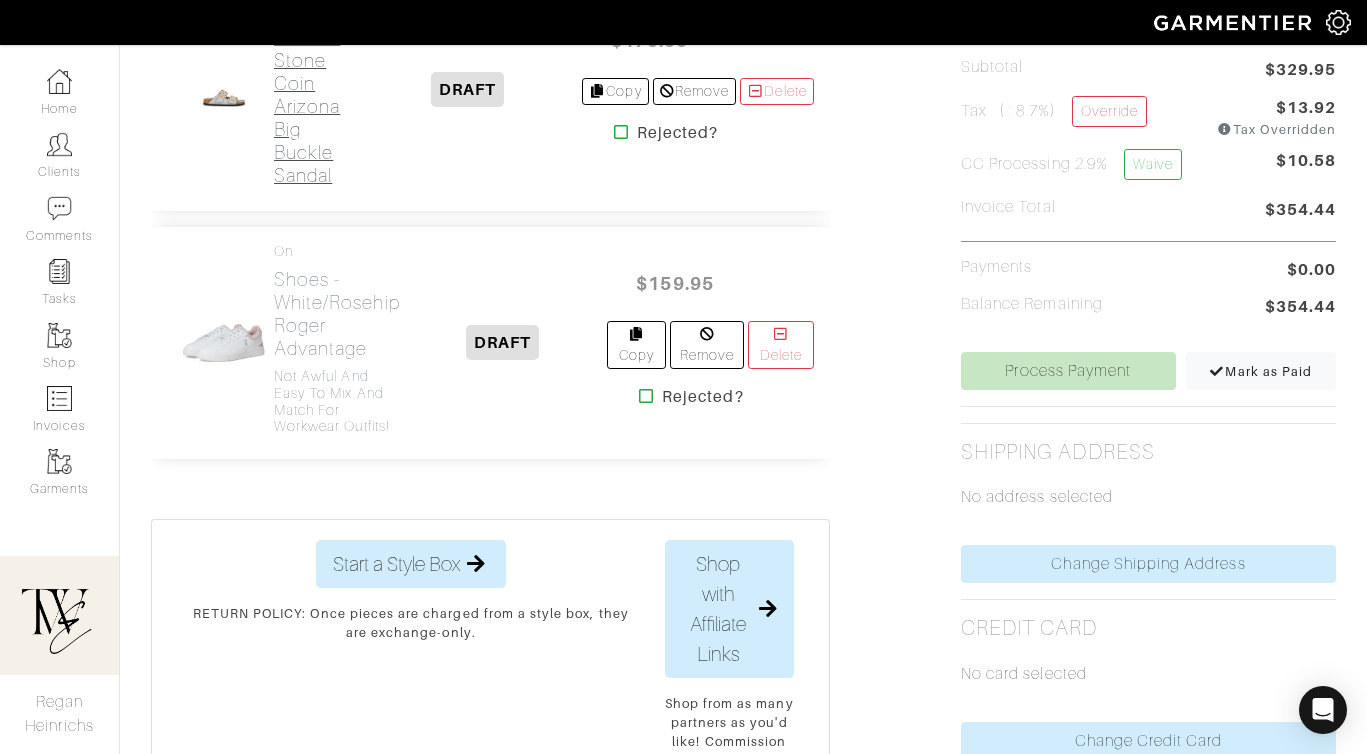 click on "Shoes -   Stone Coin
Arizona Big Buckle Sandal" at bounding box center [314, 106] 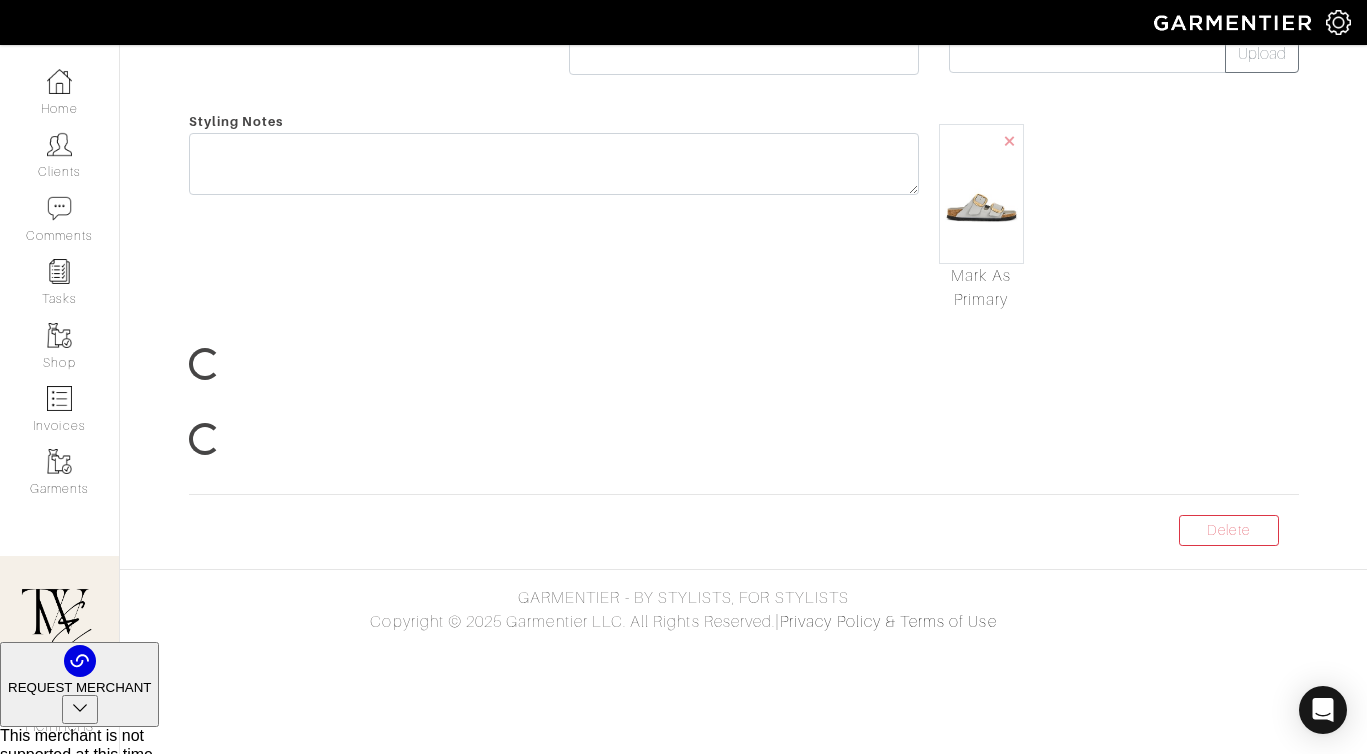 scroll, scrollTop: 0, scrollLeft: 0, axis: both 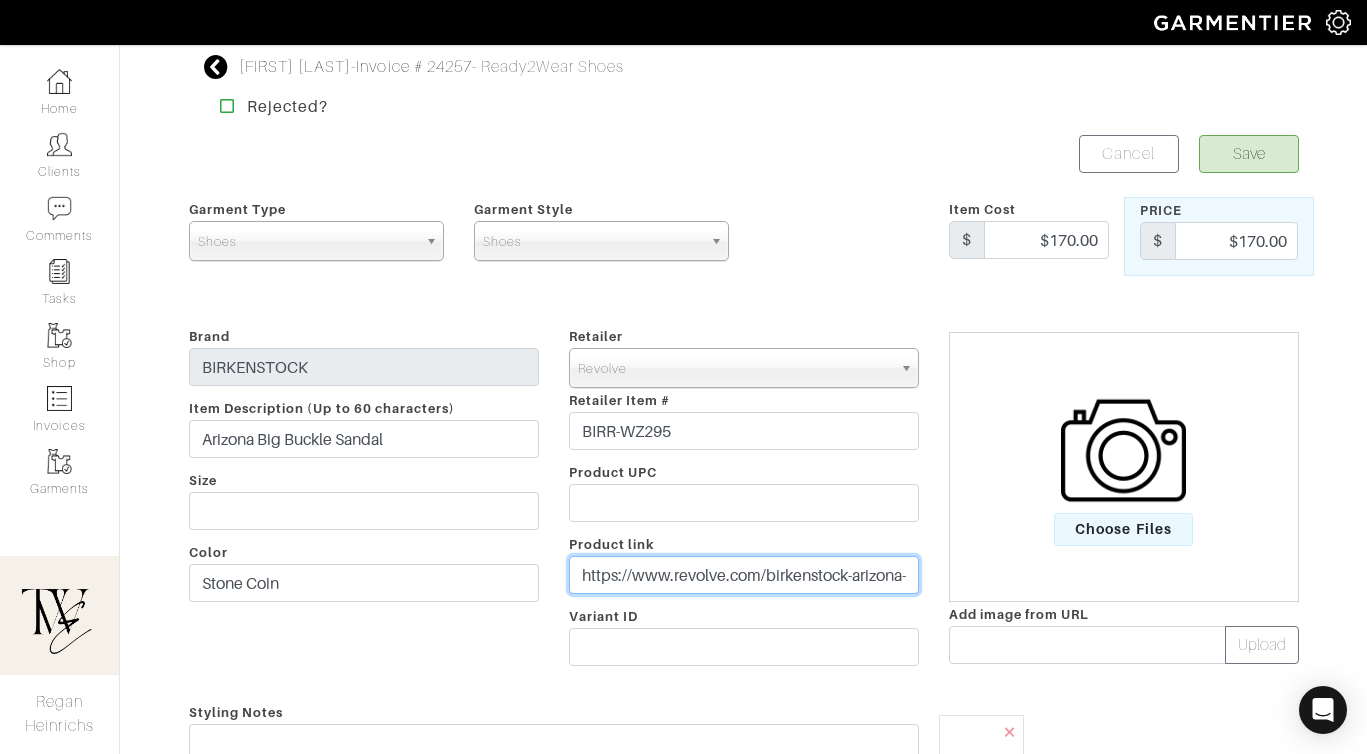 click on "https://www.revolve.com/birkenstock-arizona-big-buckle-sandal-in-stone-coin/dp/[PRODUCT_ID]/dp/[PRODUCT_ID]?d=F&currency=USD&countrycode=US&deeplink=true&utm_source=google&utm_medium=cpc&utm_campaign=PMax:+Product+Listing+Ads+-+PLA+-+High+ROAS&gad_source=1&gad_campaignid=22528588988&gbraid=0AAAAAD9qhJig2s1Oo6UxLhmvO6ucF2gkA&gclid=CjwKCAjwy7HEBhBJEiwA5hQNoiALYwyCzqlhQW225SIgRInPMAQUMONVn_tGpnmUvTo5w0C5xmayzBoCMlQQAvD_BwE&gclsrc=aw.ds&size=38+(US+7-7.5)&code=[PRODUCT_ID]" at bounding box center (744, 575) 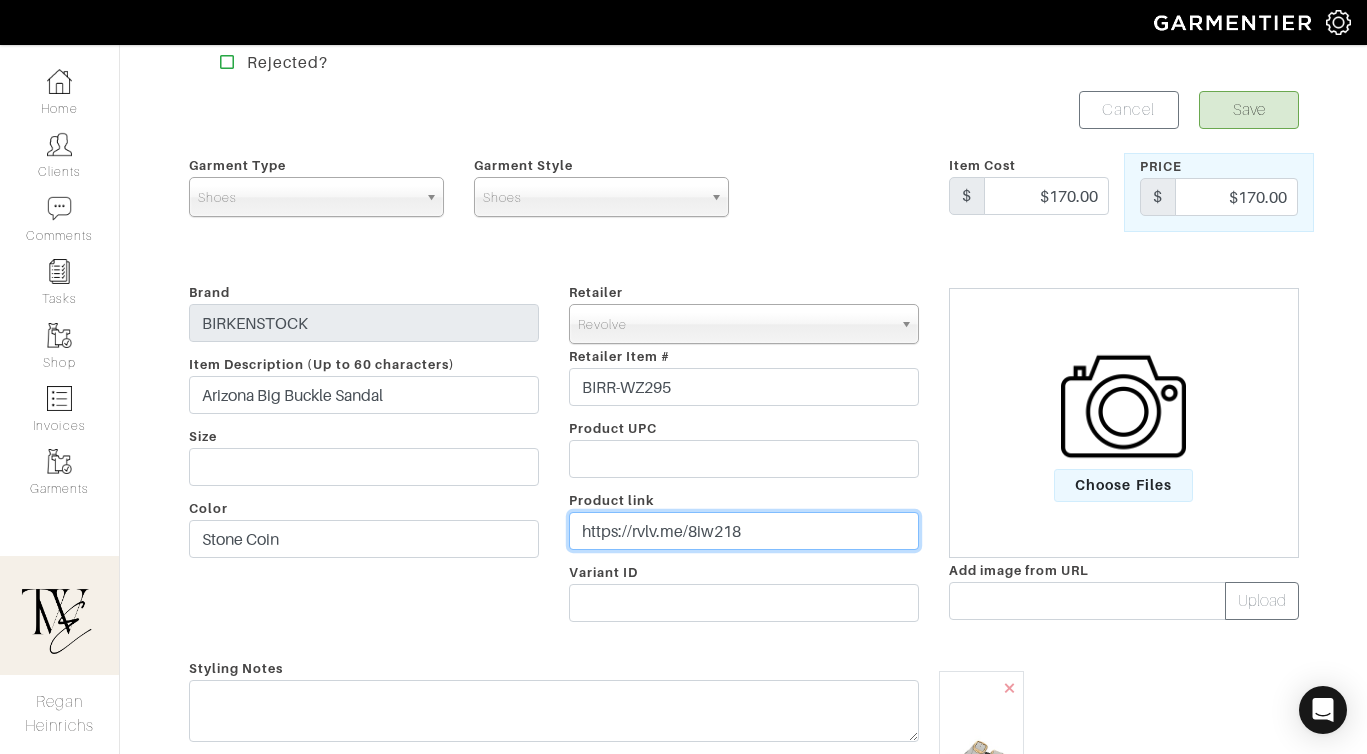 scroll, scrollTop: 78, scrollLeft: 0, axis: vertical 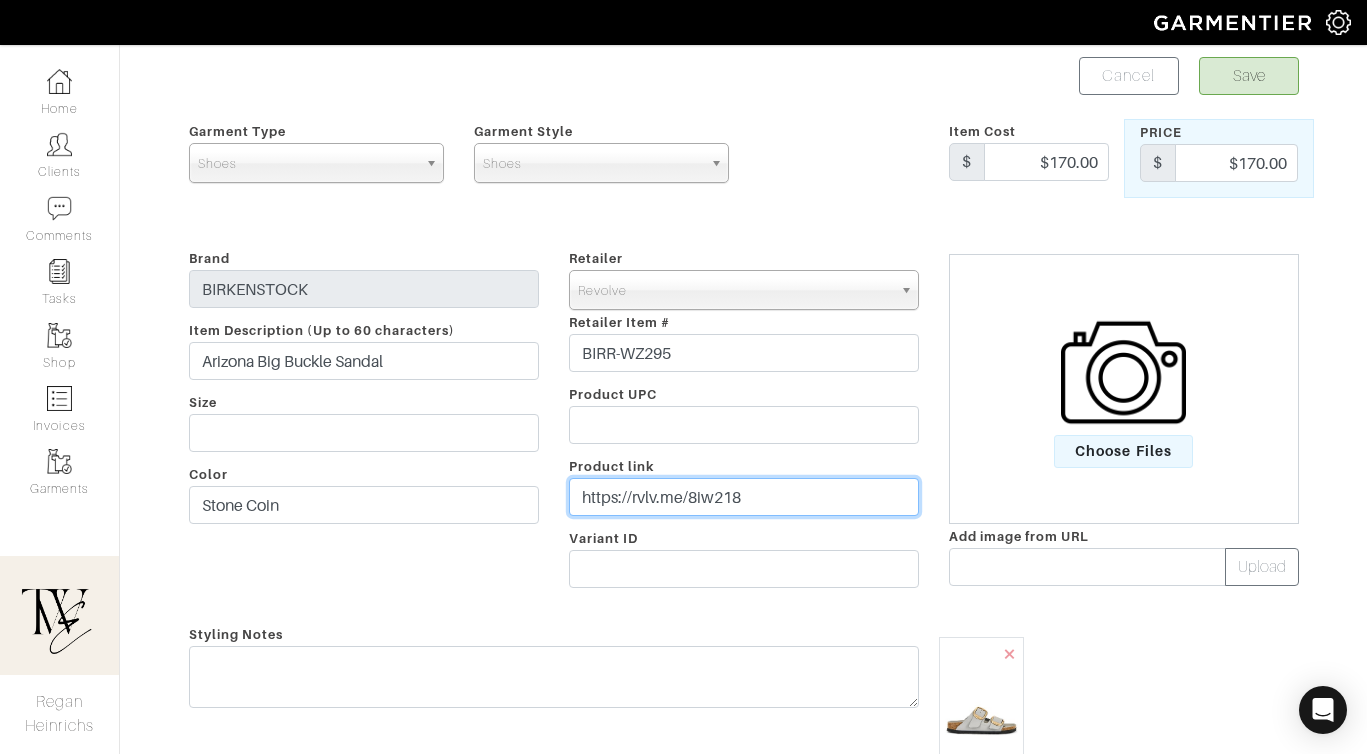 type on "https://rvlv.me/8iw218" 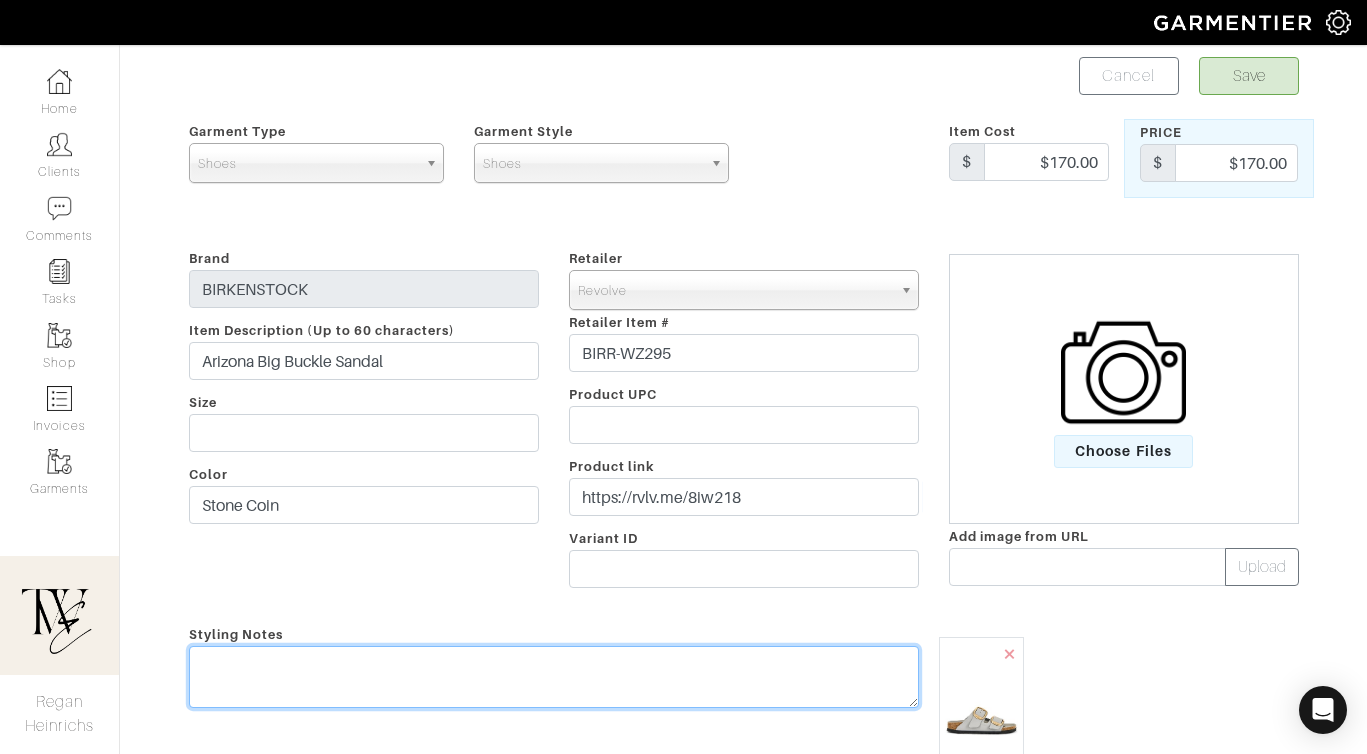 click on "Styling Notes" at bounding box center [554, 723] 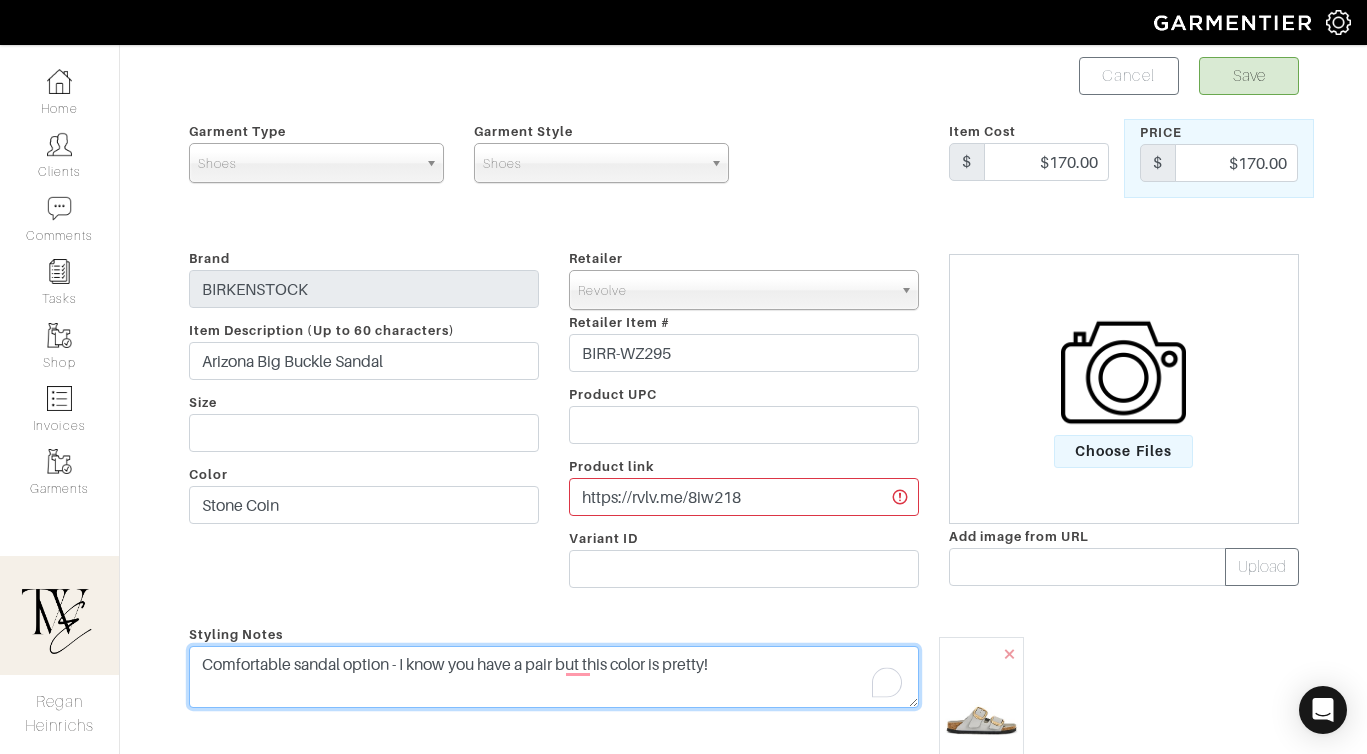 type on "Comfortable sandal option - I know you have a pair but this color is pretty!" 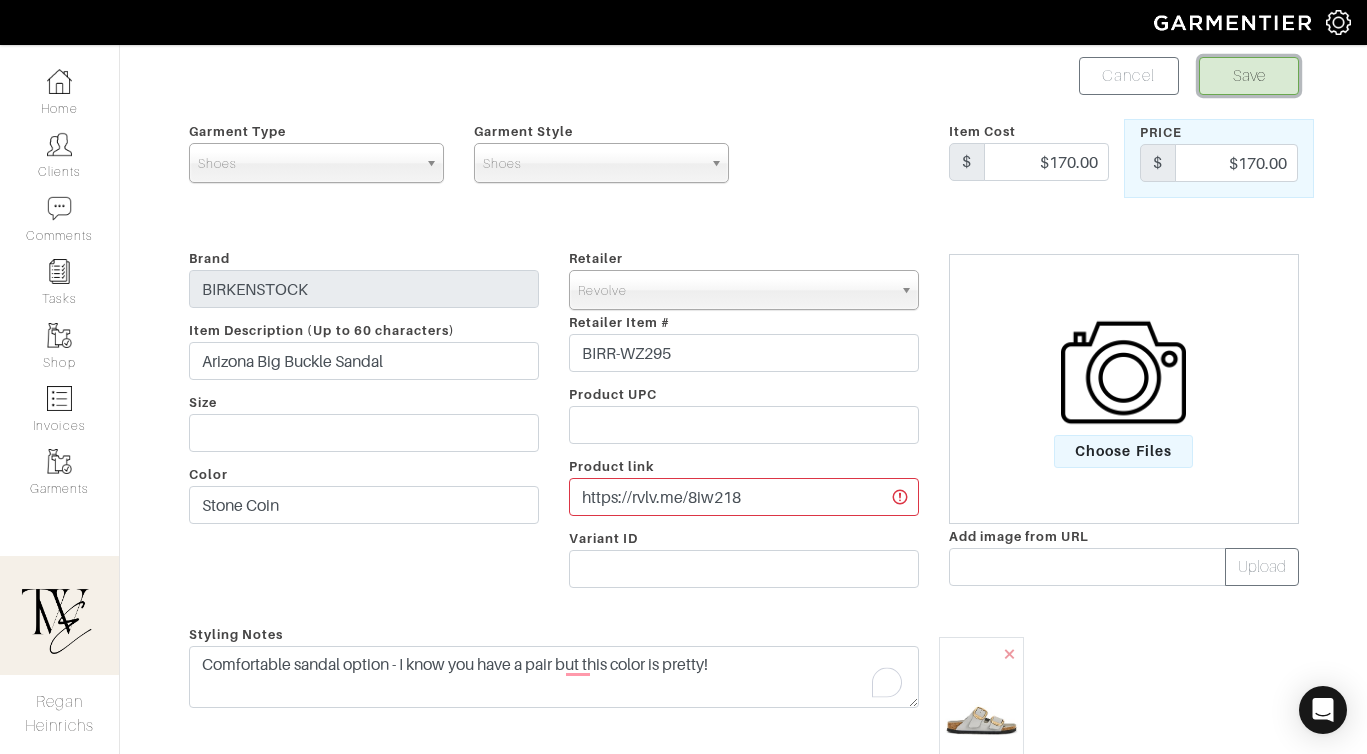 click on "Save" at bounding box center (1249, 76) 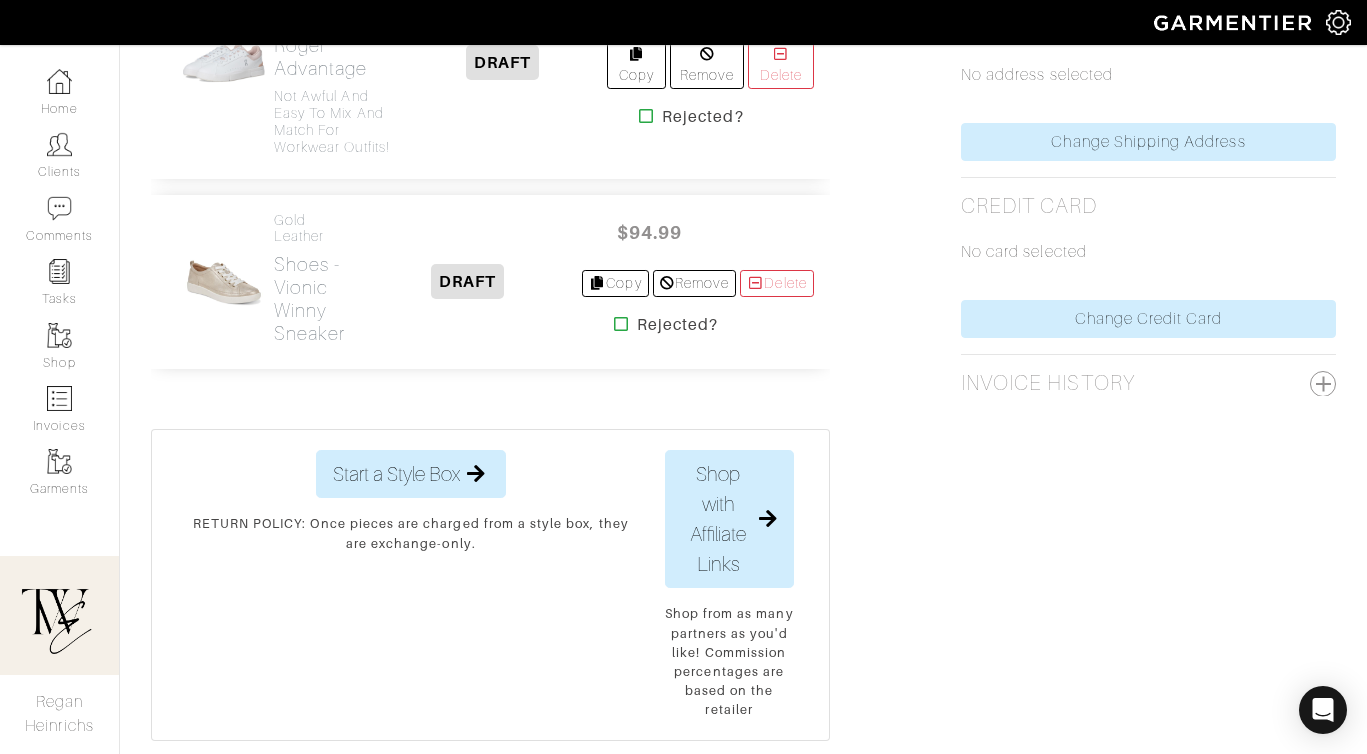 scroll, scrollTop: 1044, scrollLeft: 0, axis: vertical 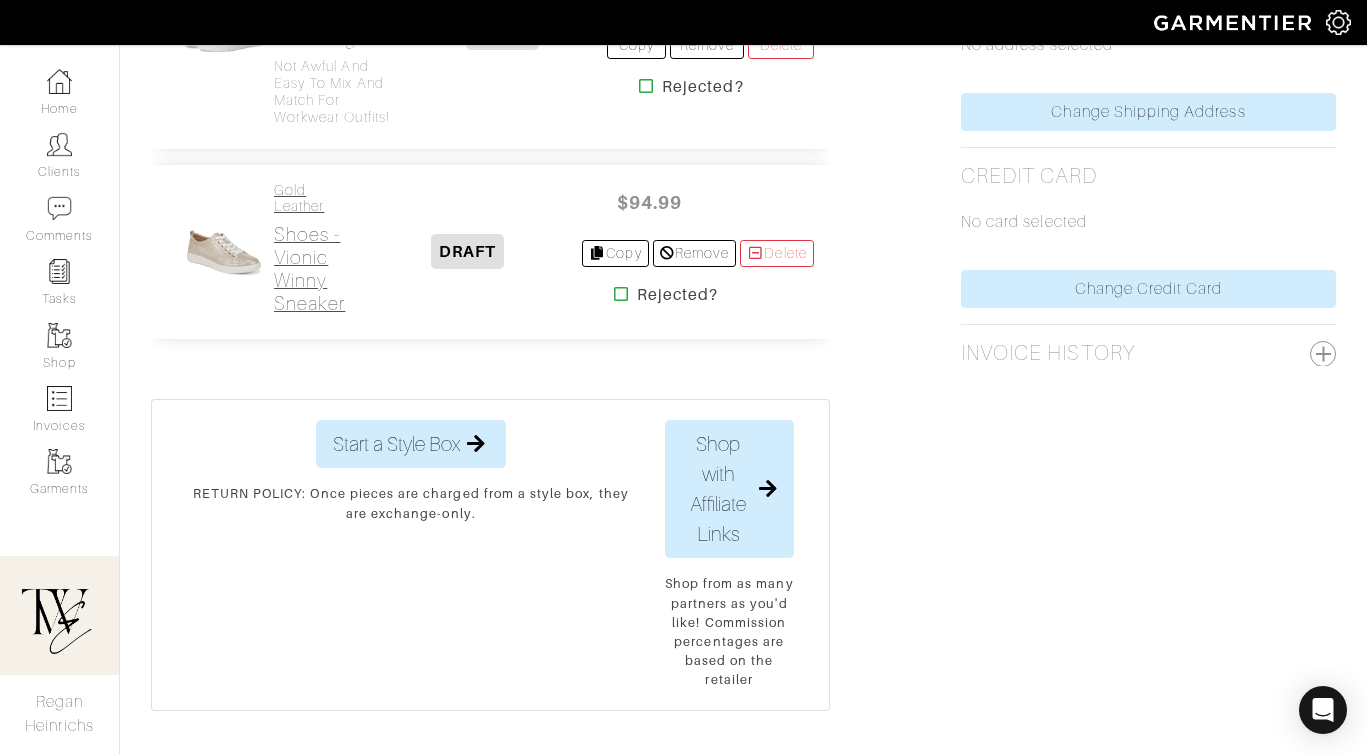 click on "Shoes -   Vionic
Winny Sneaker" at bounding box center (314, 269) 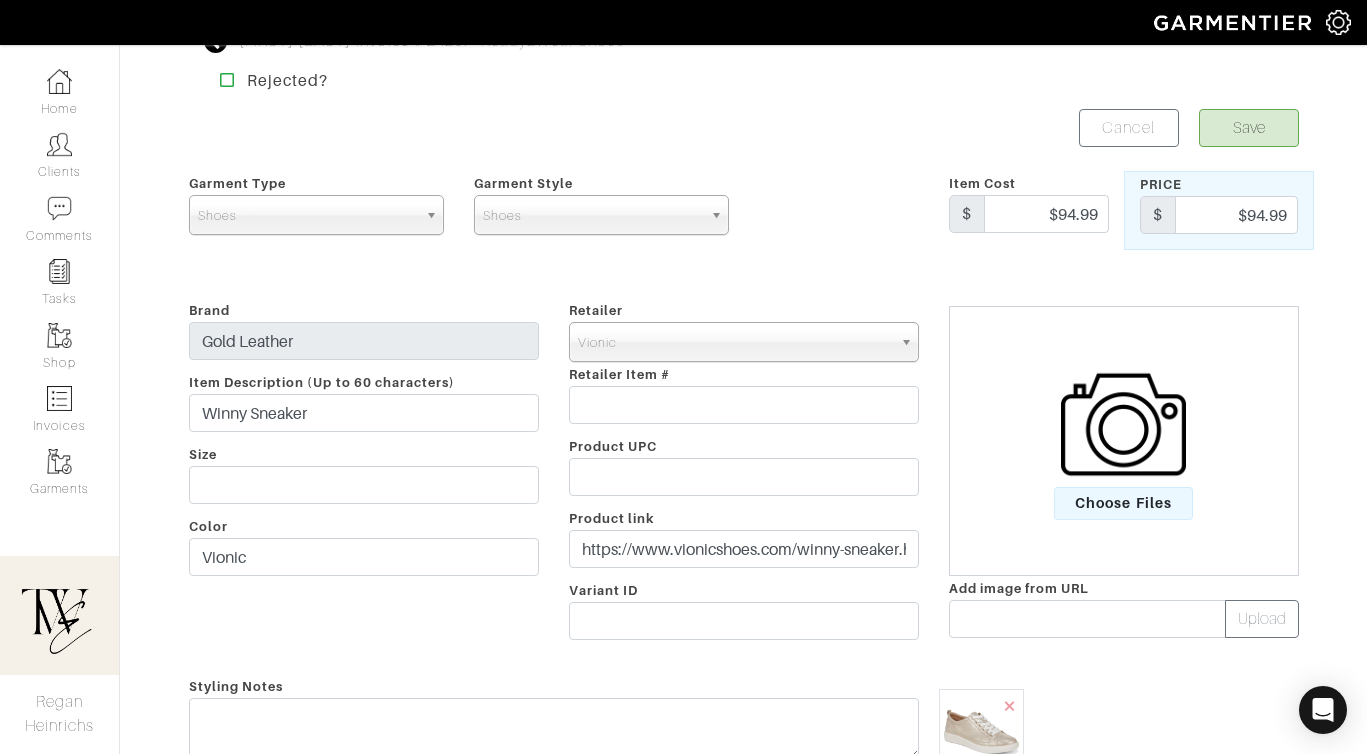 scroll, scrollTop: 0, scrollLeft: 0, axis: both 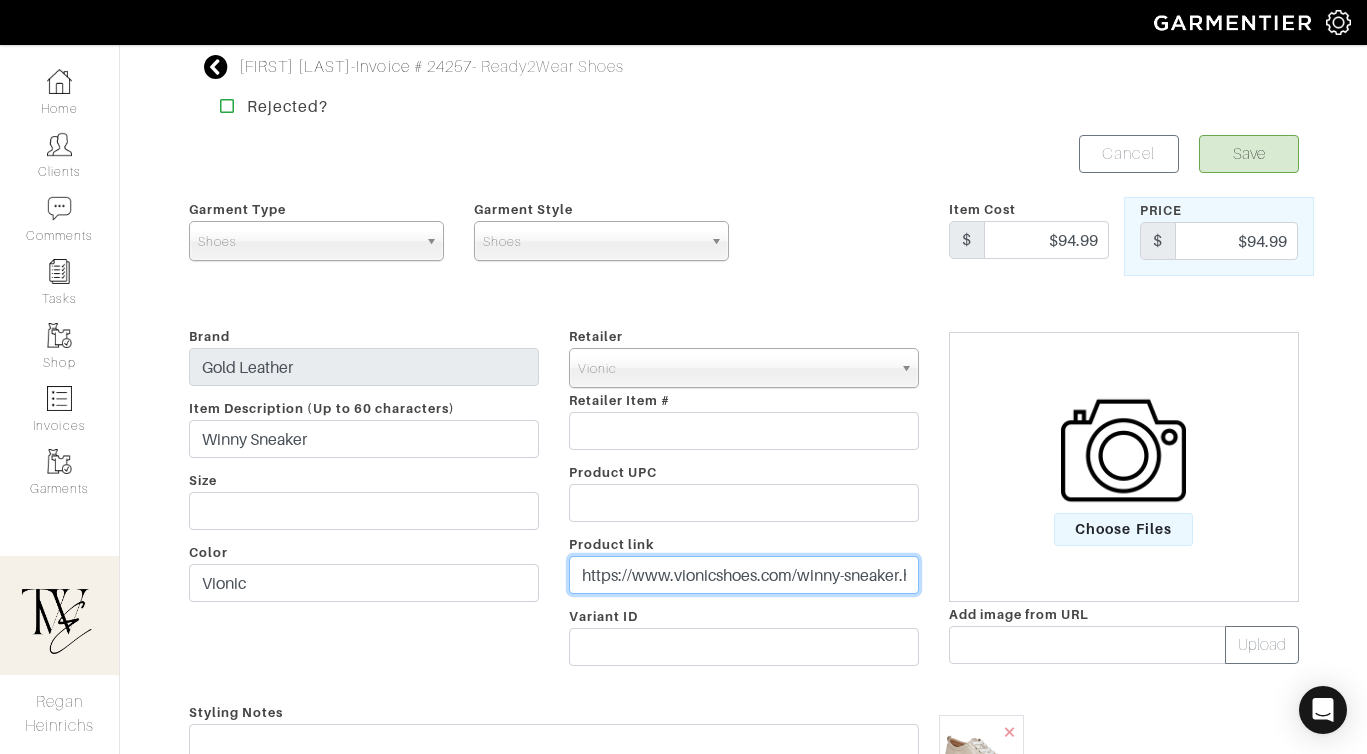 click on "https://www.vionicshoes.com/winny-sneaker.html?color=860&partnerid=paid_search_google_pla_standard&partnerid=affiliate.3704027&ranMID=43354&ranEAID=8yaPBDQV8ls&ranSiteID=8yaPBDQV8ls-yHQKePUGBcJZfHIxlURjAQ&LSNSUBSITE=Omitted_8yaPBDQV8ls" at bounding box center [744, 575] 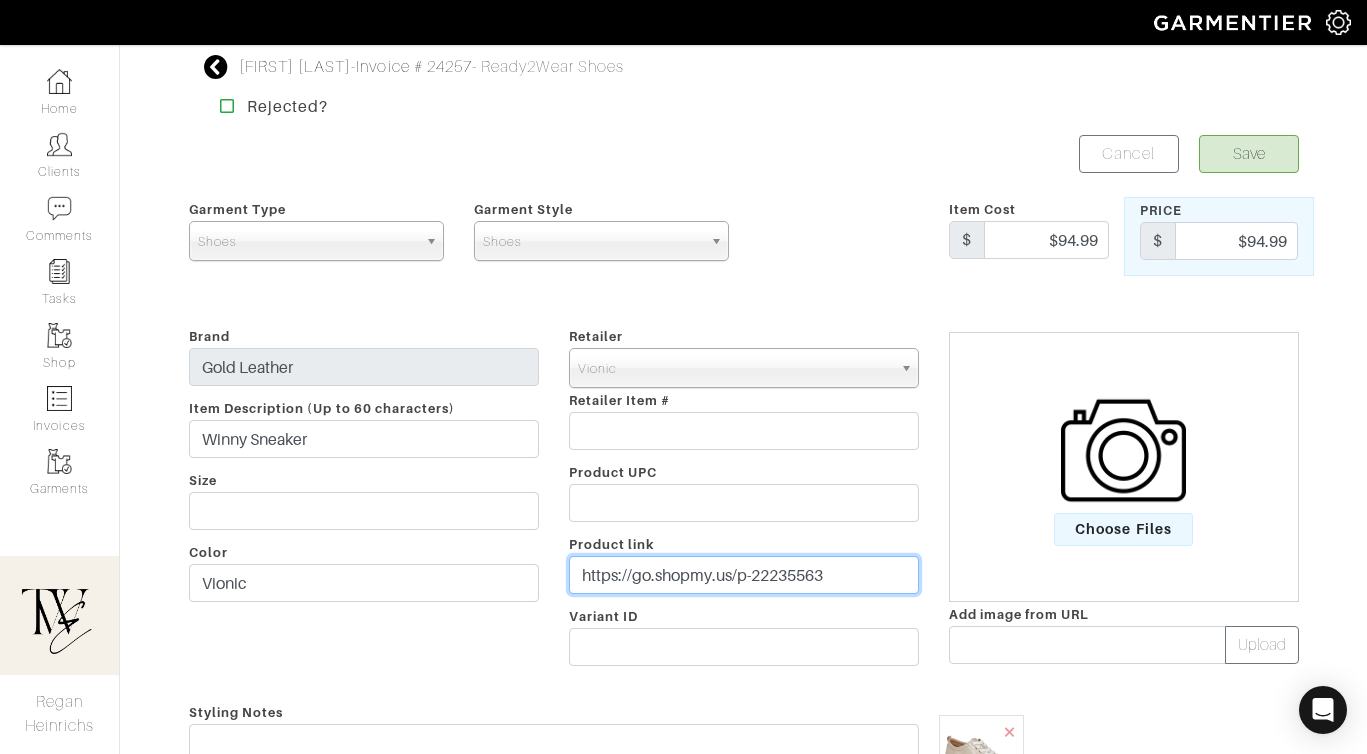 scroll, scrollTop: 300, scrollLeft: 0, axis: vertical 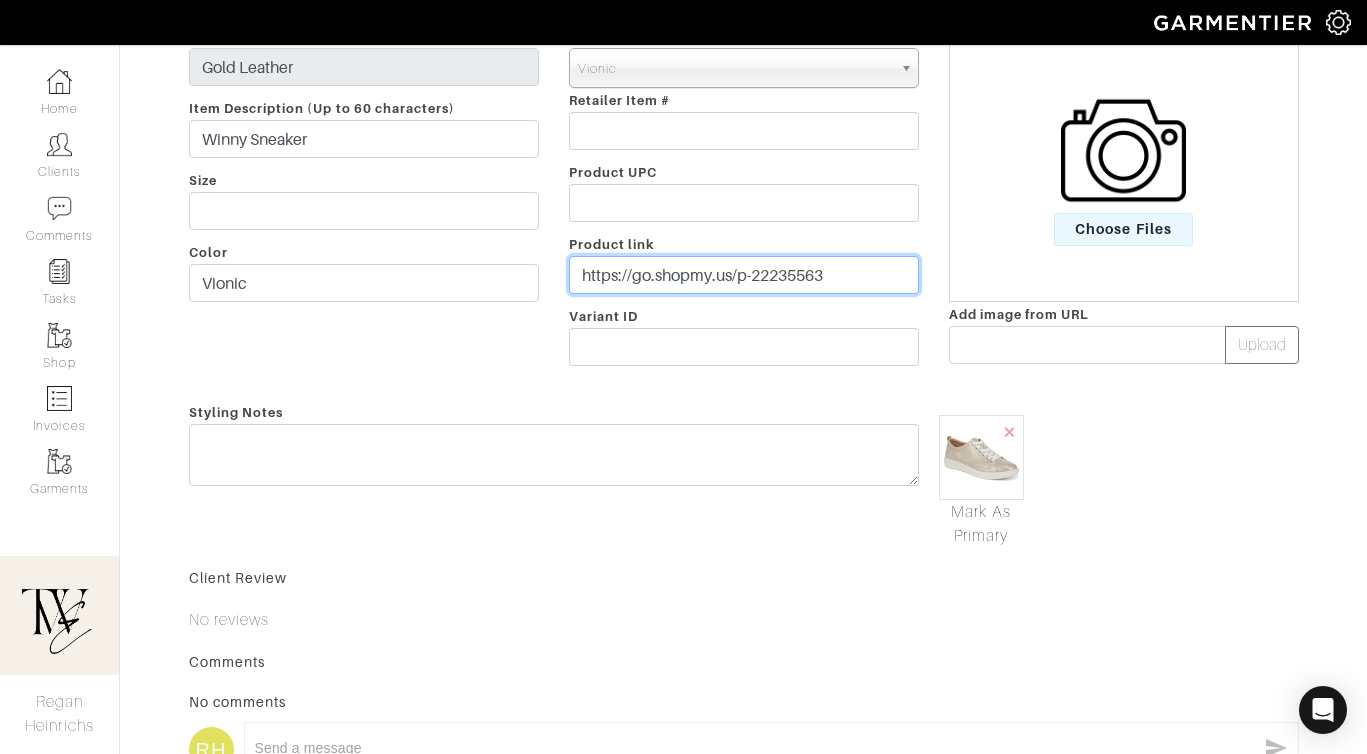 type on "https://go.shopmy.us/p-22235563" 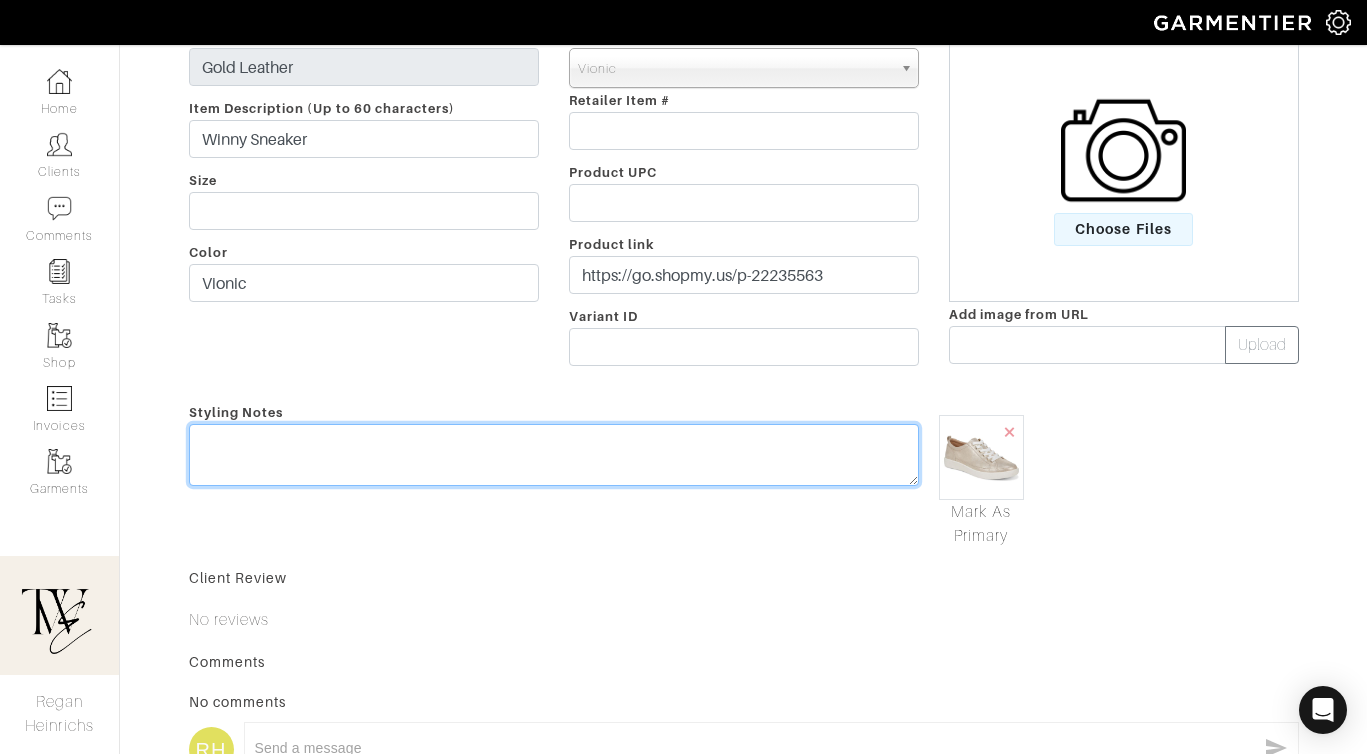 click at bounding box center (554, 455) 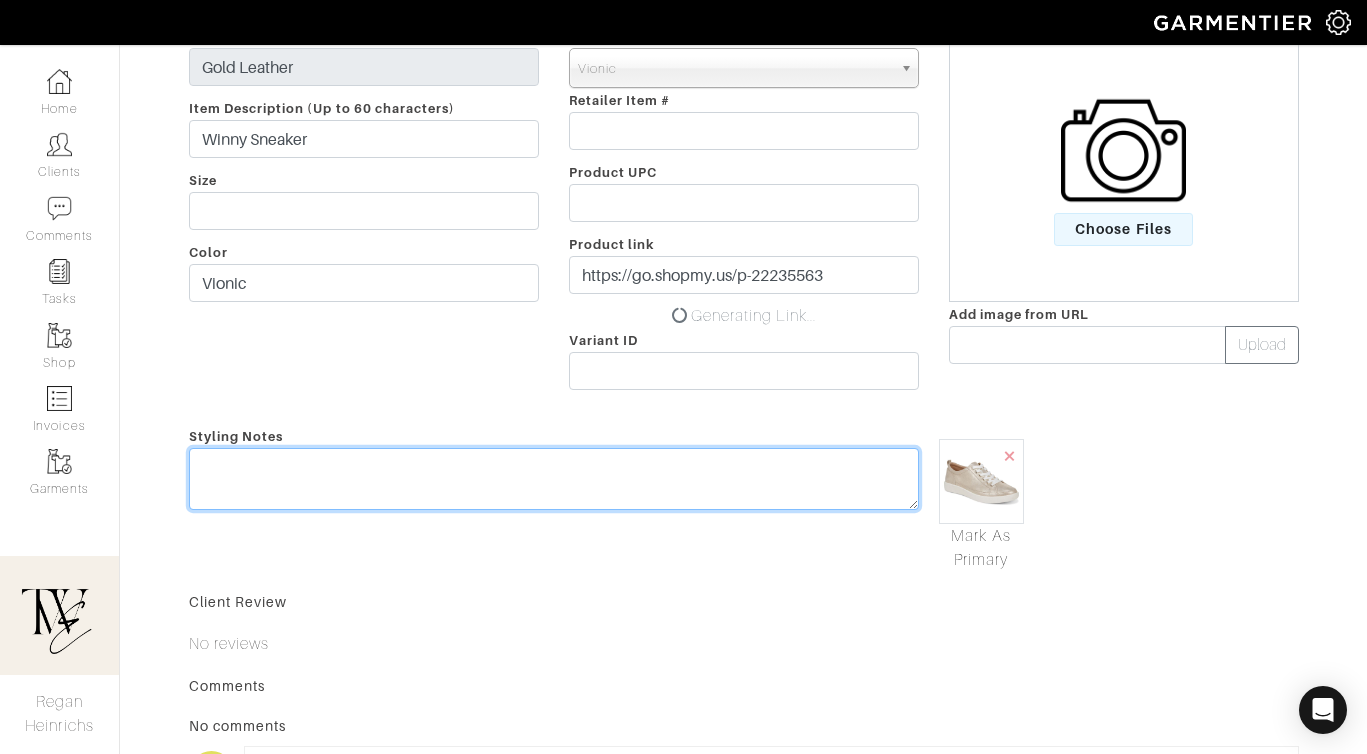 type on "J" 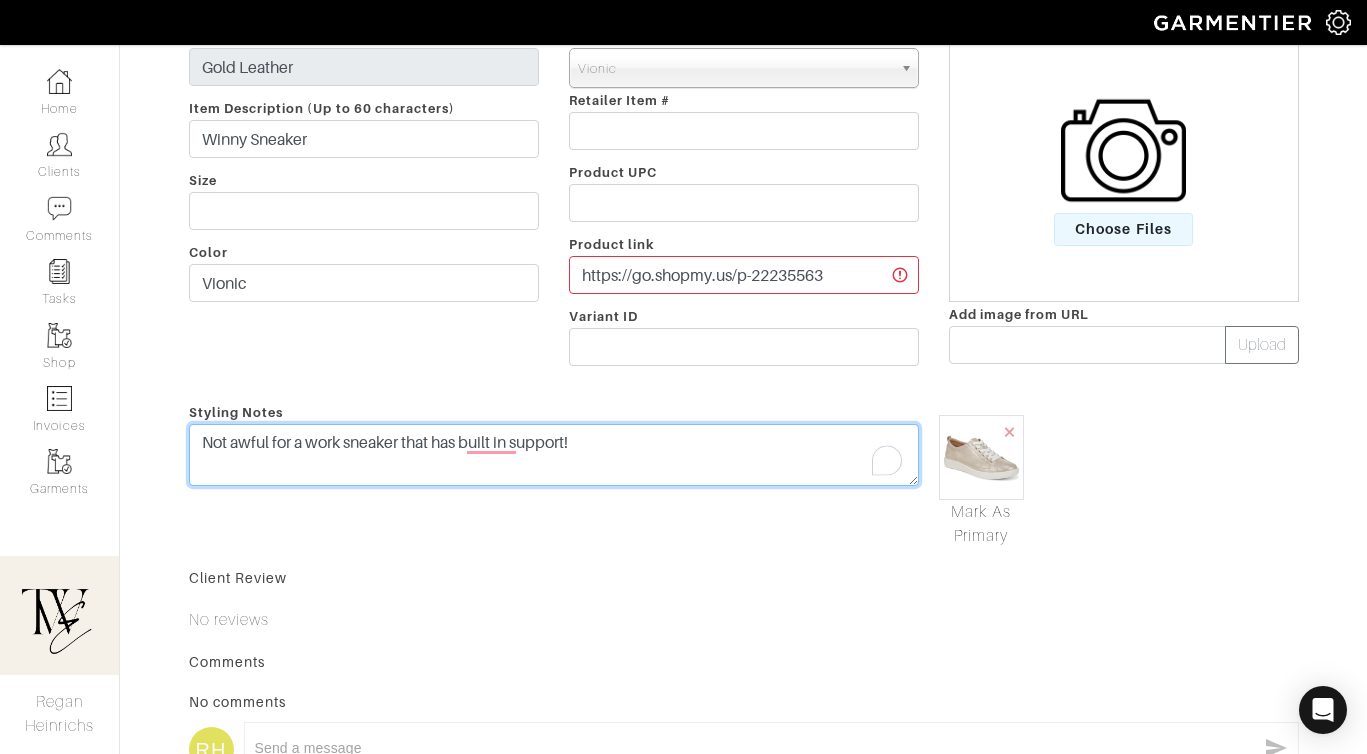 scroll, scrollTop: 0, scrollLeft: 0, axis: both 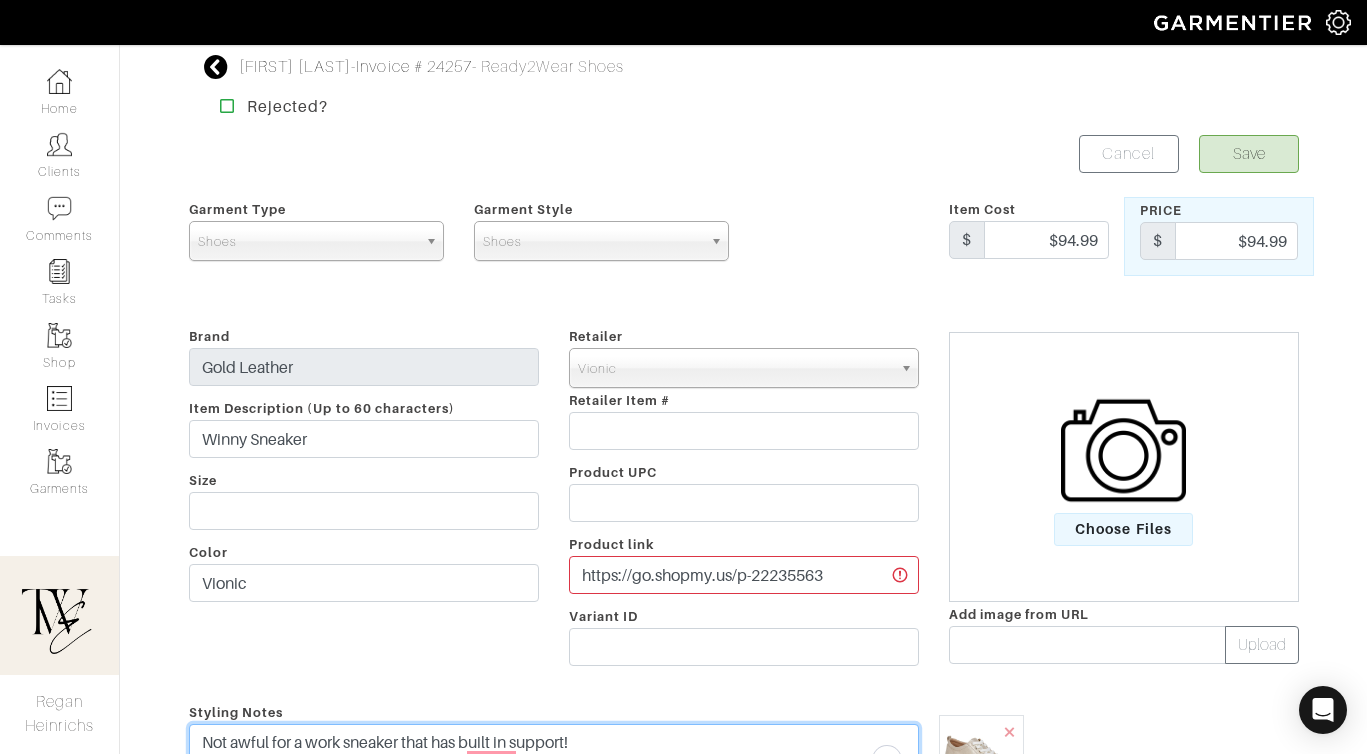 type on "Not awful for a work sneaker that has built in support!" 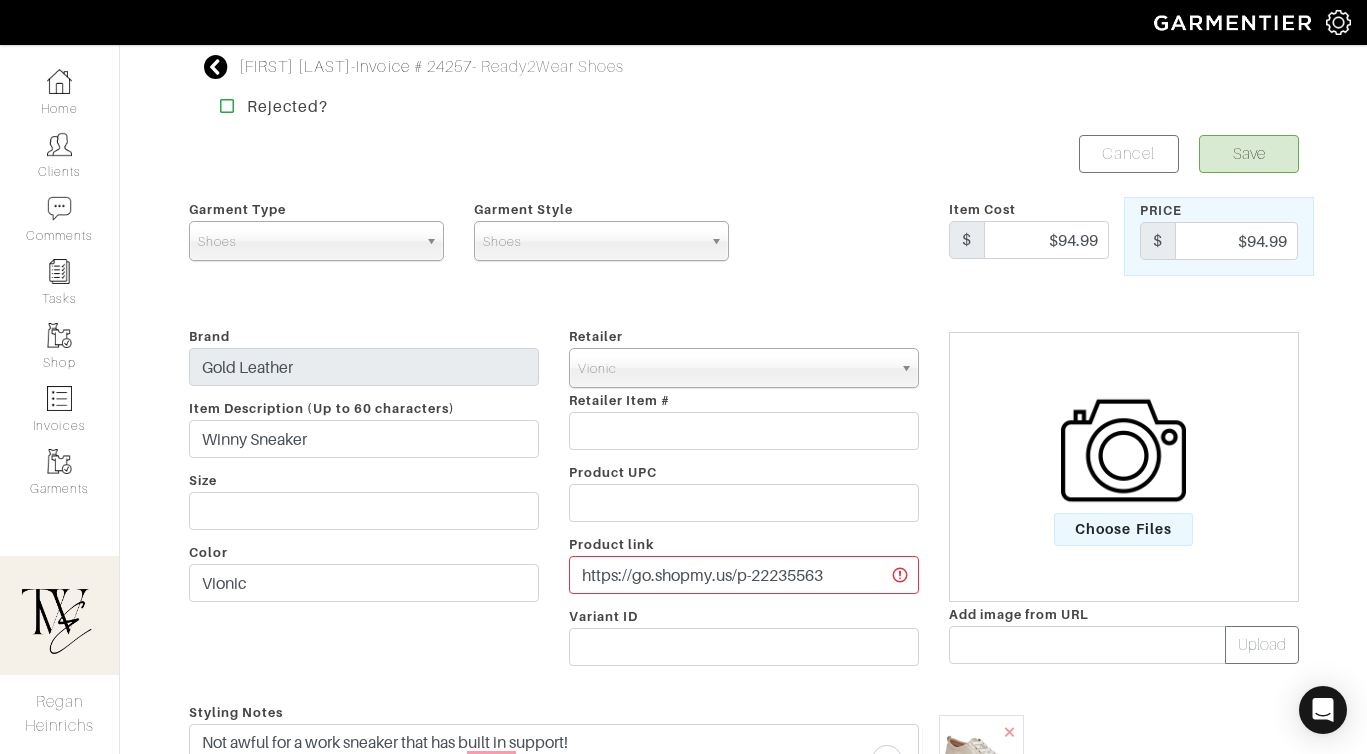 click on "Save
Cancel
Garment Type
Tops
Bottoms
Dresses
Jumpsuits
Suiting
Outerwear
Shoes
Swimwear
Accessories
Other
Shoes
Garment Style
Shoes
Shoes
Item Cost
$
$94.99
Price
$
$94.99
Brand
Gold Leather
Item Description (Up to 60 characters)
Winny Sneaker
Size
Color
Vionic
Retailer
-
032c
1017 ALYX 9SM
111SKIN
11 by Boris Bidjan Saberi
11 Honore
12 Storeez
1822 Denim
19 Cooper
1 Atelier
1.STATE
21 Drops
24/7 Perspective
24S
27 EDIT
2Xist" at bounding box center (744, 646) 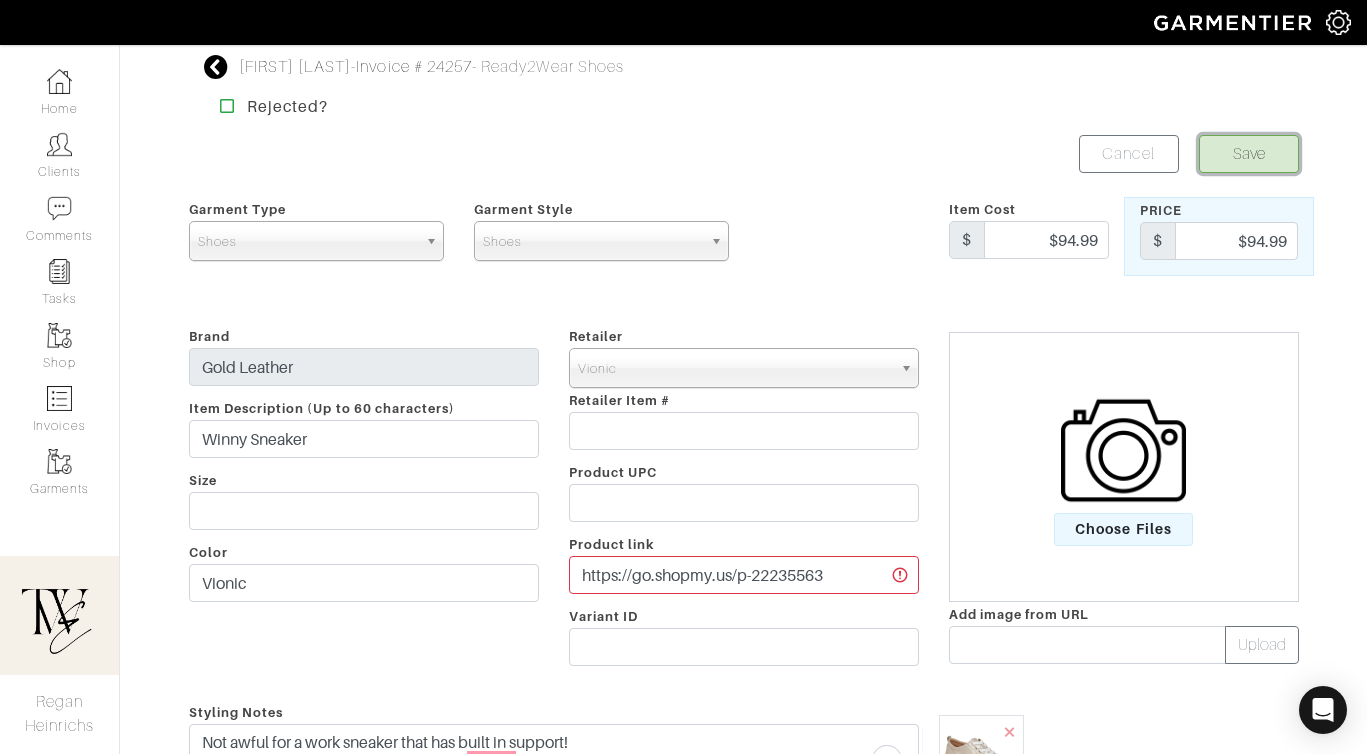 click on "Save" at bounding box center (1249, 154) 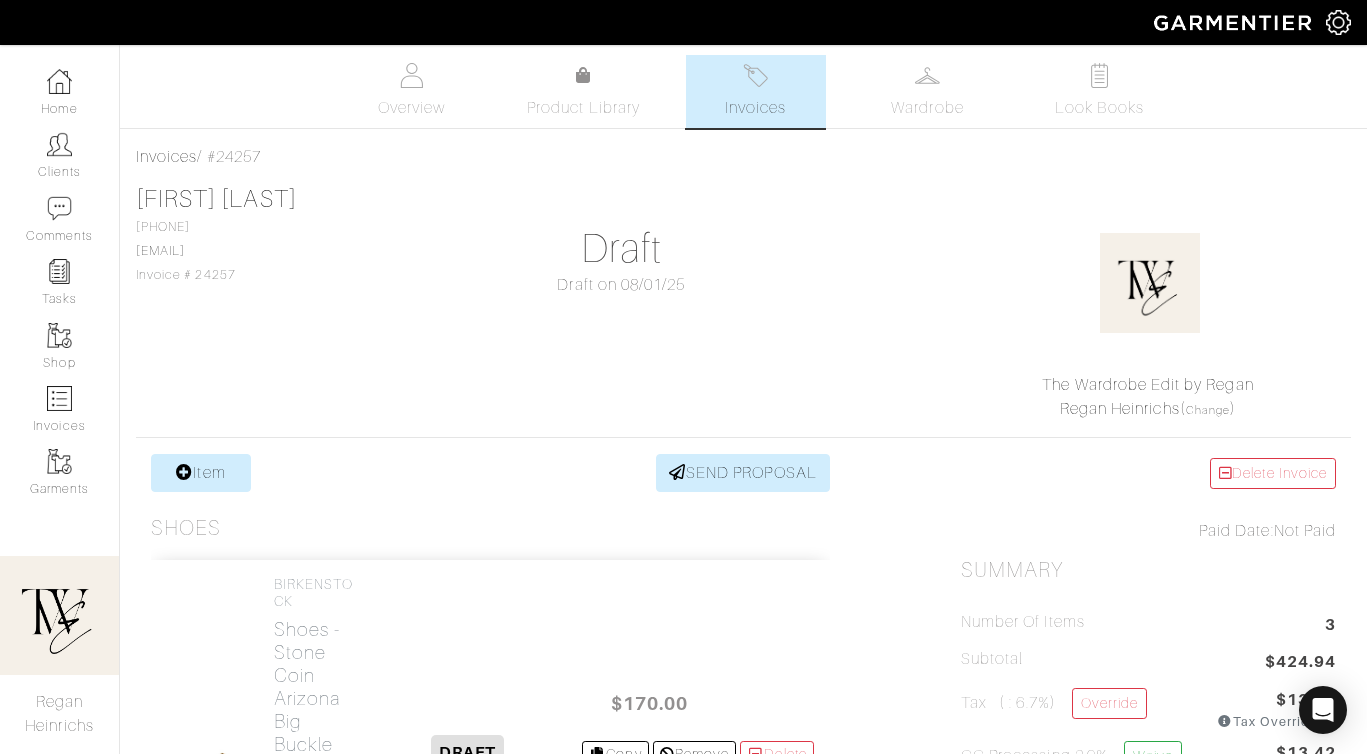 scroll, scrollTop: 0, scrollLeft: 0, axis: both 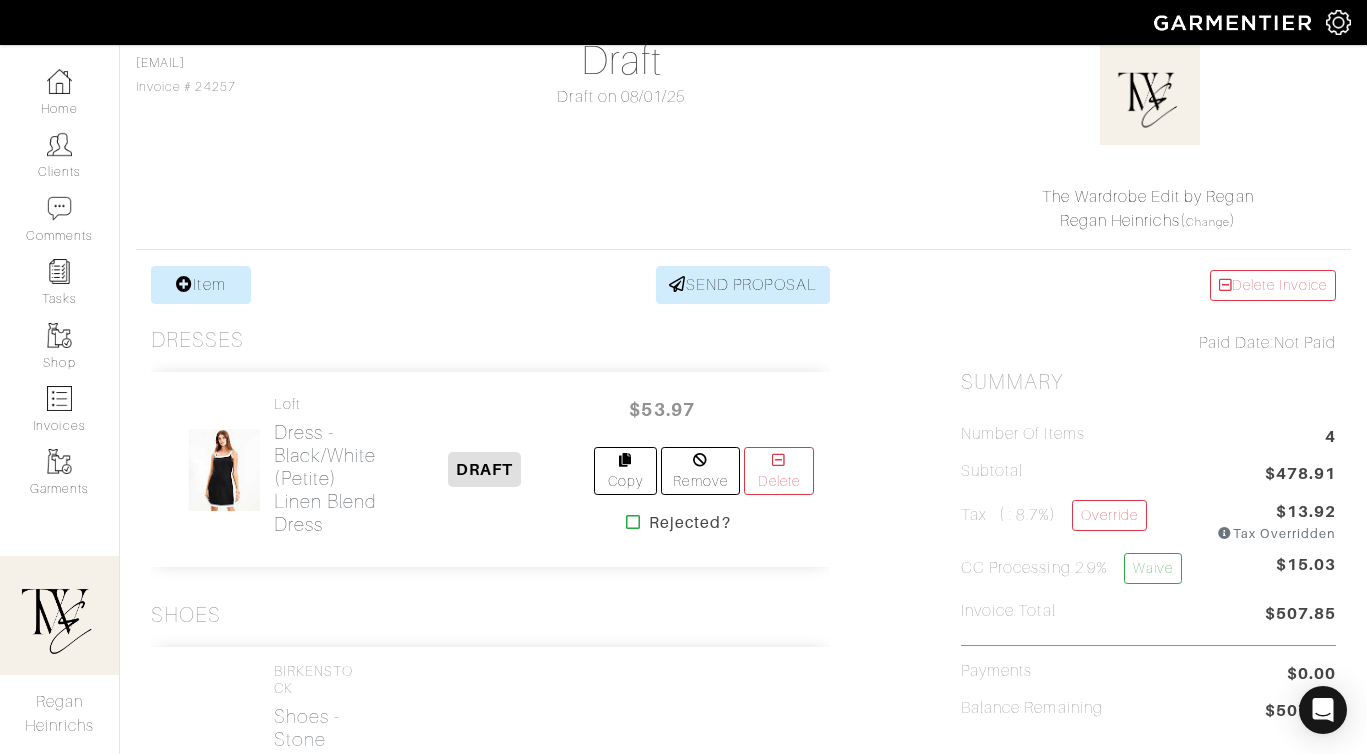 click on "Dress - Black/White (Petite) Linen Blend Dress" at bounding box center (325, 478) 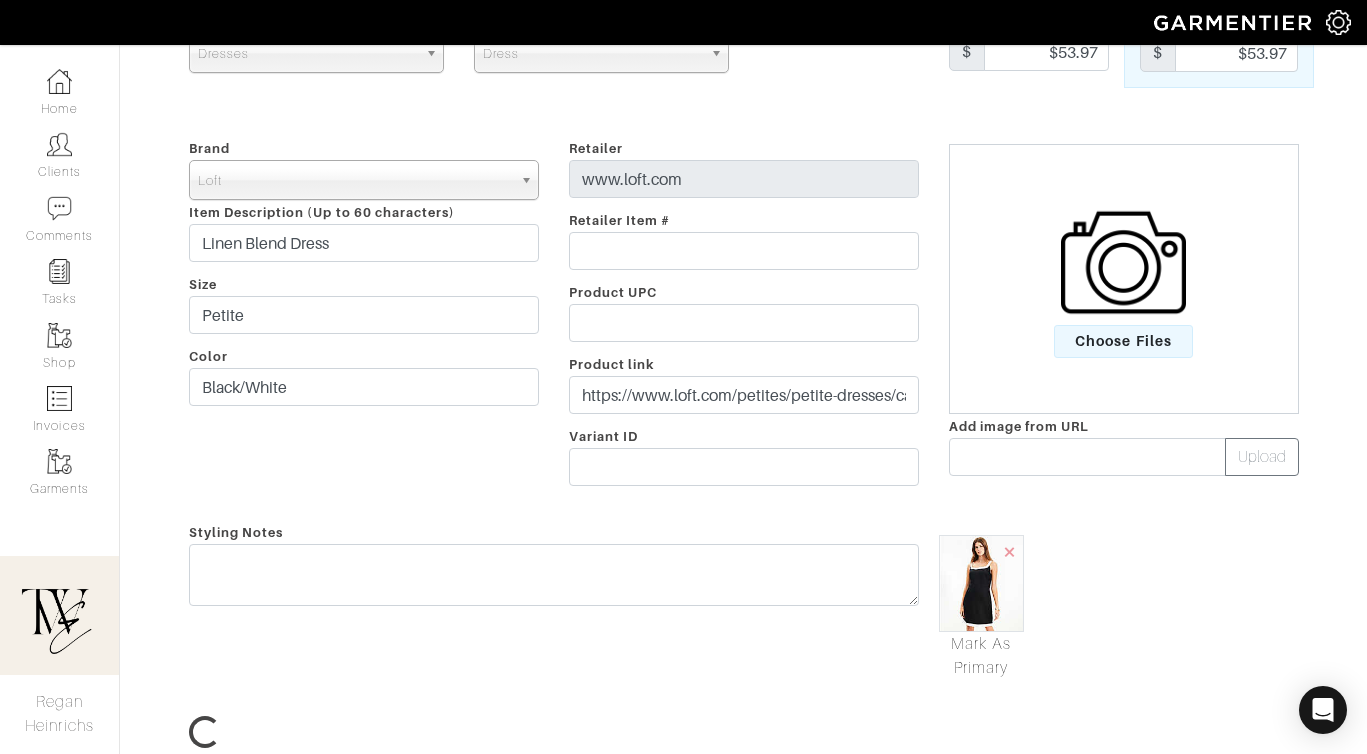 scroll, scrollTop: 0, scrollLeft: 0, axis: both 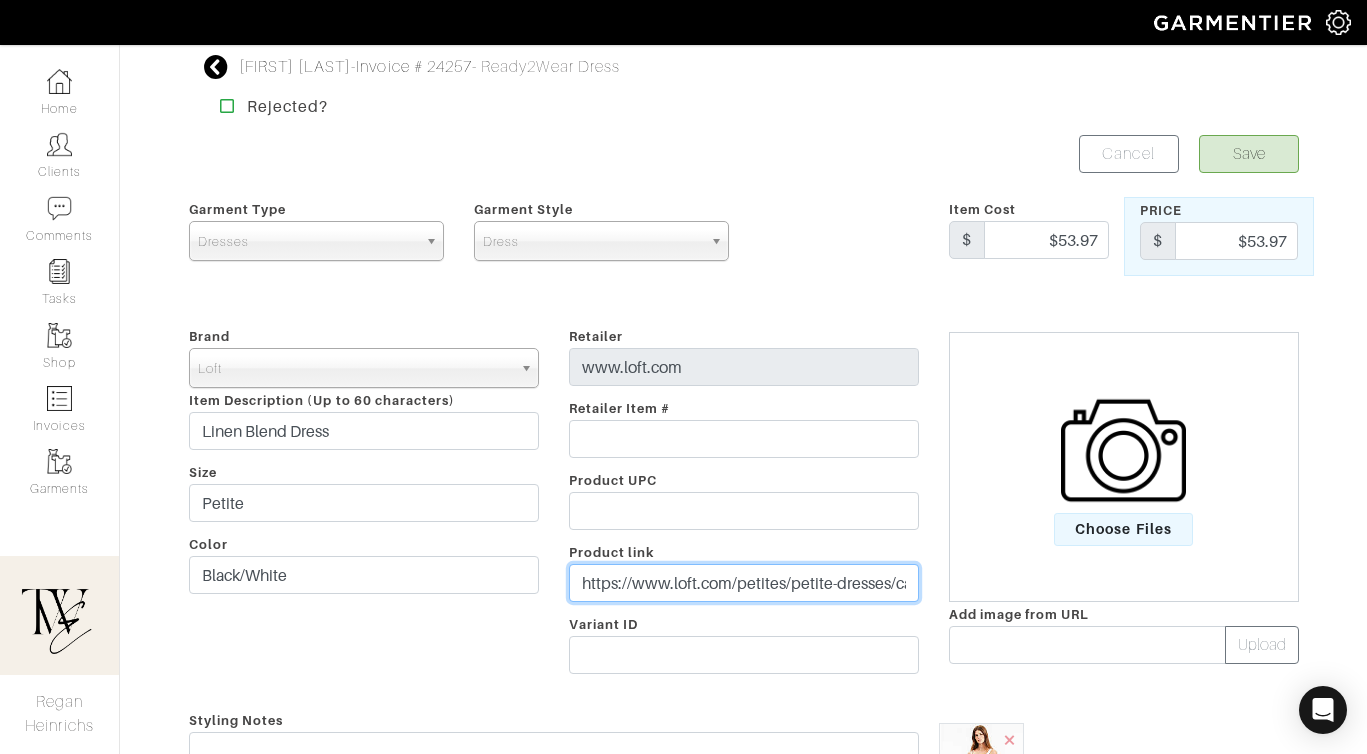 click on "https://www.loft.com/petites/petite-dresses/catl000036/petite-linen-blend-mini-tank-dress/775615.html?dwvar_775615_color=2222&irclickid=TyT39NwXFxyPTOUxFO0M41mVUkpxVmQpQUW:Q00&sharedid=&irpid=2340682&irgwc=1&CID=AFF_2340682" at bounding box center [744, 583] 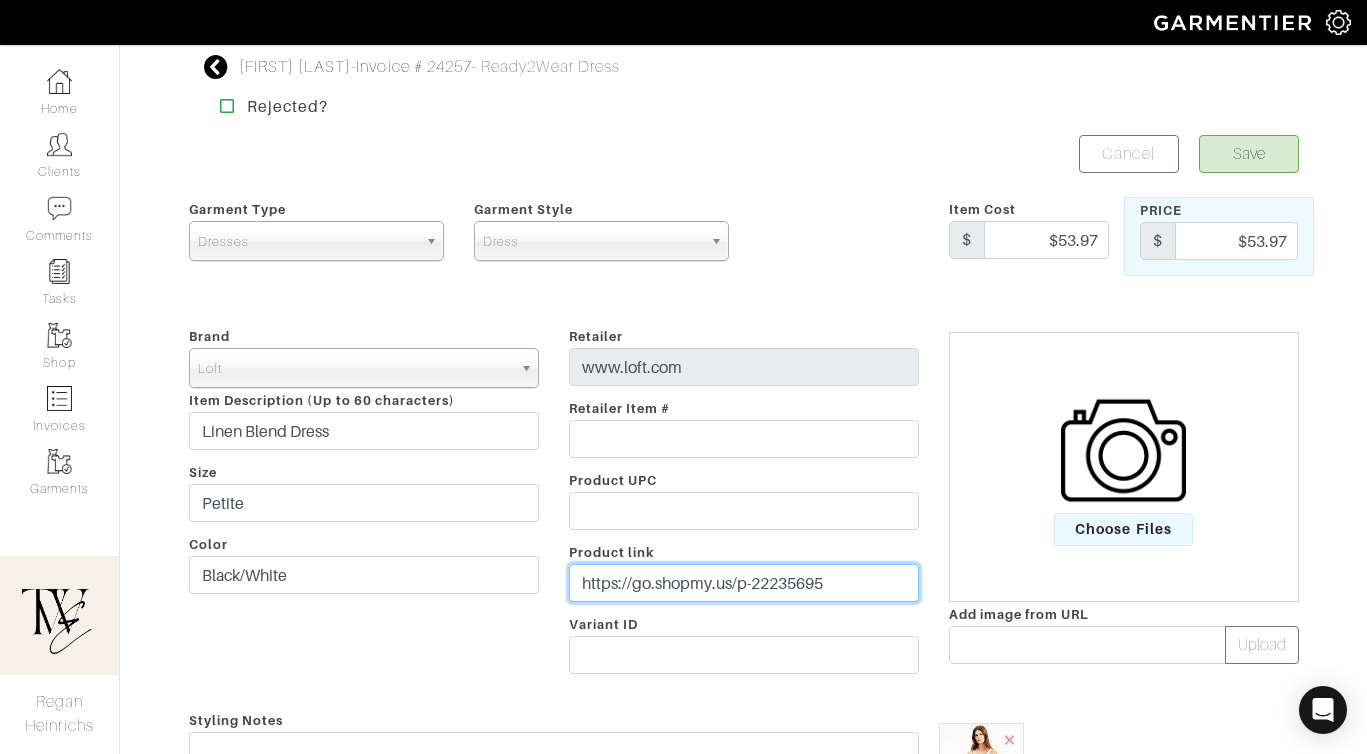 scroll, scrollTop: 292, scrollLeft: 0, axis: vertical 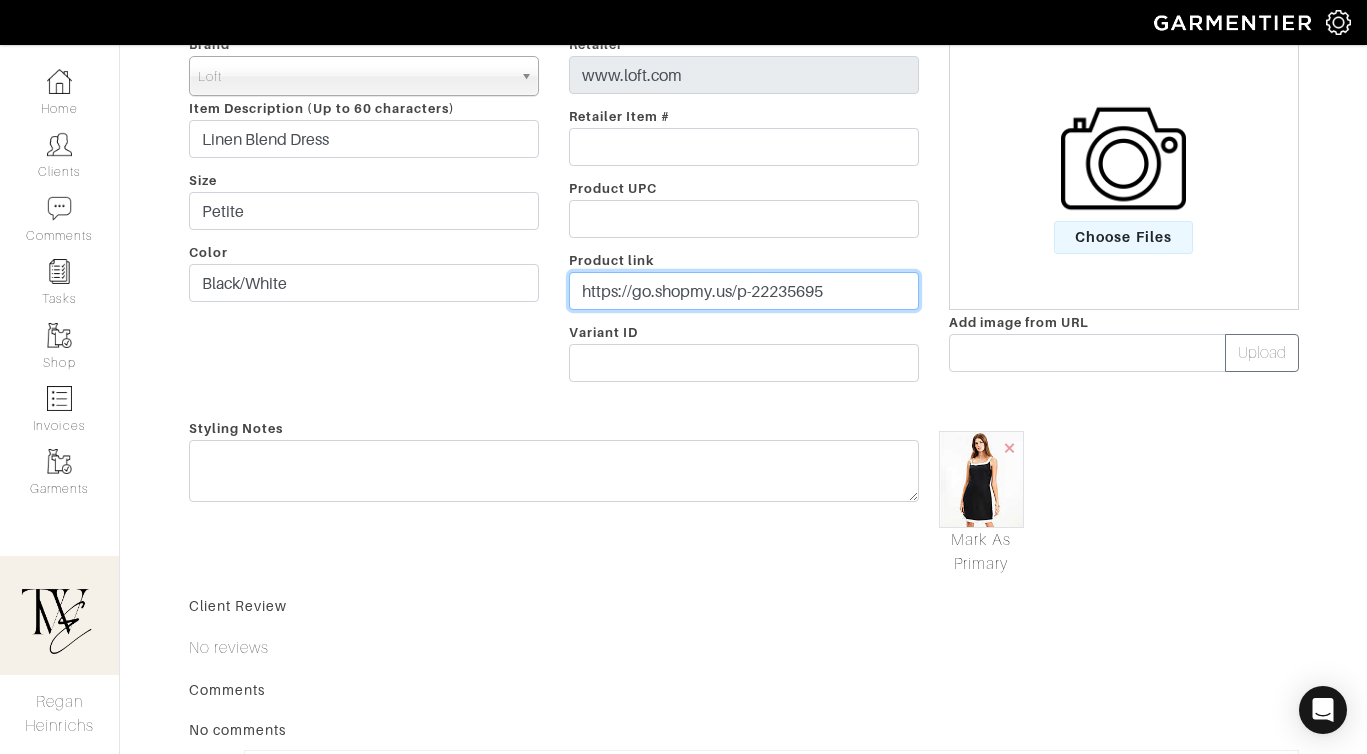 type on "https://go.shopmy.us/p-22235695" 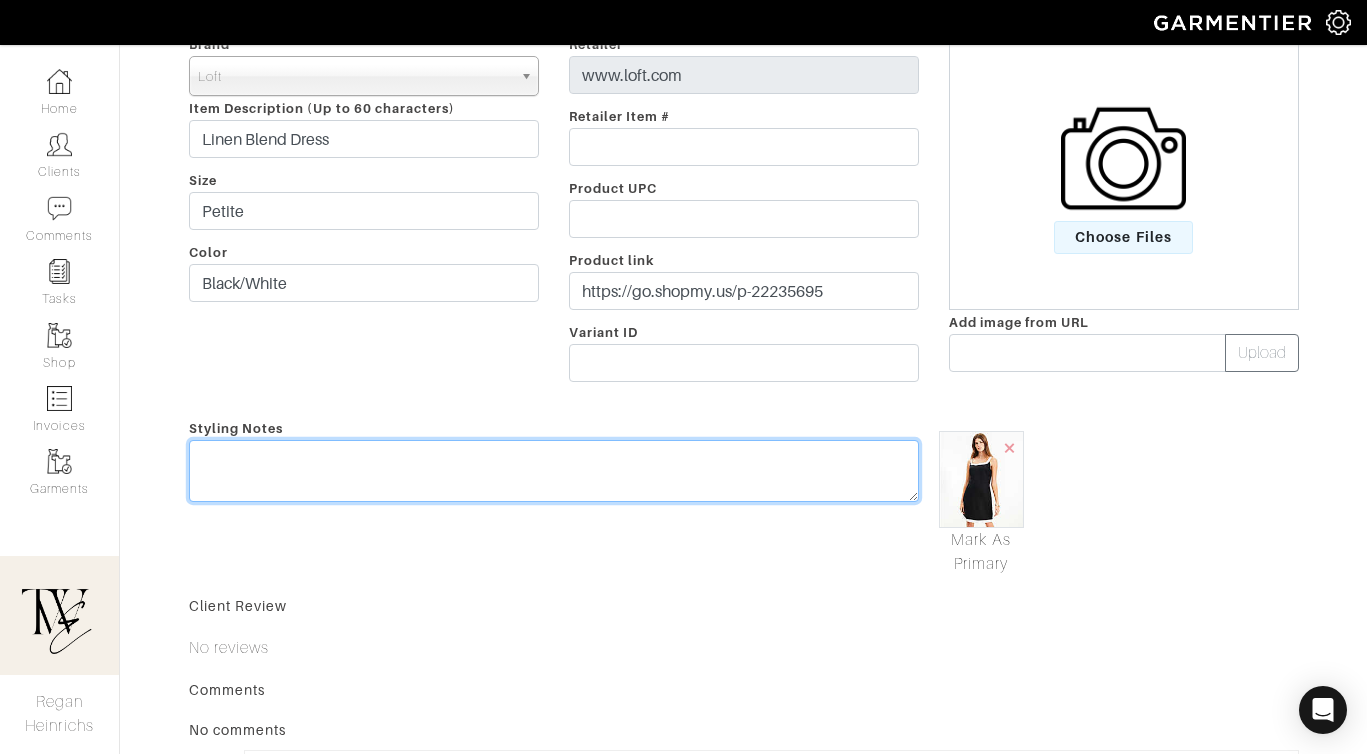 click at bounding box center [554, 471] 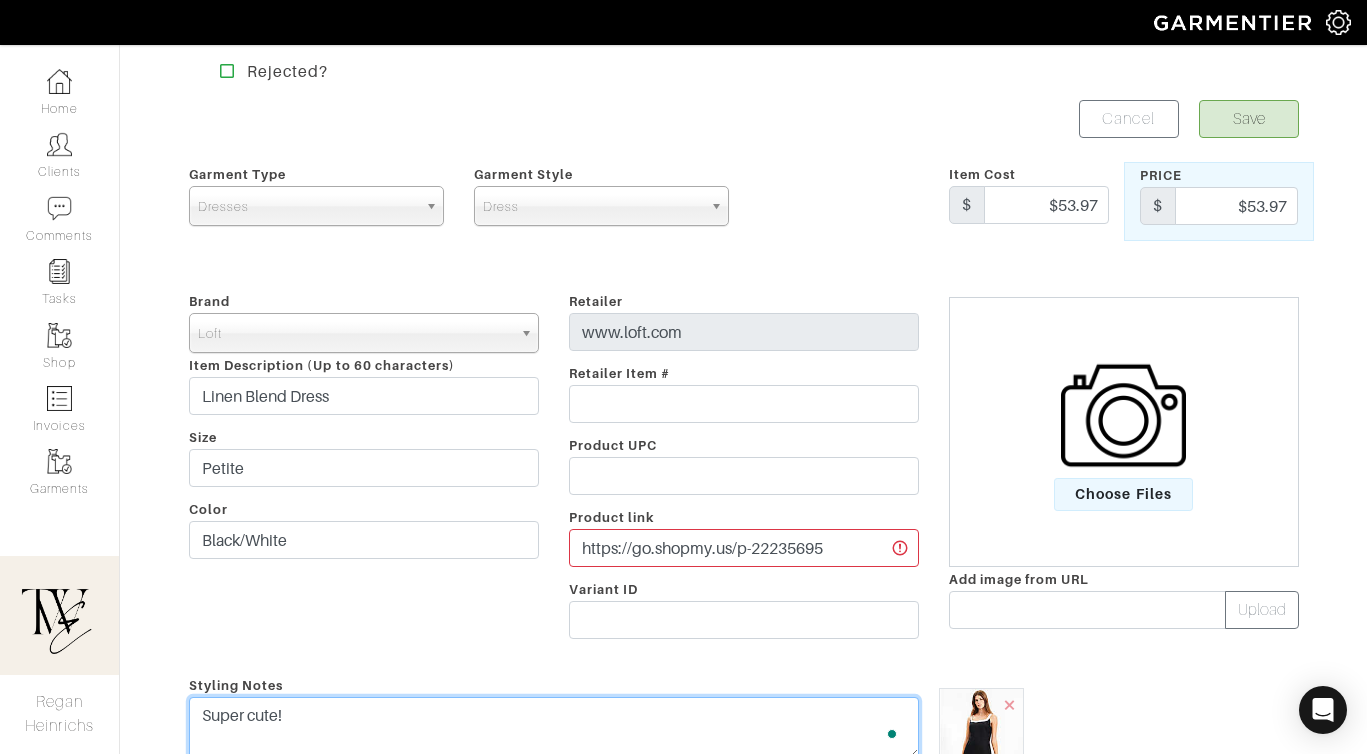 scroll, scrollTop: 0, scrollLeft: 0, axis: both 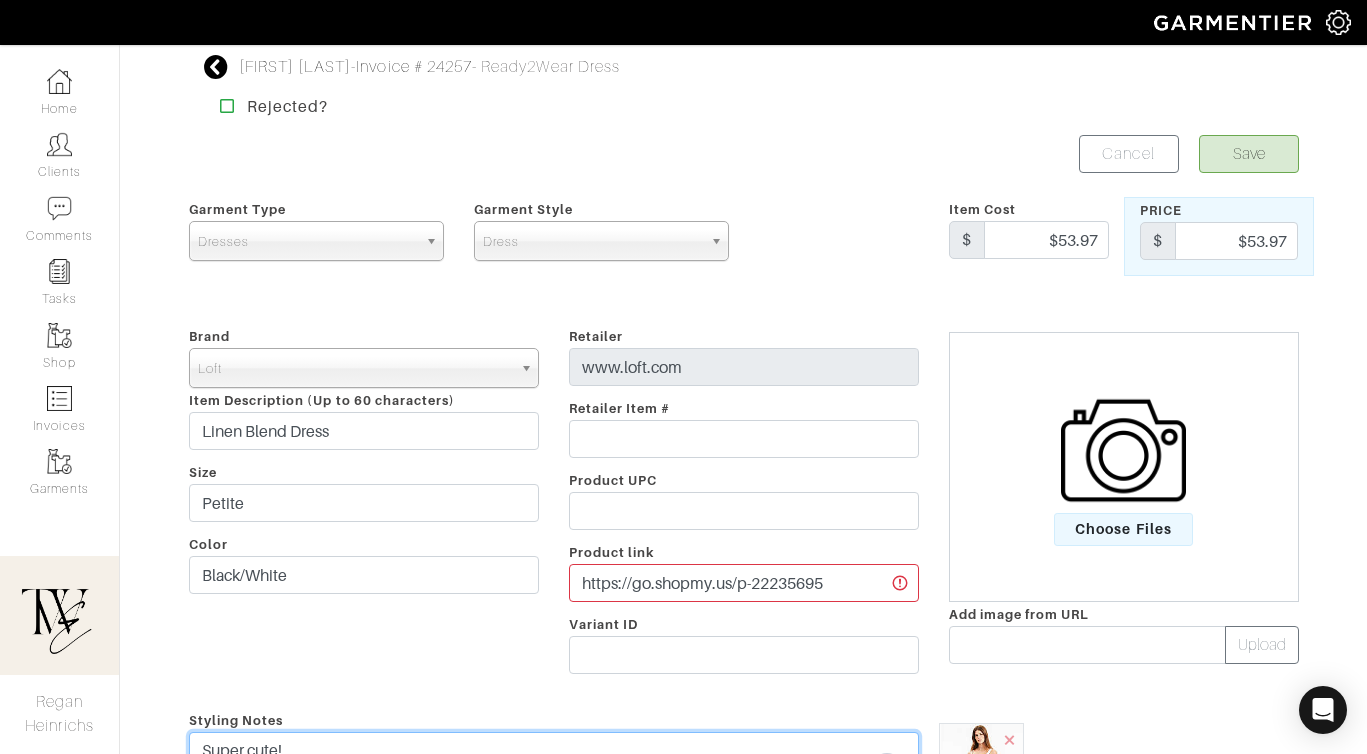 type on "Super cute!" 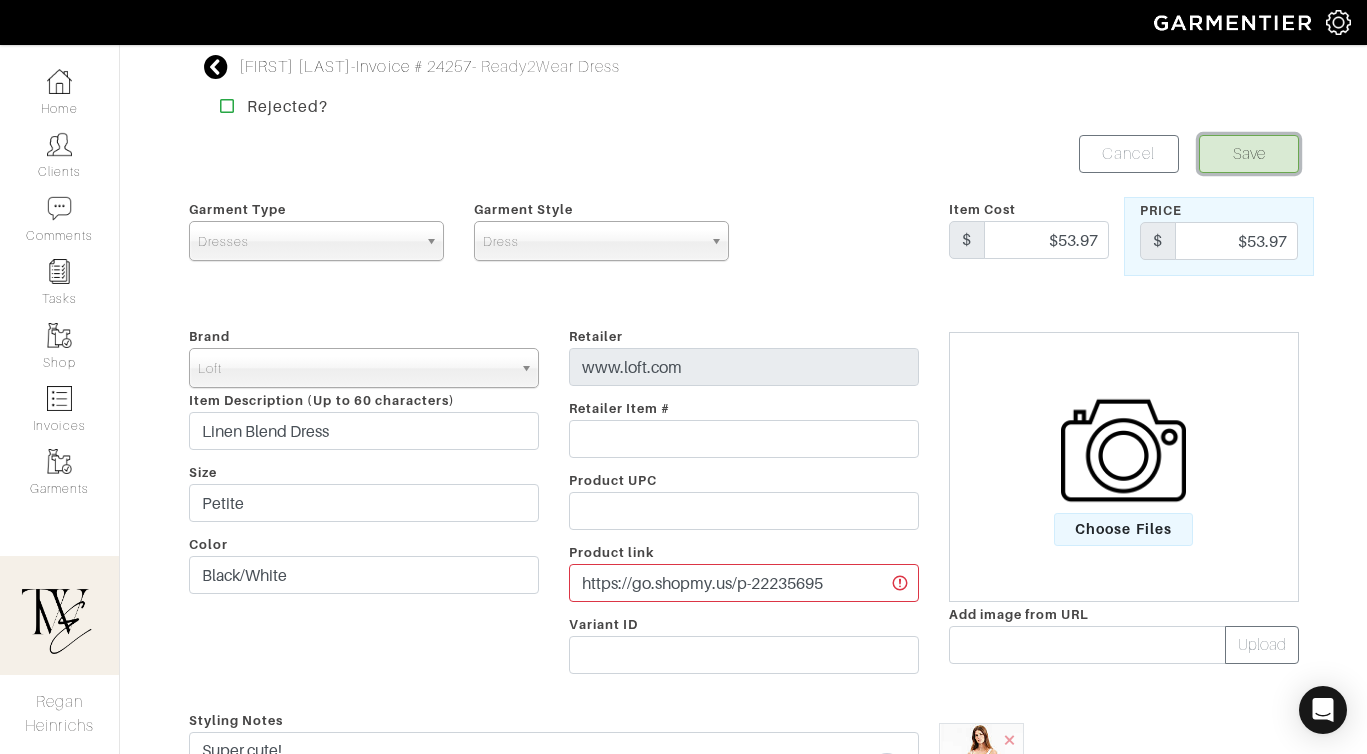 click on "Save" at bounding box center [1249, 154] 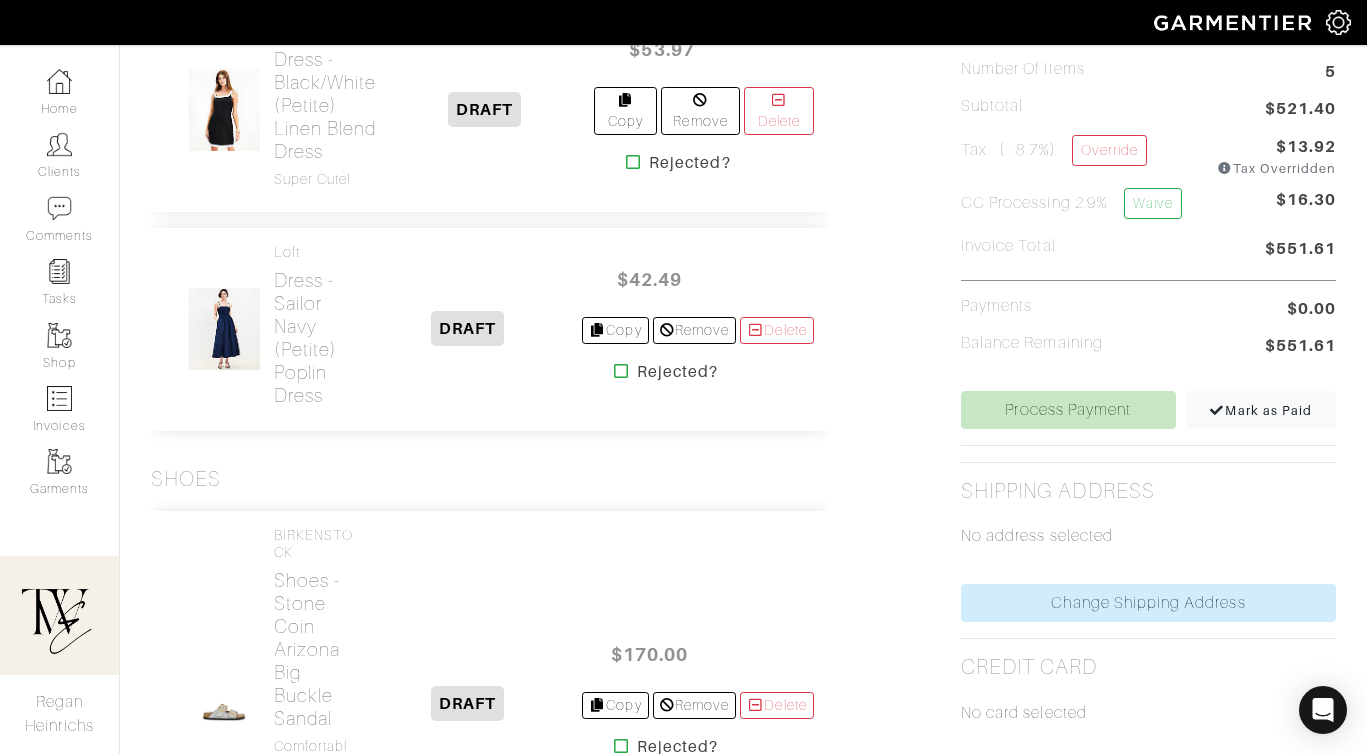 scroll, scrollTop: 597, scrollLeft: 0, axis: vertical 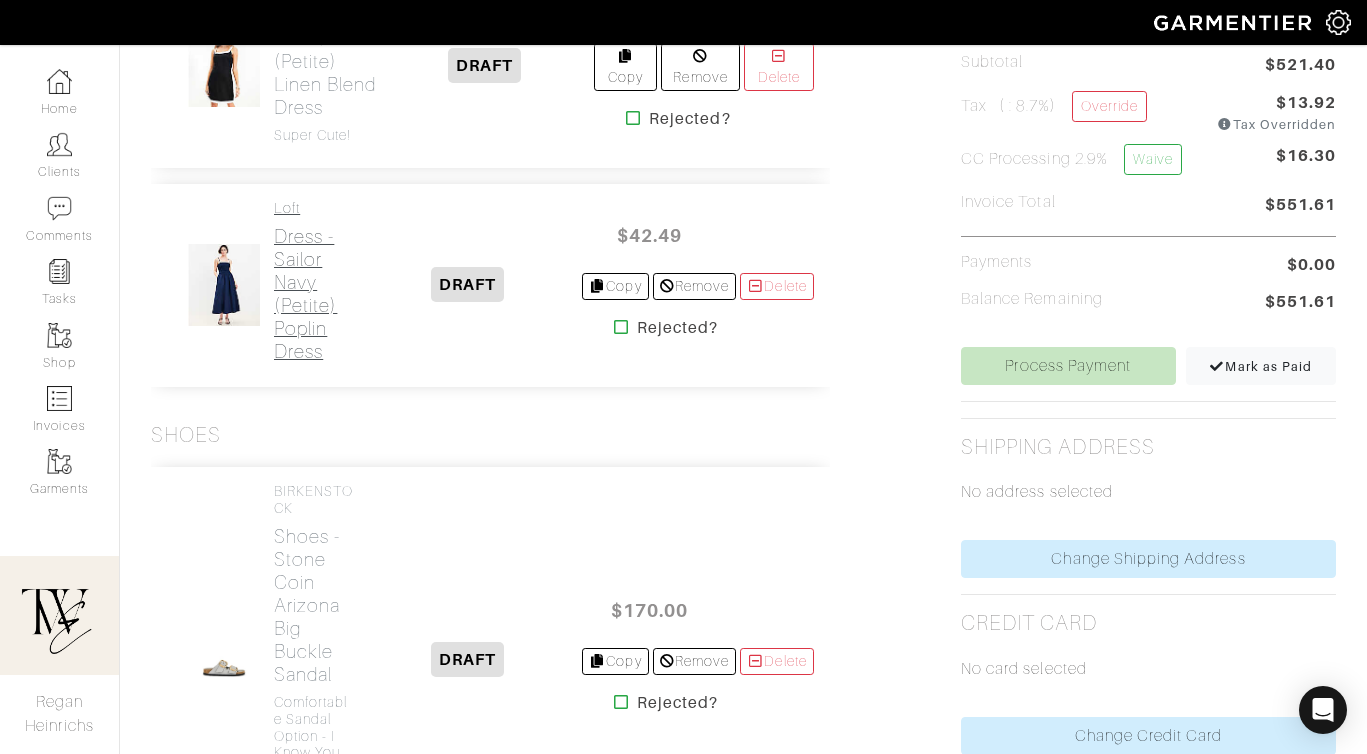 click on "Dress -   Sailor Navy (Petite)
Poplin Dress" at bounding box center (314, 294) 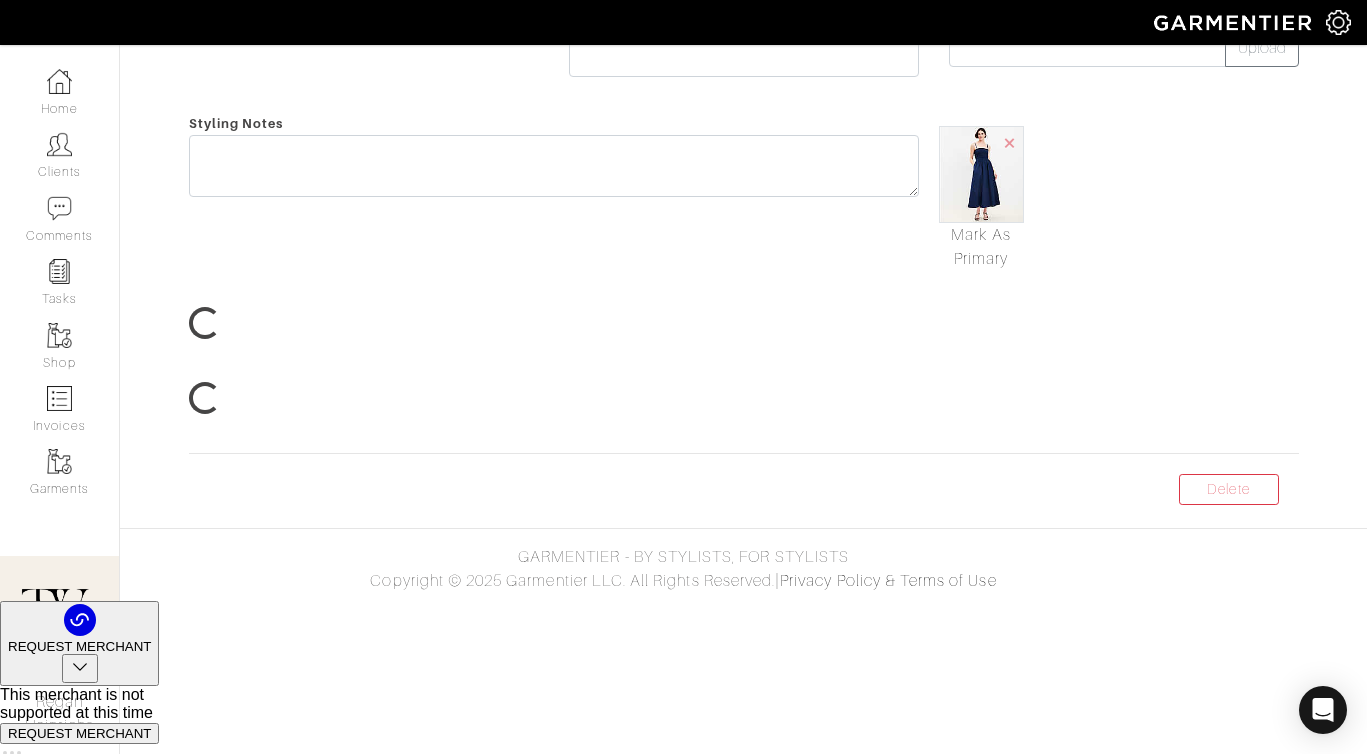 scroll, scrollTop: 240, scrollLeft: 0, axis: vertical 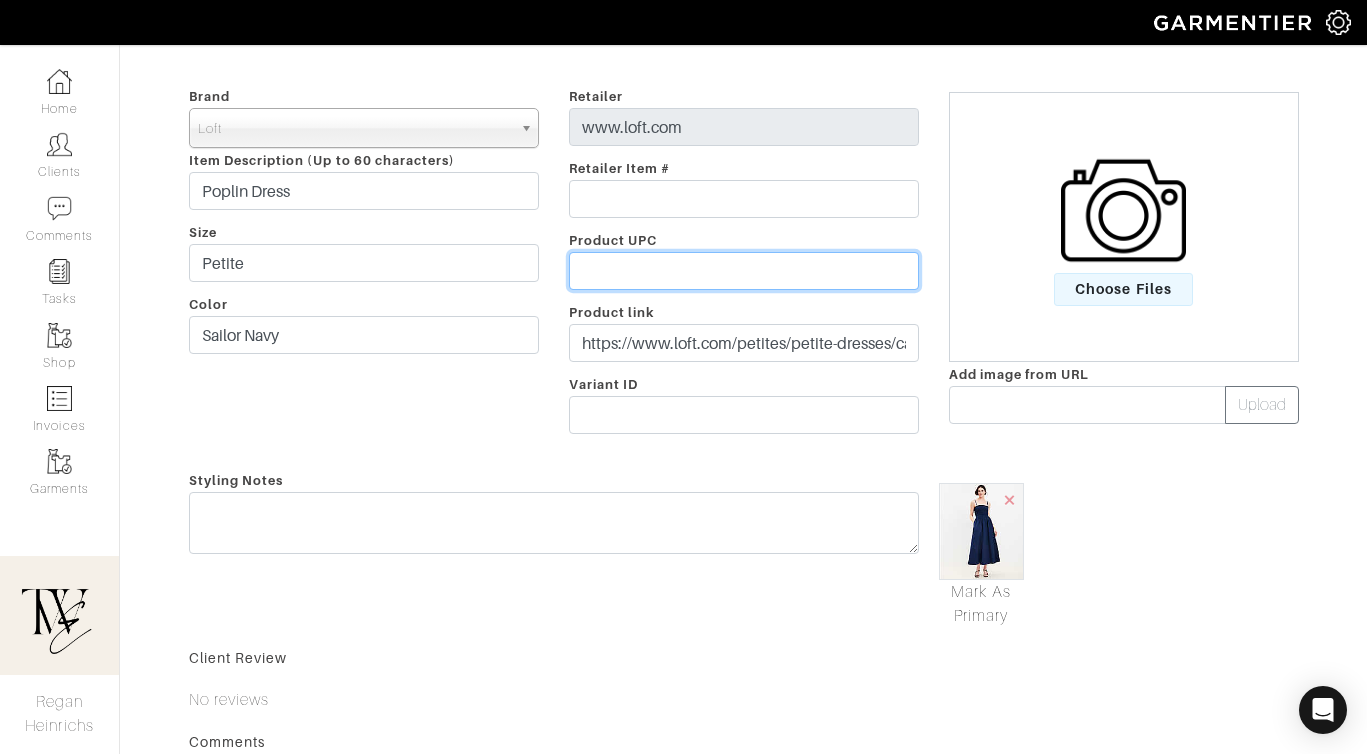 click at bounding box center (744, 271) 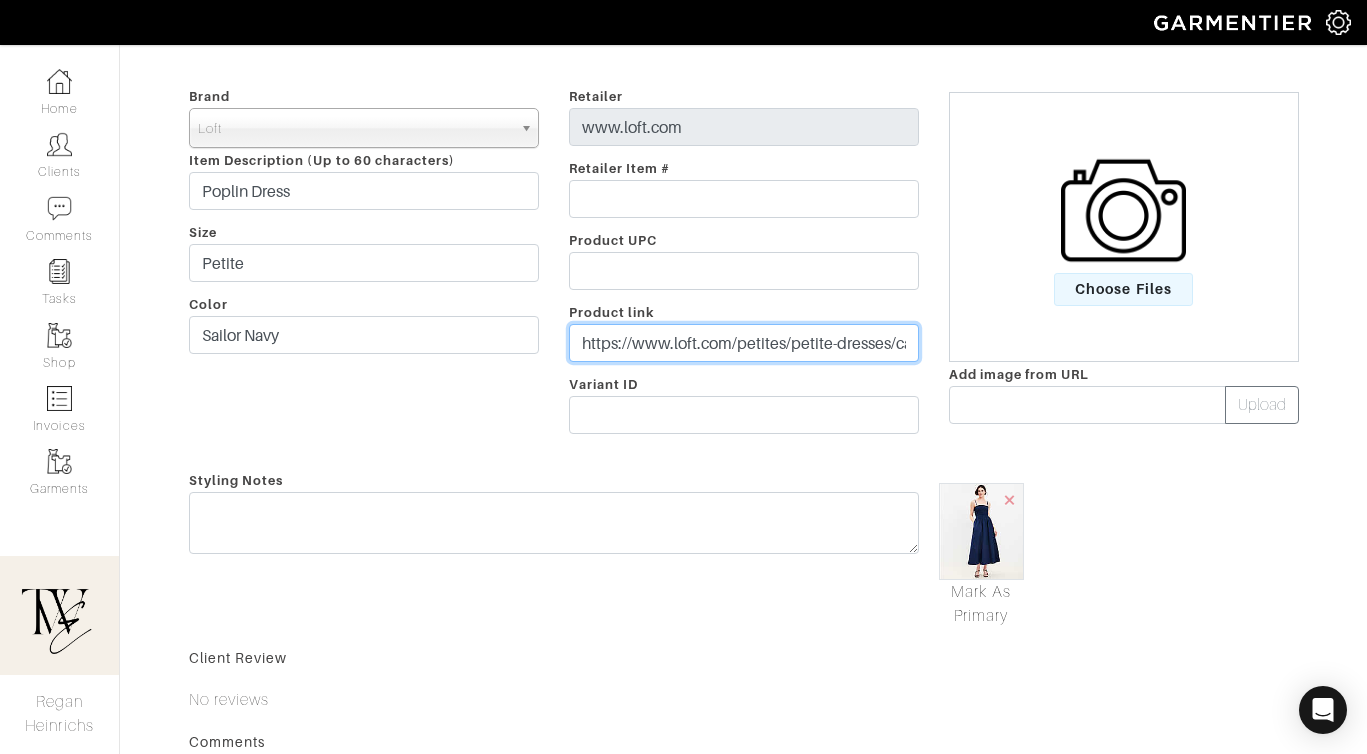 click on "https://www.loft.com/petites/petite-dresses/catl000036/petite-poplin-smocked-strappy-maxi-pocket-dress/769877.html?dwvar_769877_color=1269&irclickid=TyT39NwXFxyPTOUxFO0M41mVUkpxVj2lQUW:Q00&sharedid=&irpid=2340682&irgwc=1&CID=AFF_2340682" at bounding box center [744, 343] 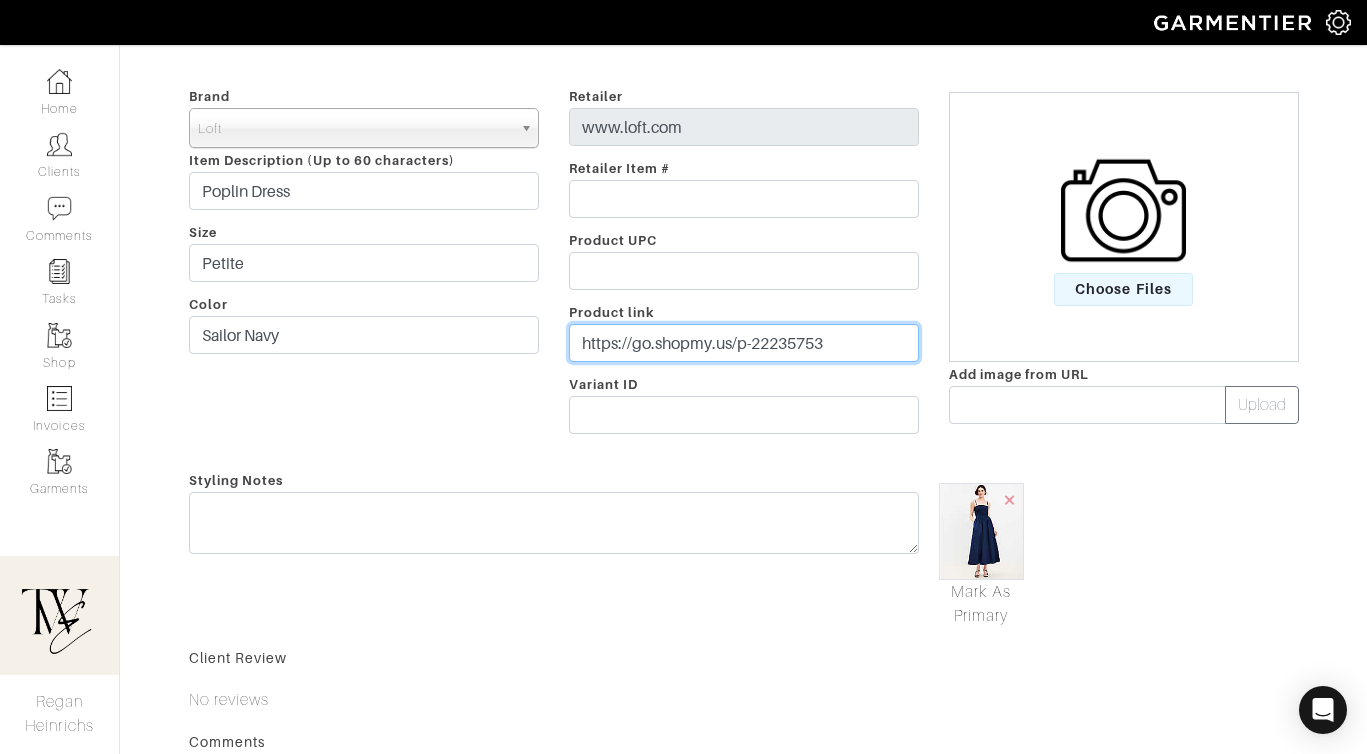 type on "https://go.shopmy.us/p-22235753" 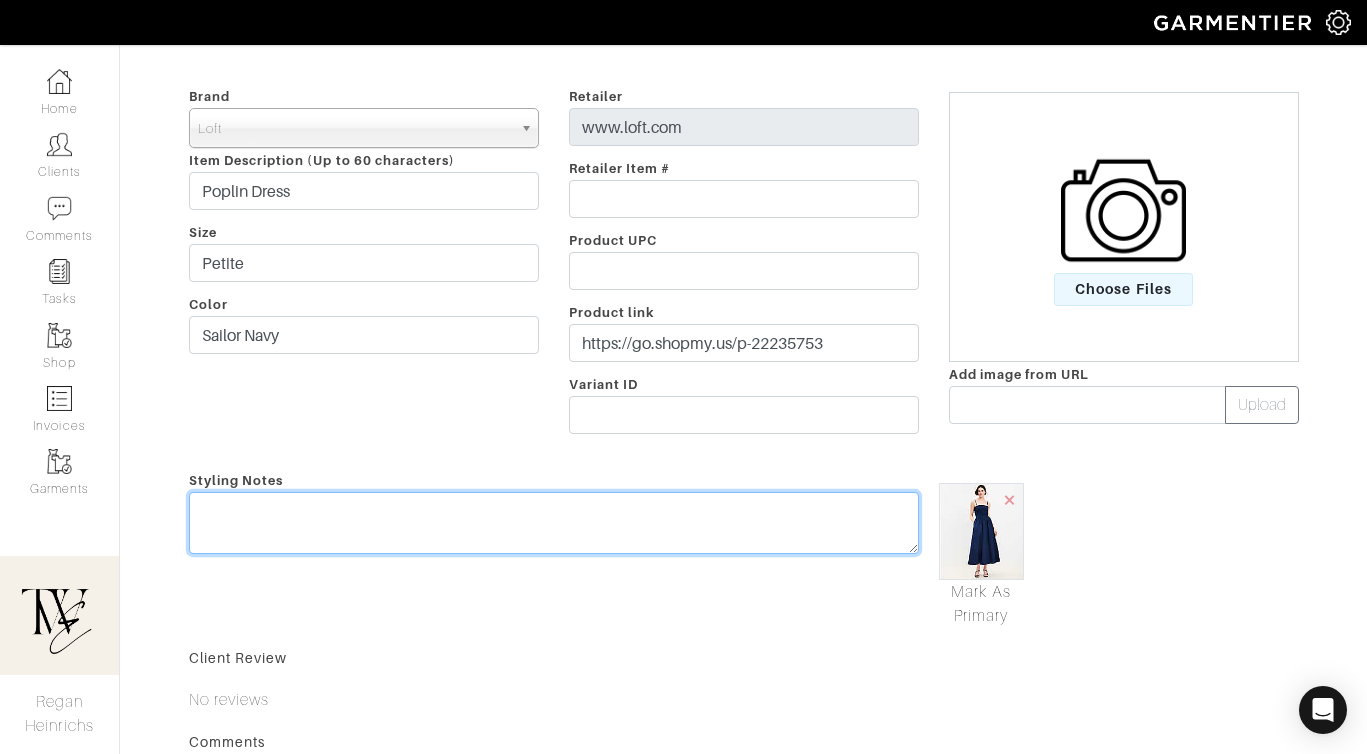 click at bounding box center [554, 523] 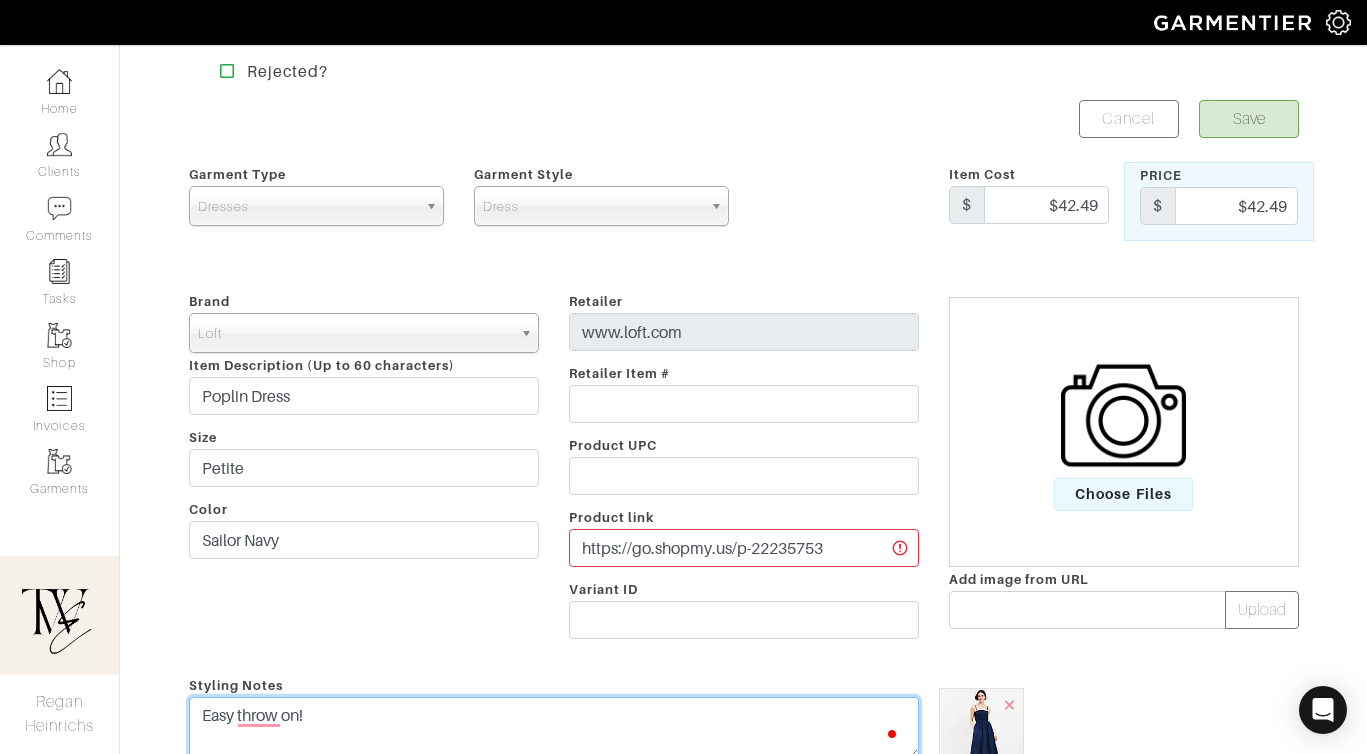 scroll, scrollTop: 0, scrollLeft: 0, axis: both 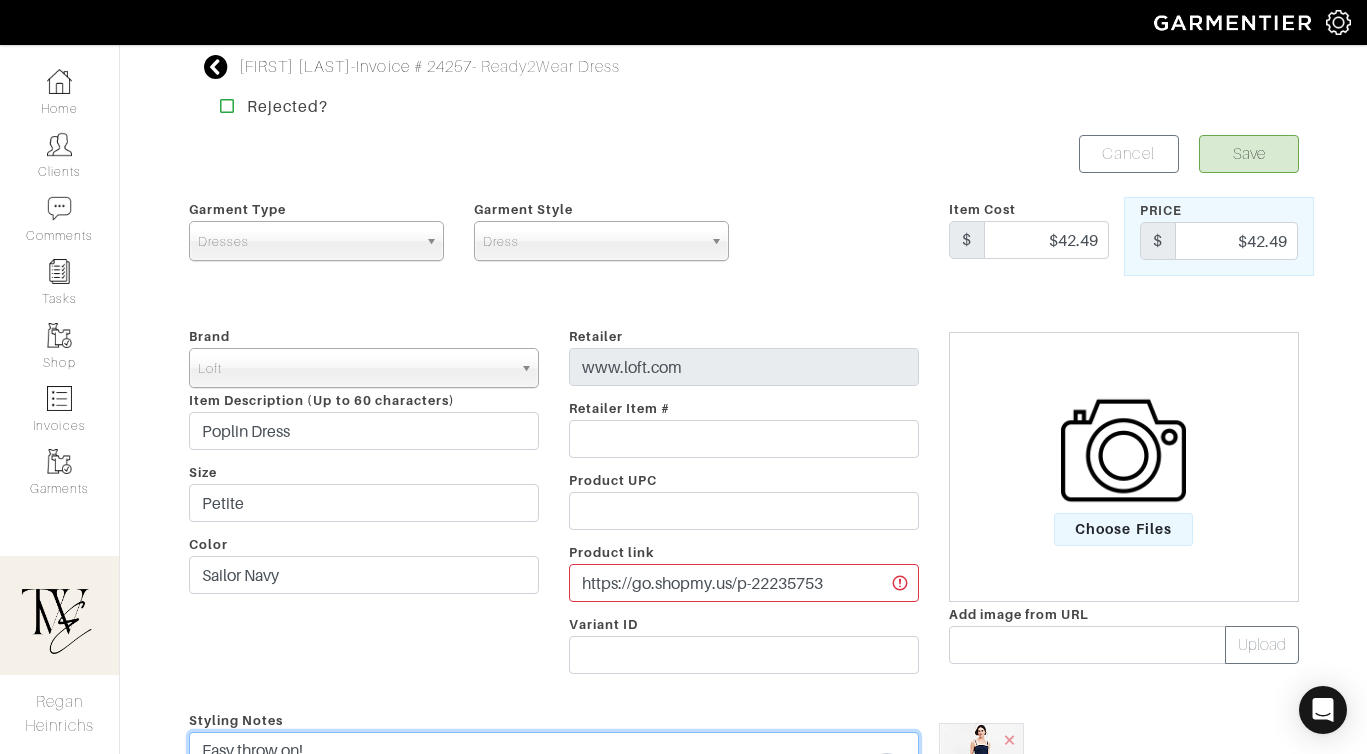 type on "Easy throw on!" 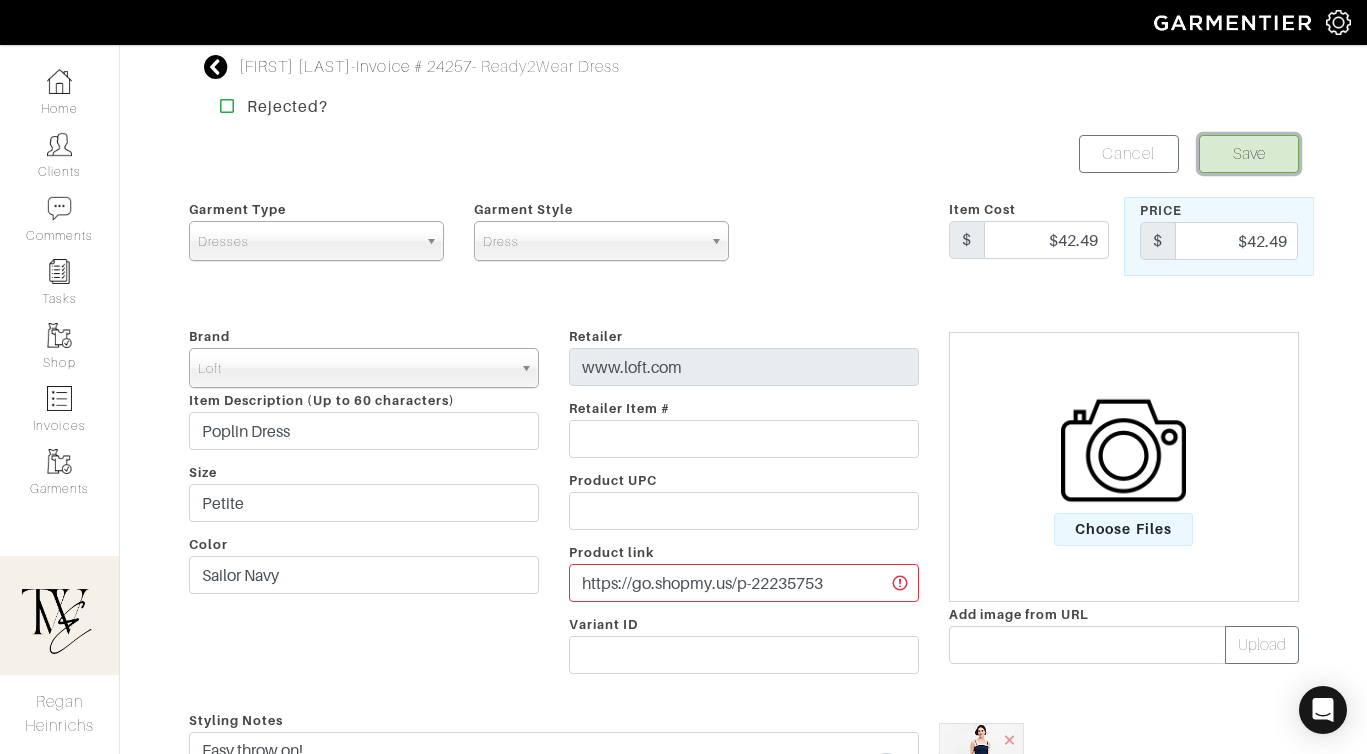 click on "Save" at bounding box center (1249, 154) 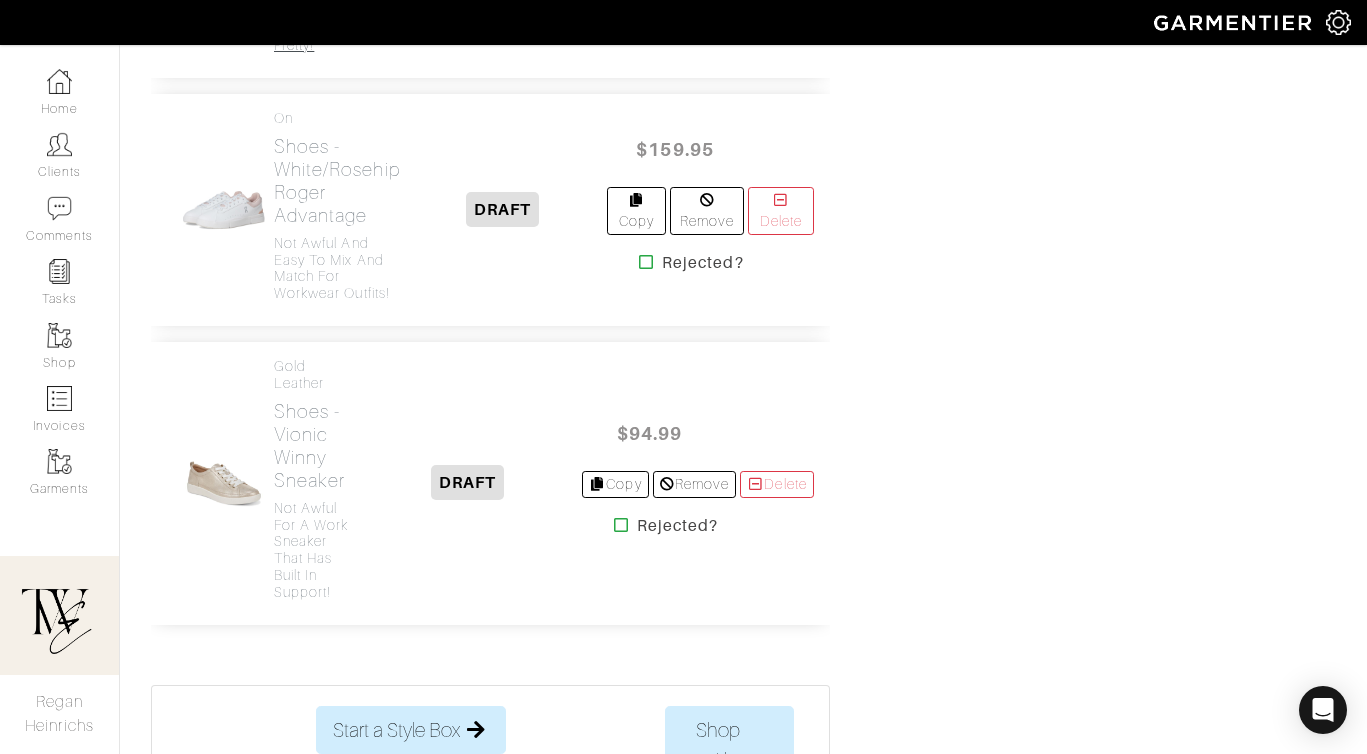 scroll, scrollTop: 1005, scrollLeft: 0, axis: vertical 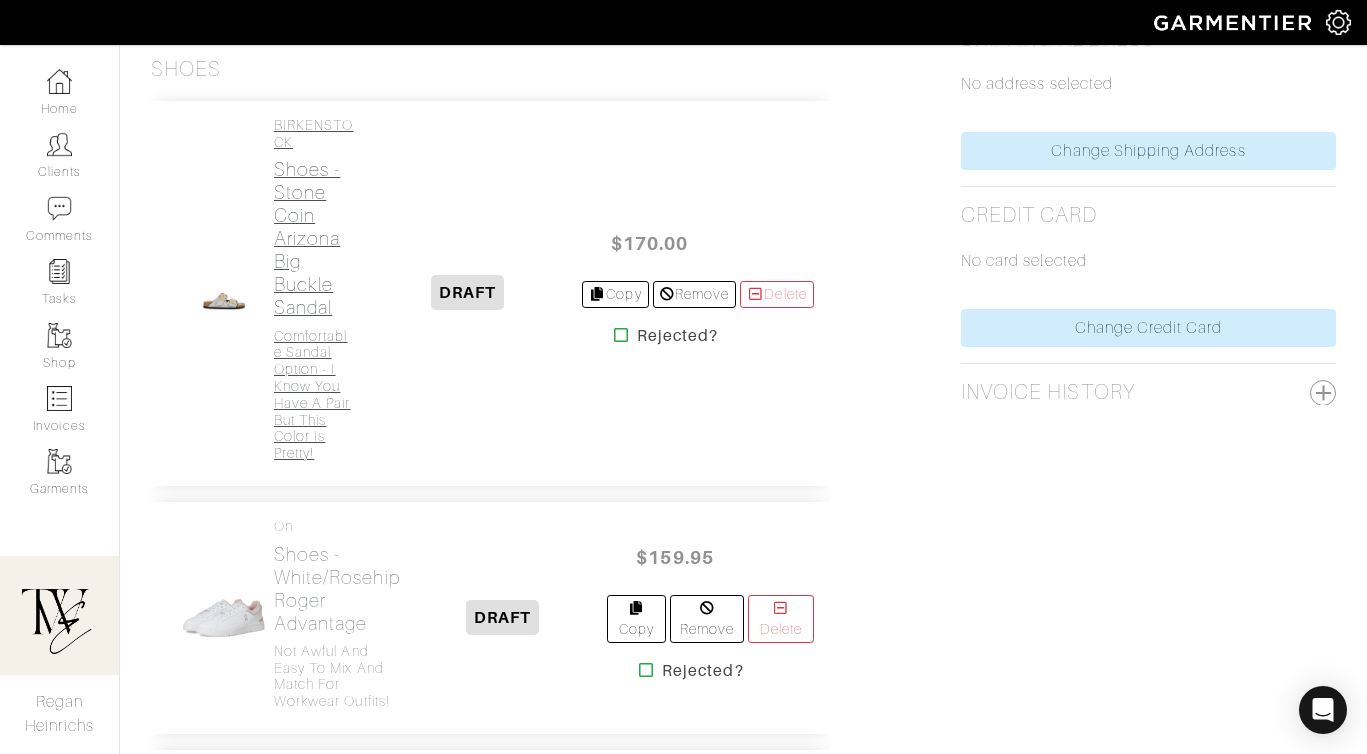 click on "Shoes -   Stone Coin
Arizona Big Buckle Sandal" at bounding box center (314, 238) 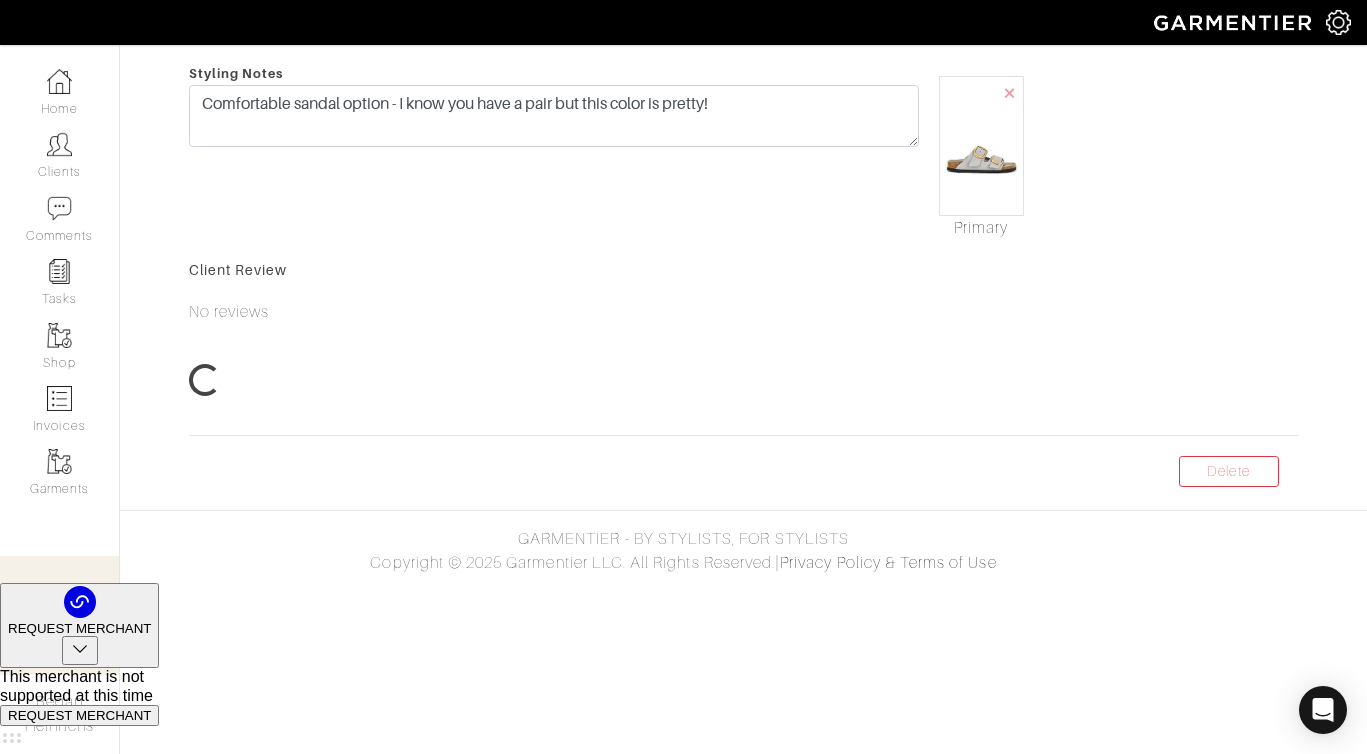 scroll, scrollTop: 0, scrollLeft: 0, axis: both 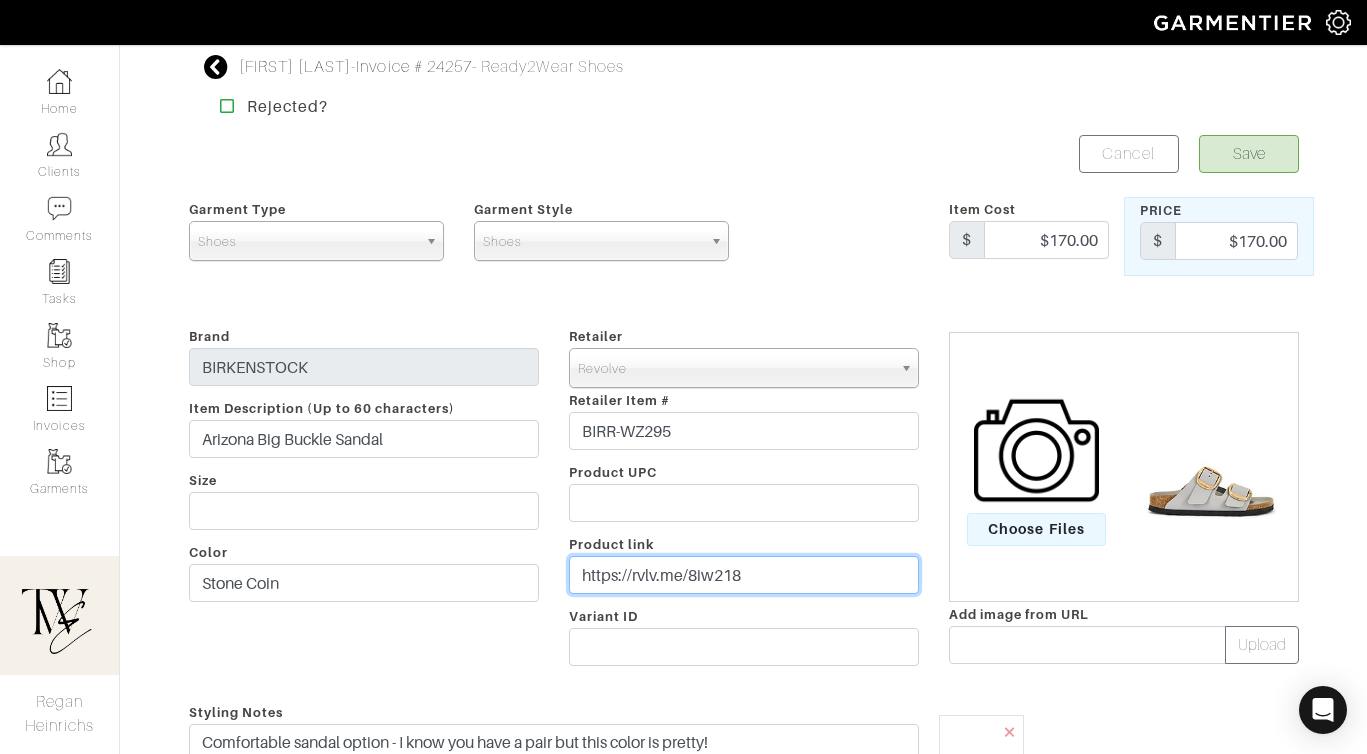 click on "https://rvlv.me/8iw218" at bounding box center (744, 575) 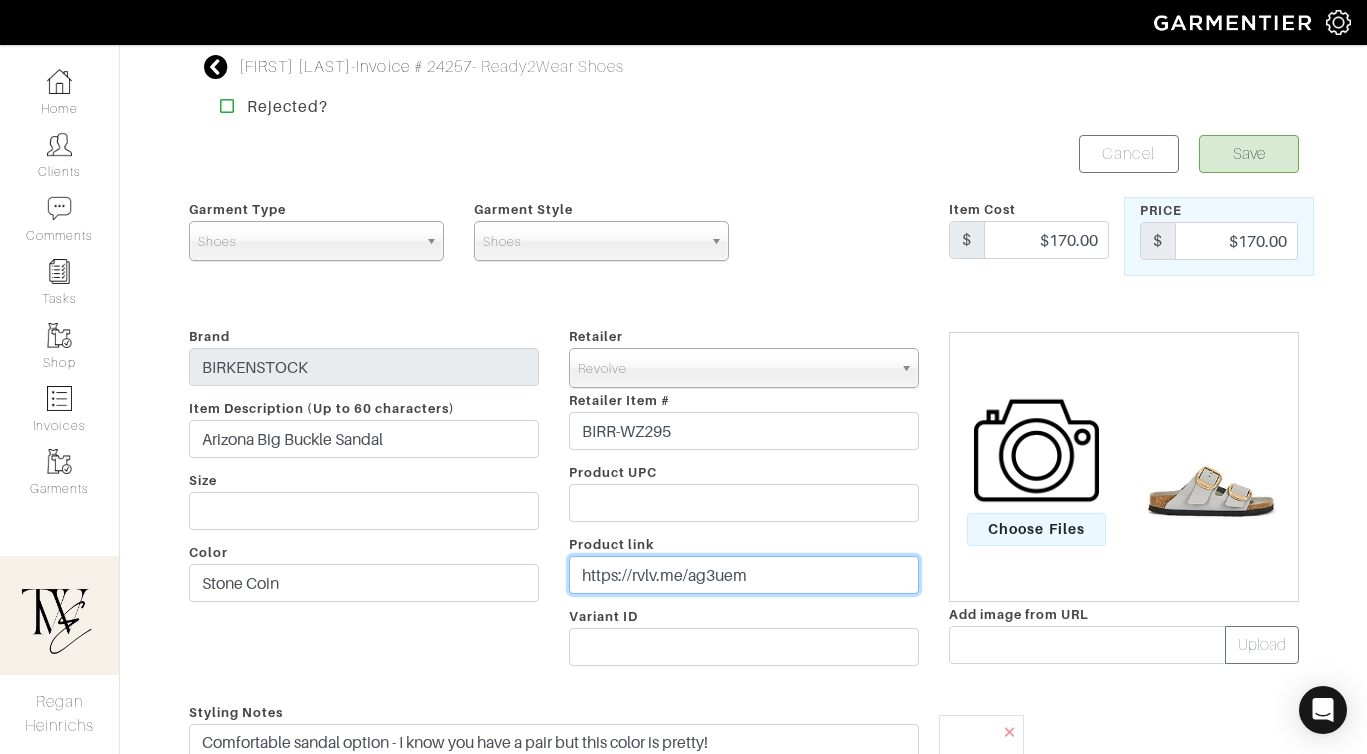 type on "https://rvlv.me/ag3uem" 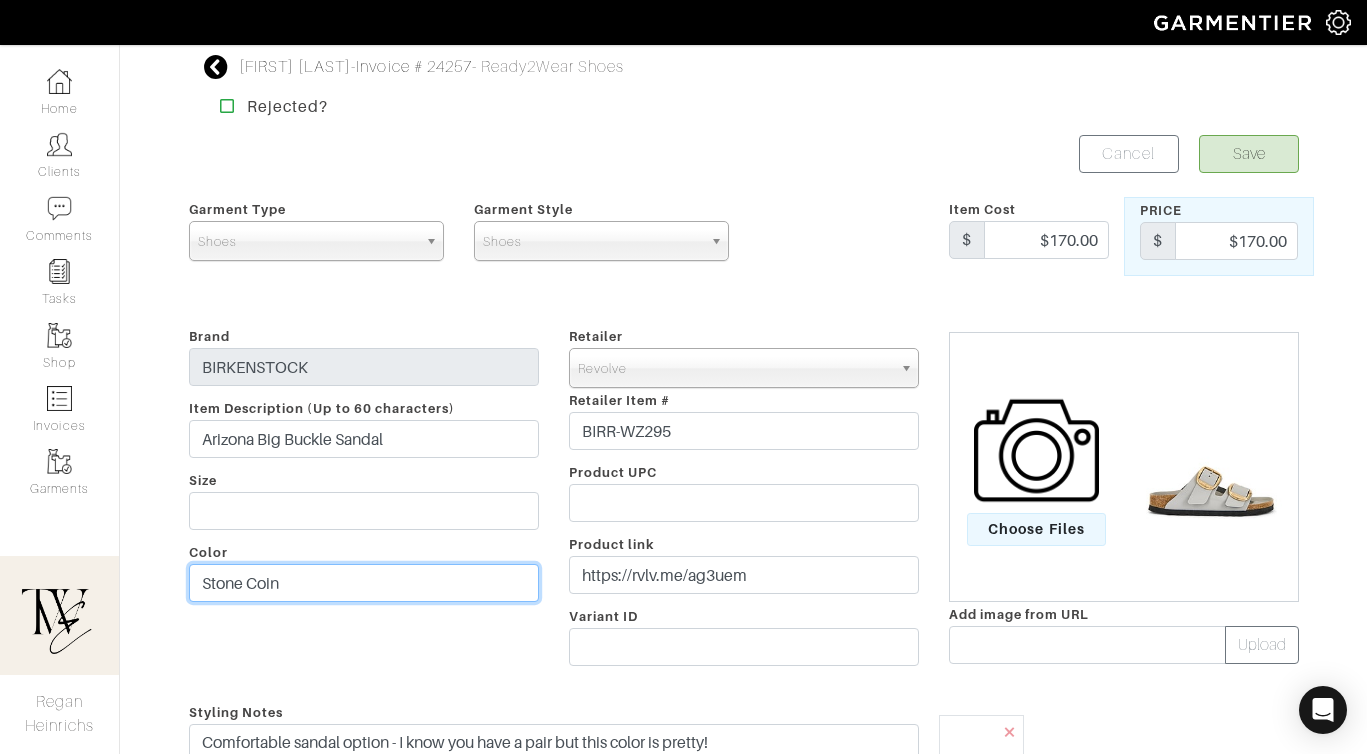click on "Stone Coin" at bounding box center (364, 583) 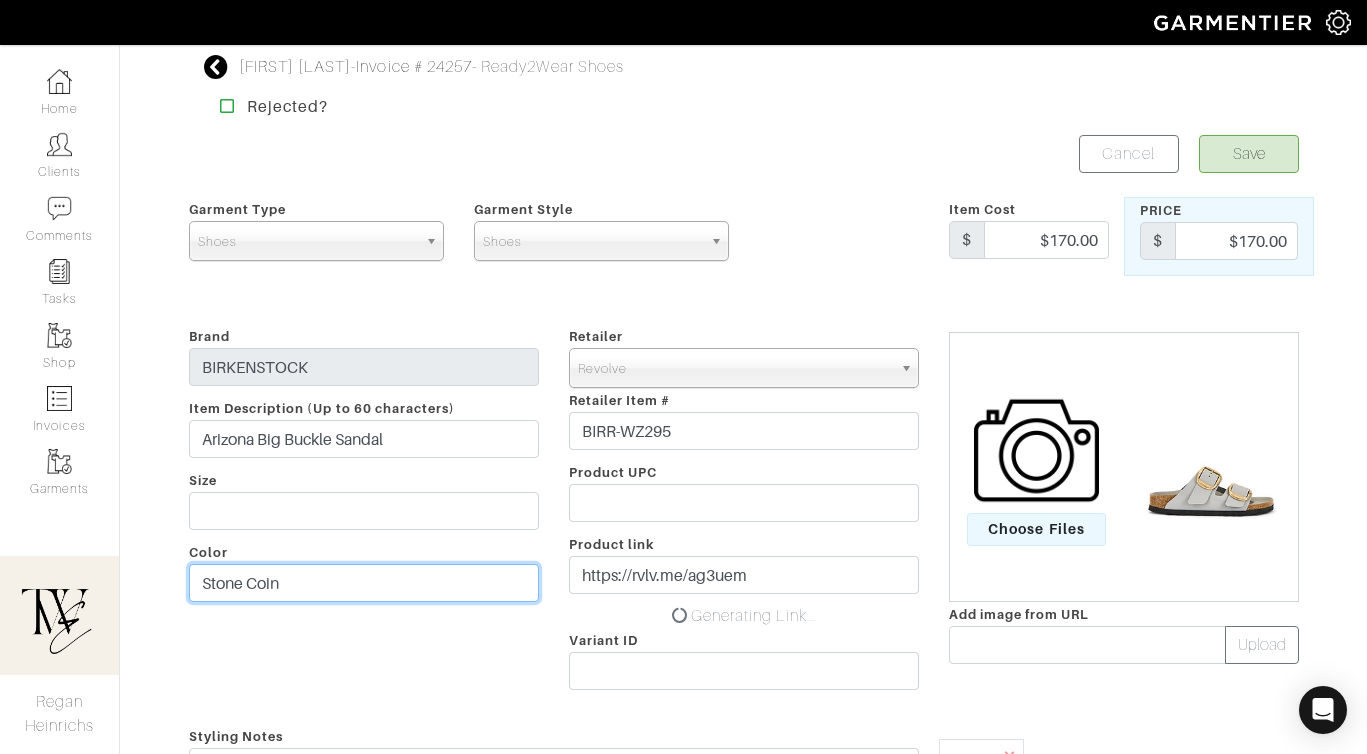 click on "Stone Coin" at bounding box center [364, 583] 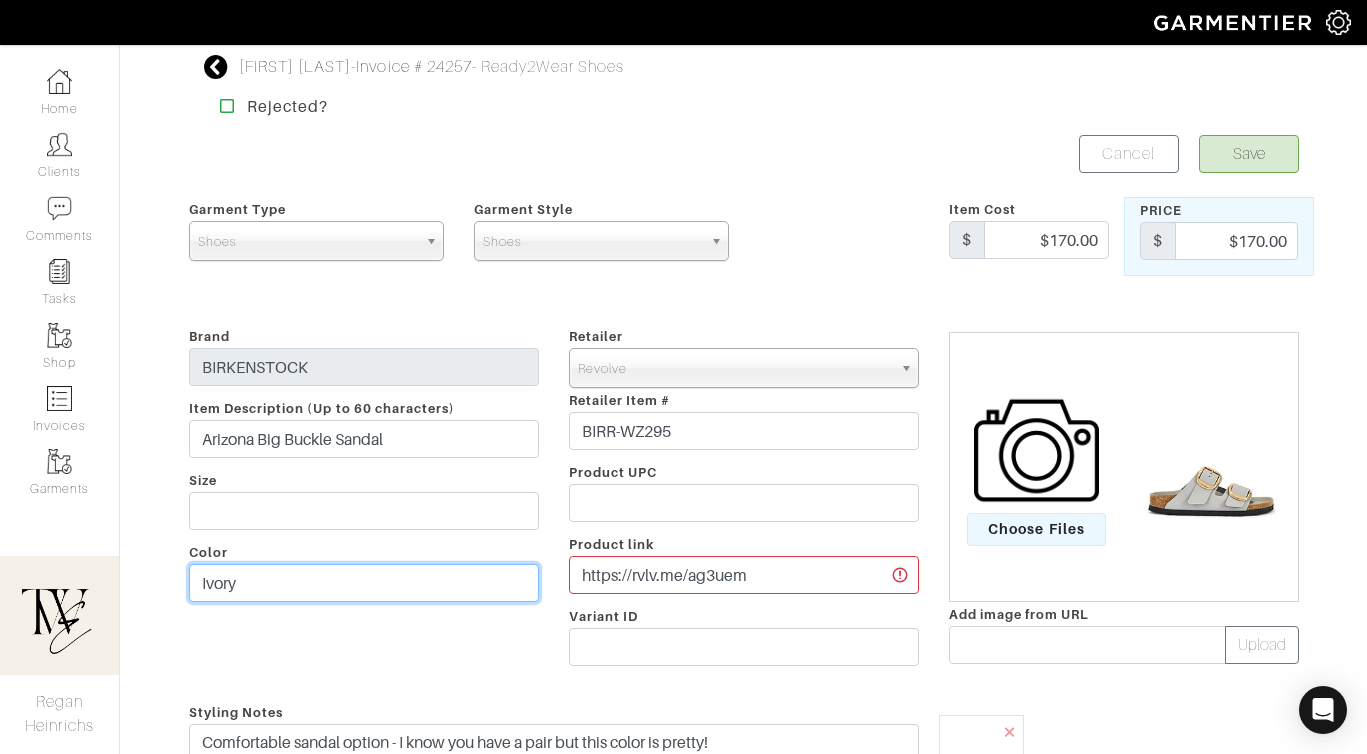 type on "Ivory" 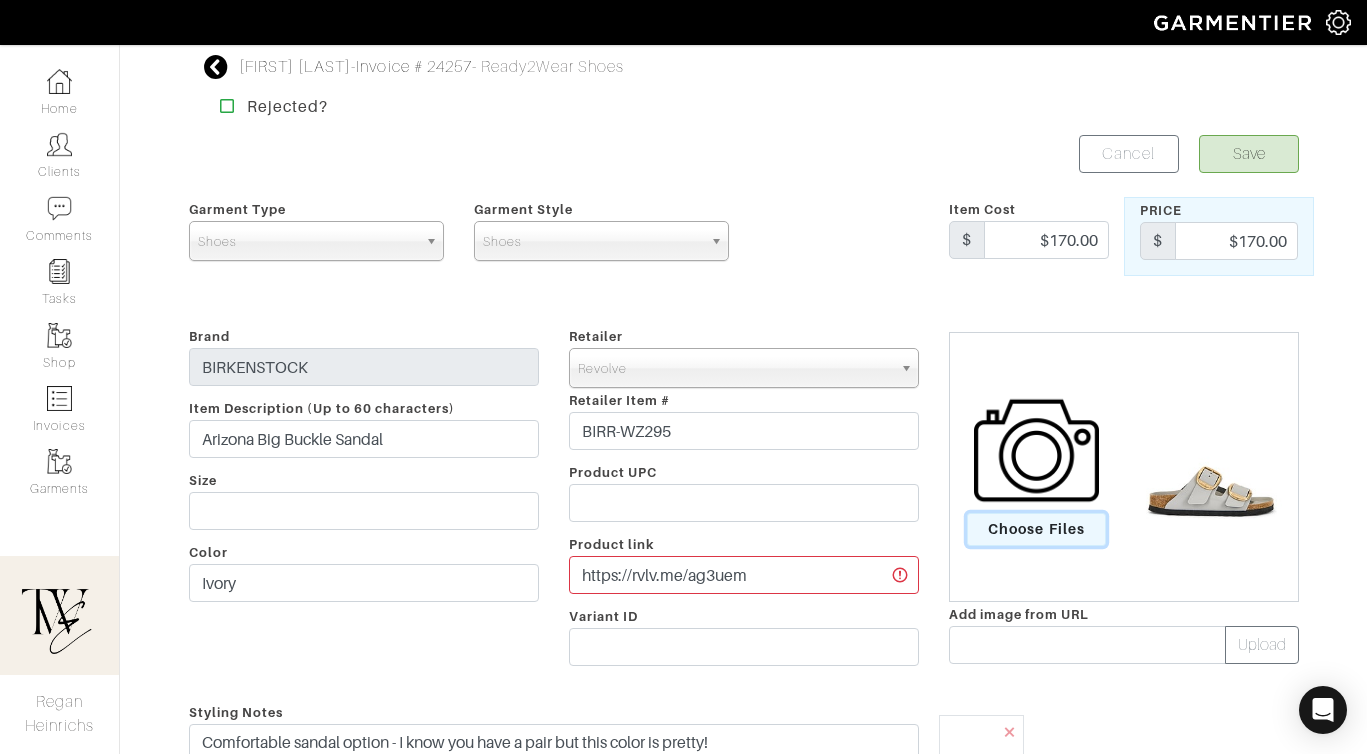 click on "Choose Files" at bounding box center (1036, 529) 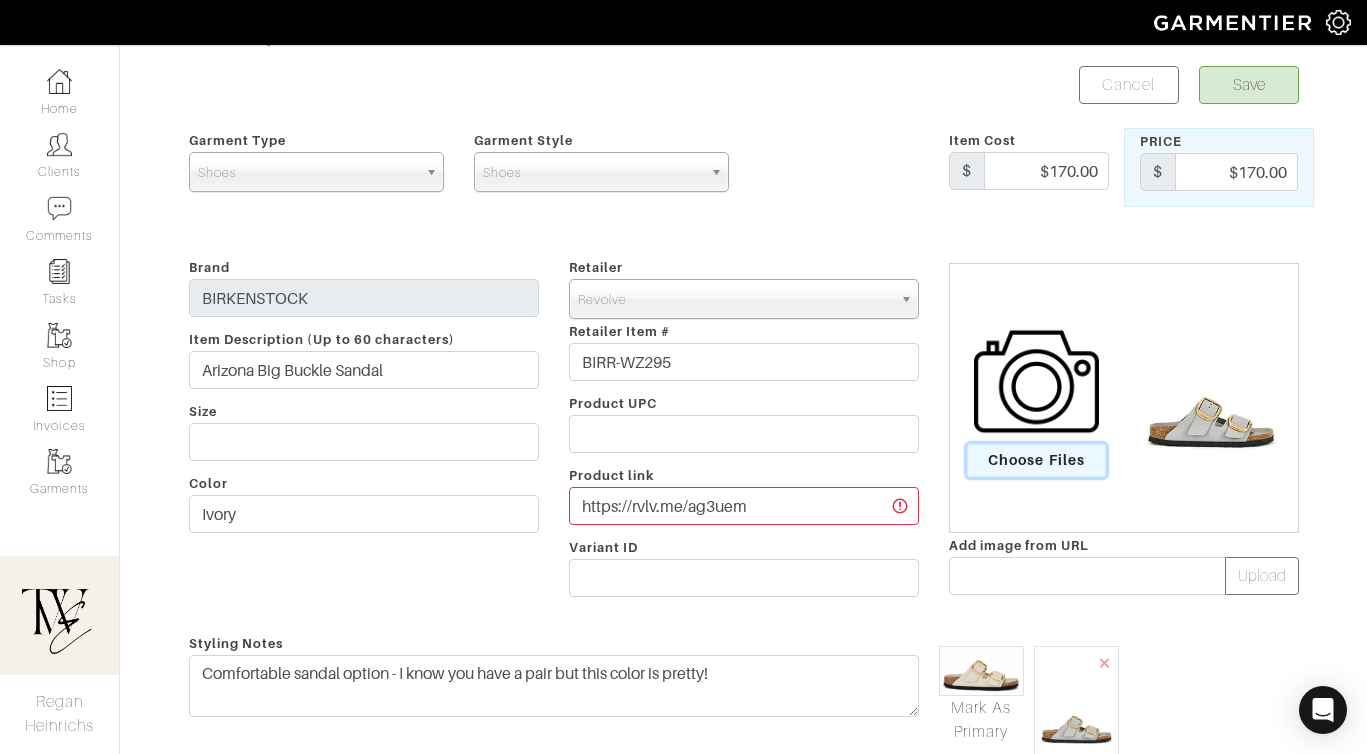 scroll, scrollTop: 166, scrollLeft: 0, axis: vertical 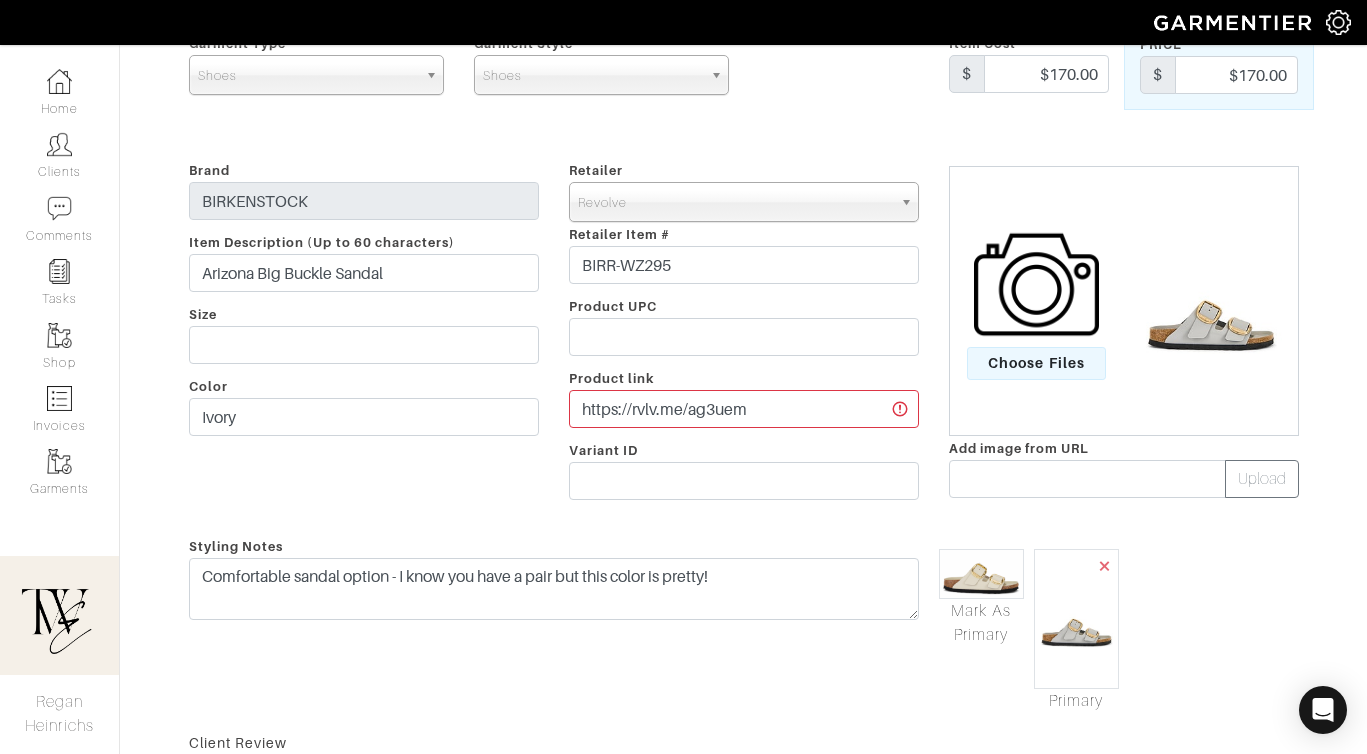click on "×" at bounding box center [1105, 565] 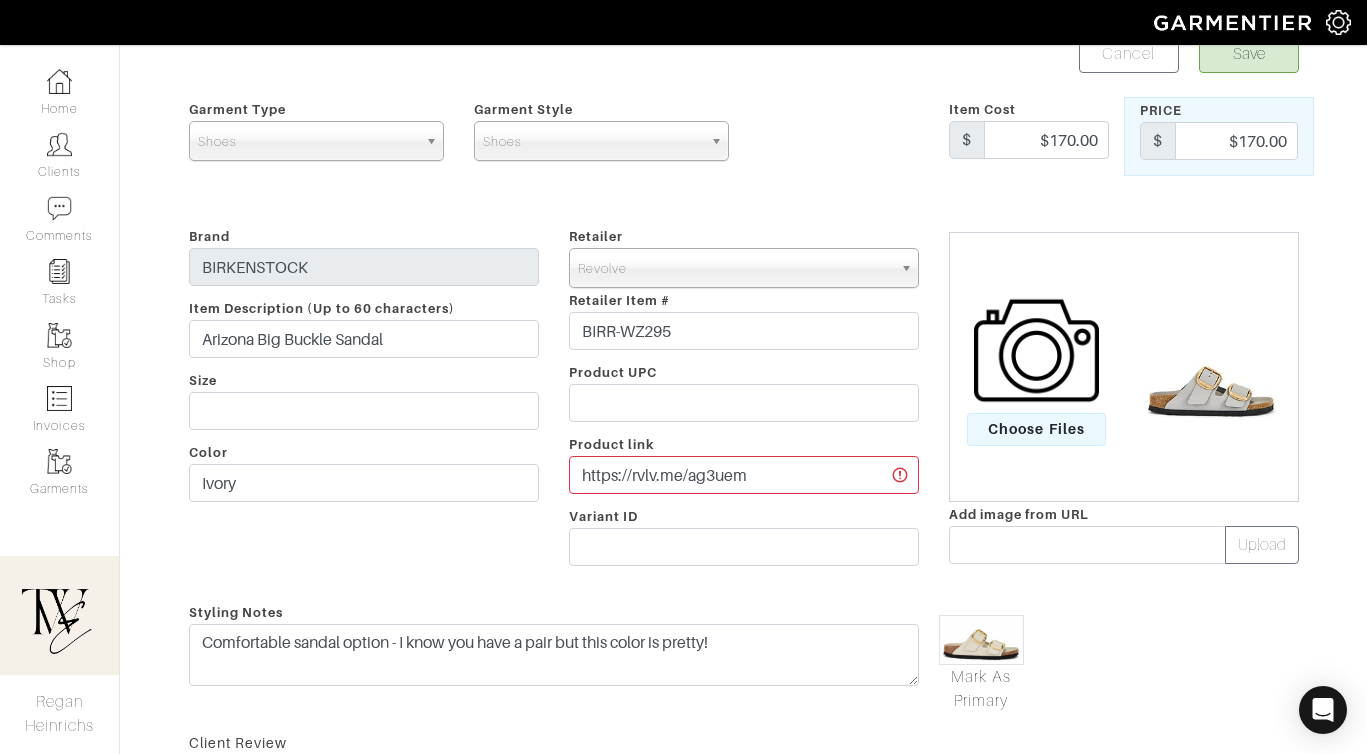 scroll, scrollTop: 0, scrollLeft: 0, axis: both 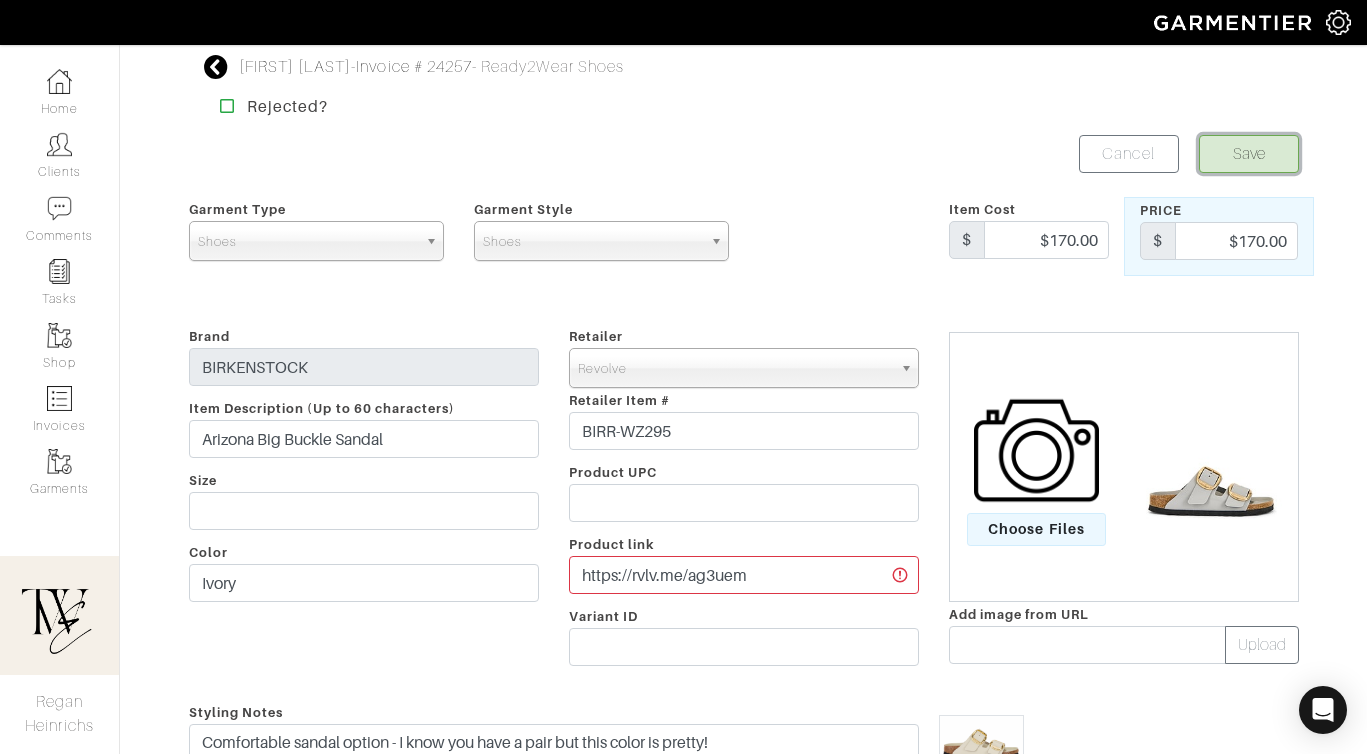 click on "Save" at bounding box center (1249, 154) 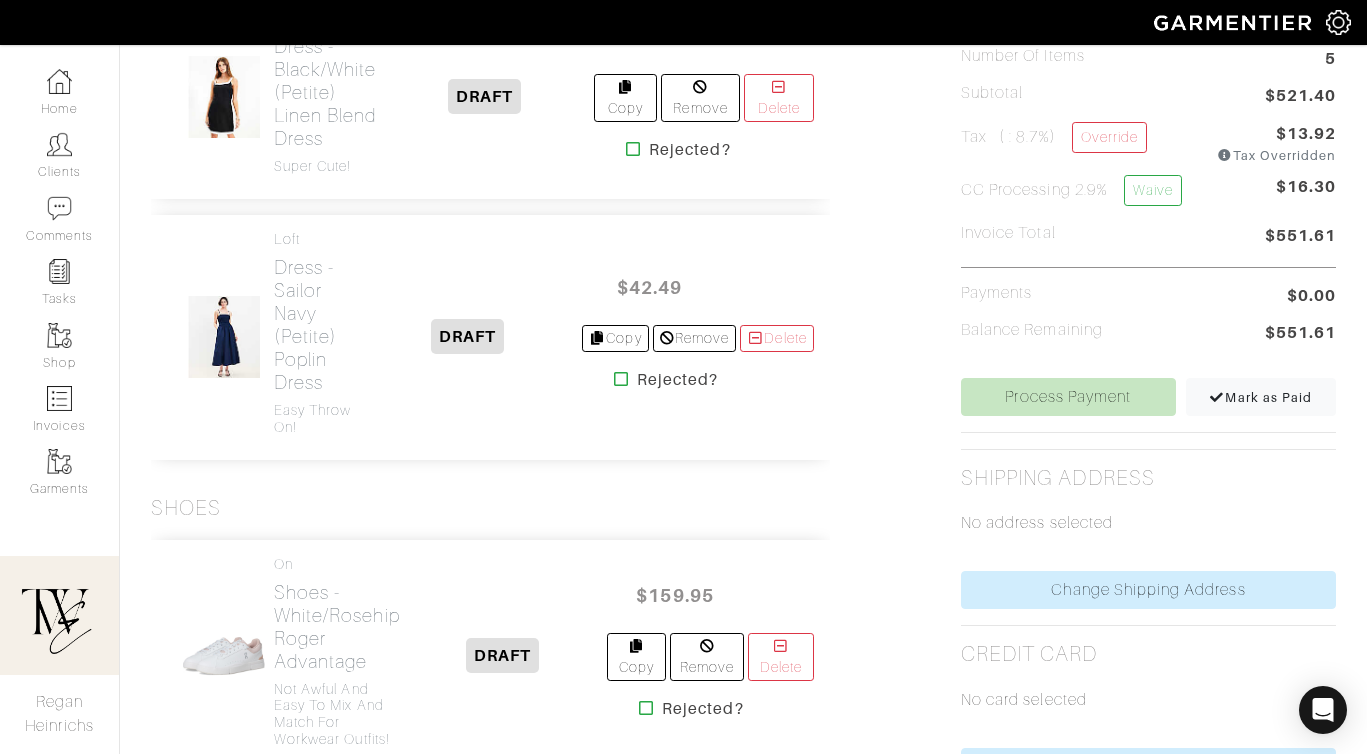 scroll, scrollTop: 533, scrollLeft: 0, axis: vertical 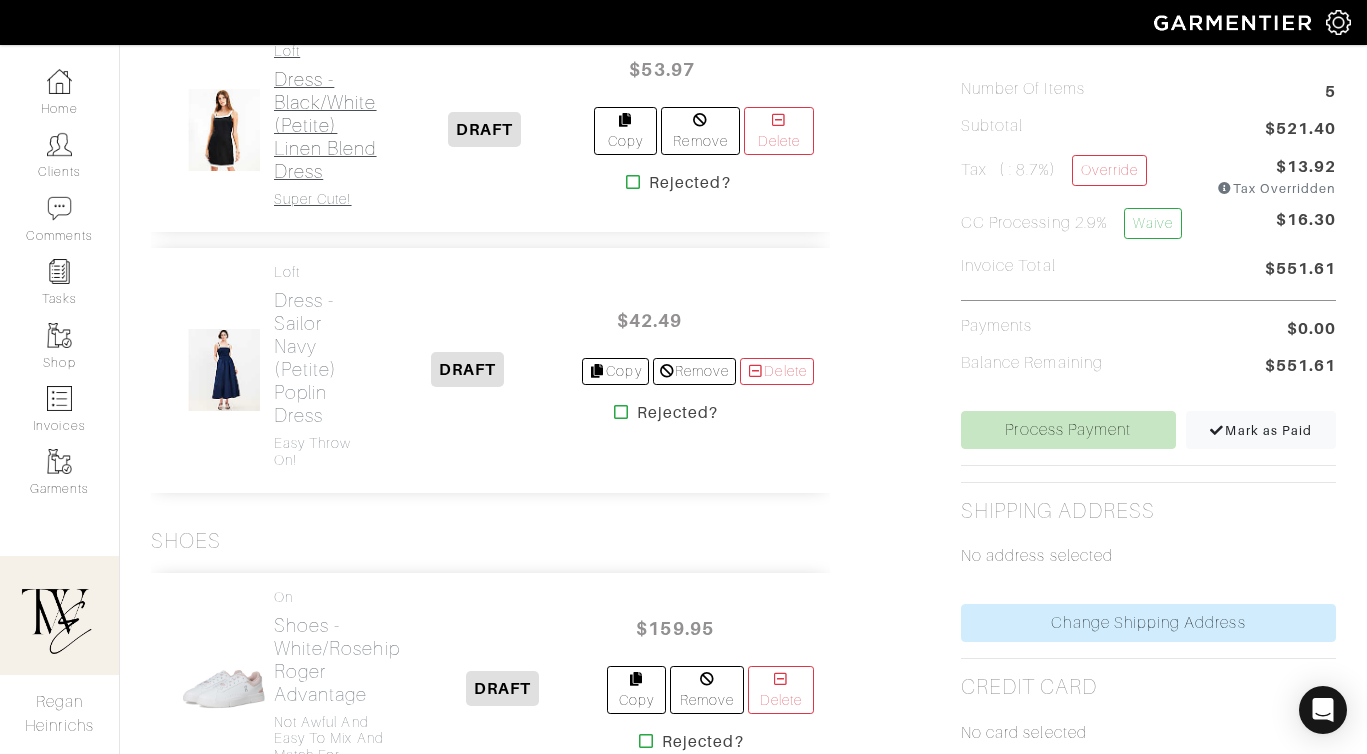 click on "Dress -   Black/White (Petite)
Linen Blend Dress" at bounding box center [325, 125] 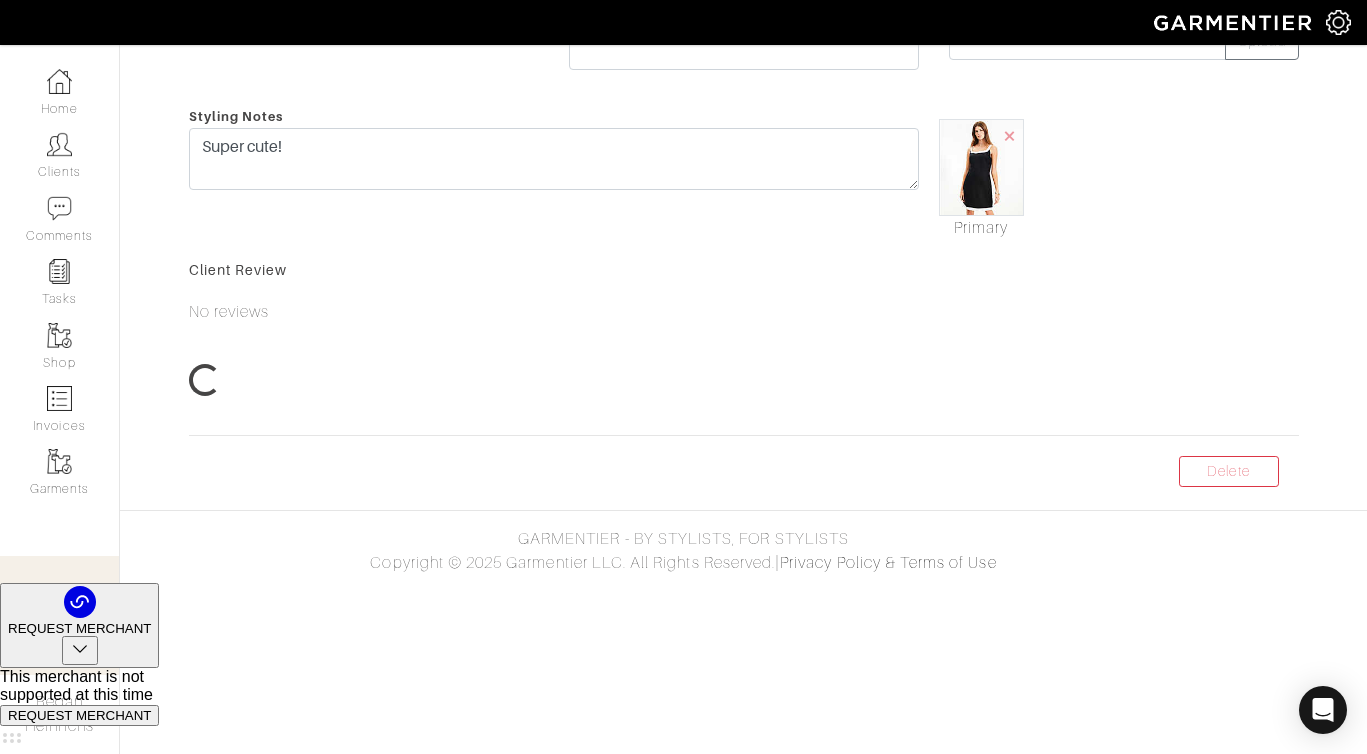 scroll, scrollTop: 392, scrollLeft: 0, axis: vertical 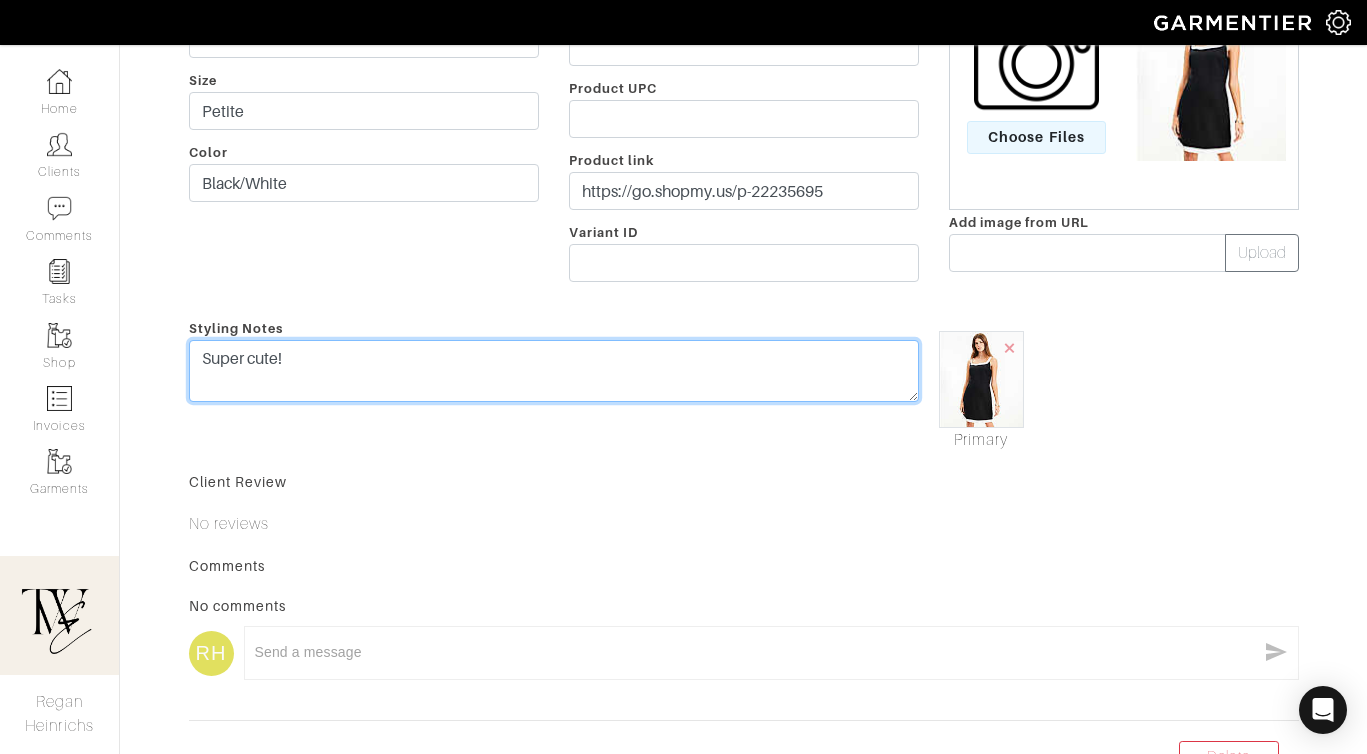 click on "Super cute!" at bounding box center (554, 371) 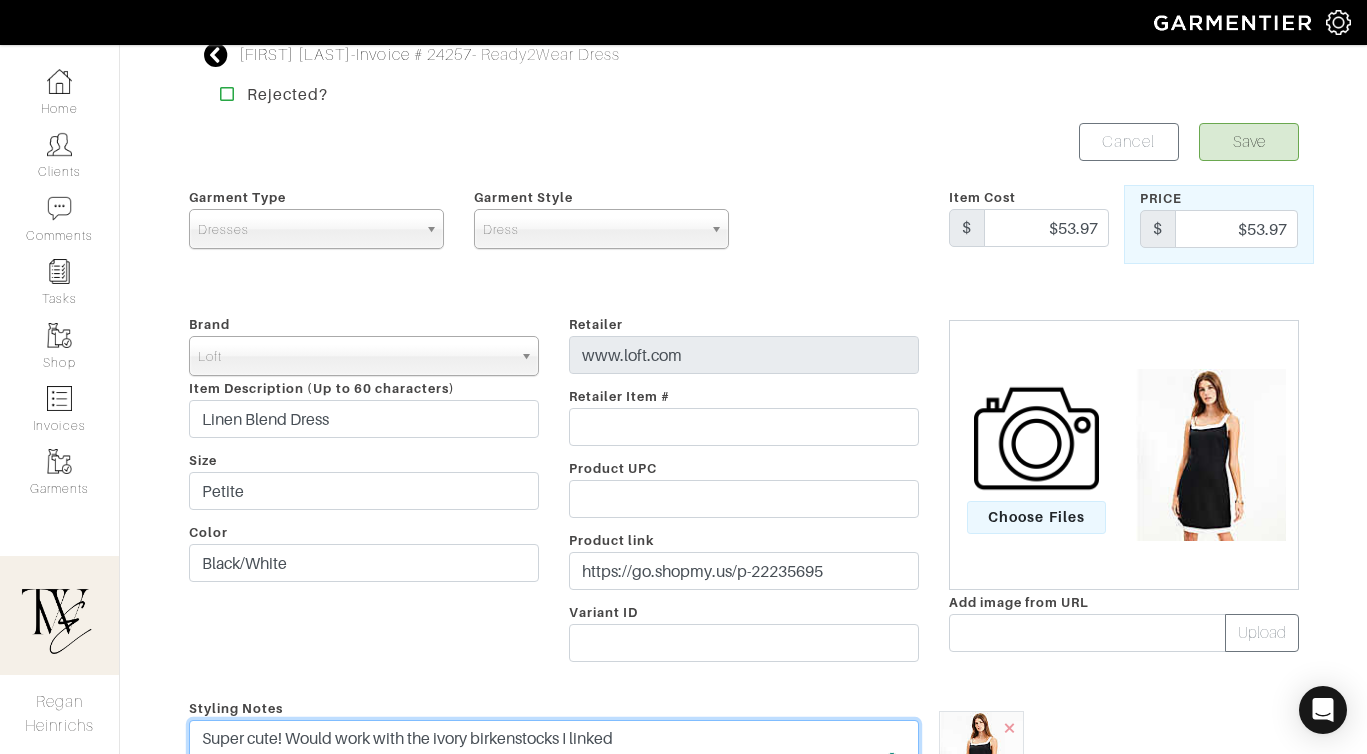 scroll, scrollTop: 0, scrollLeft: 0, axis: both 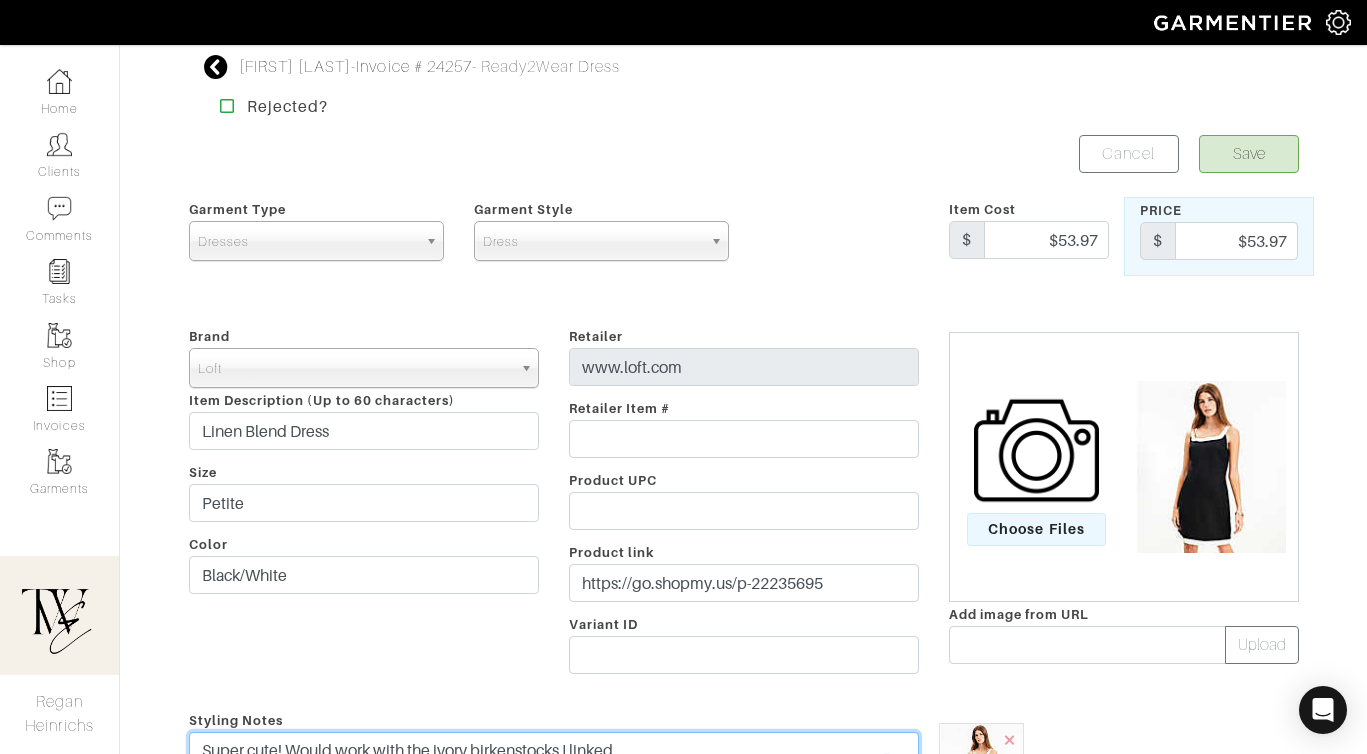 type on "Super cute! Would work with the ivory birkenstocks I linked" 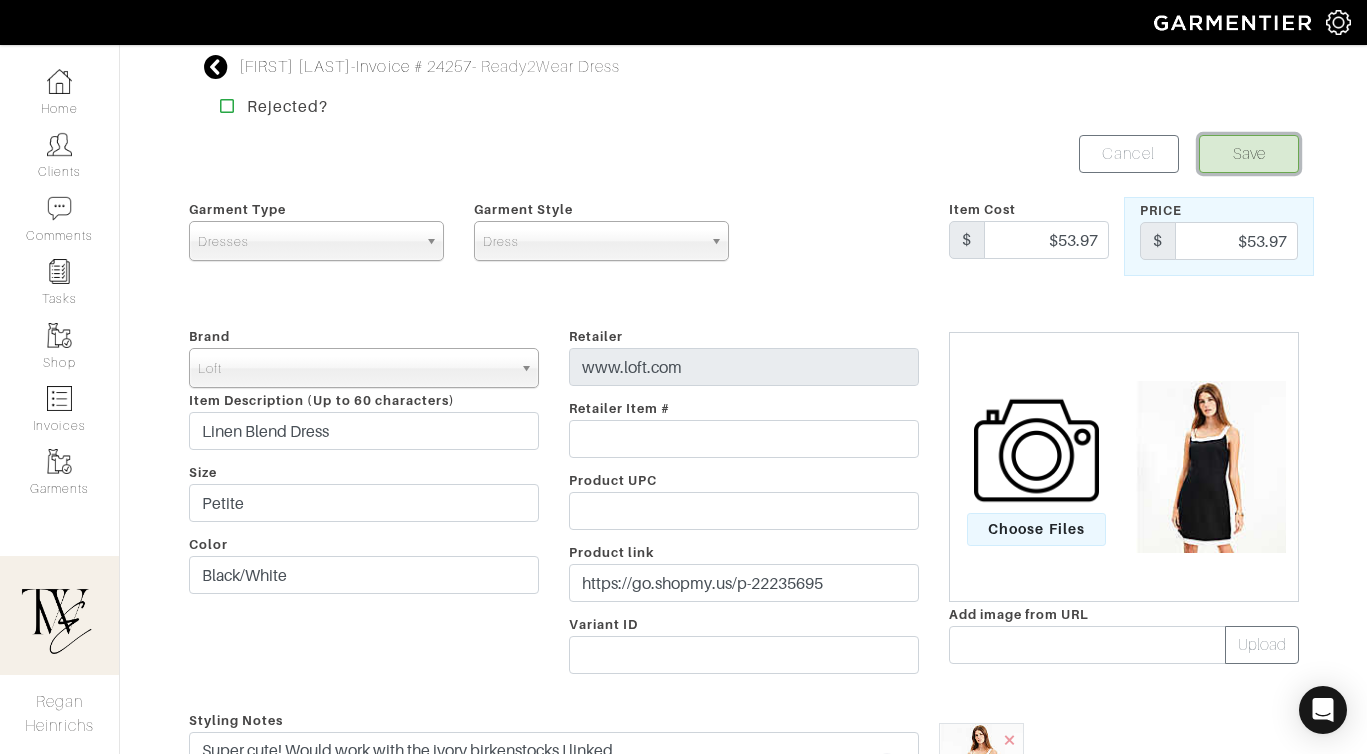 click on "Save" at bounding box center [1249, 154] 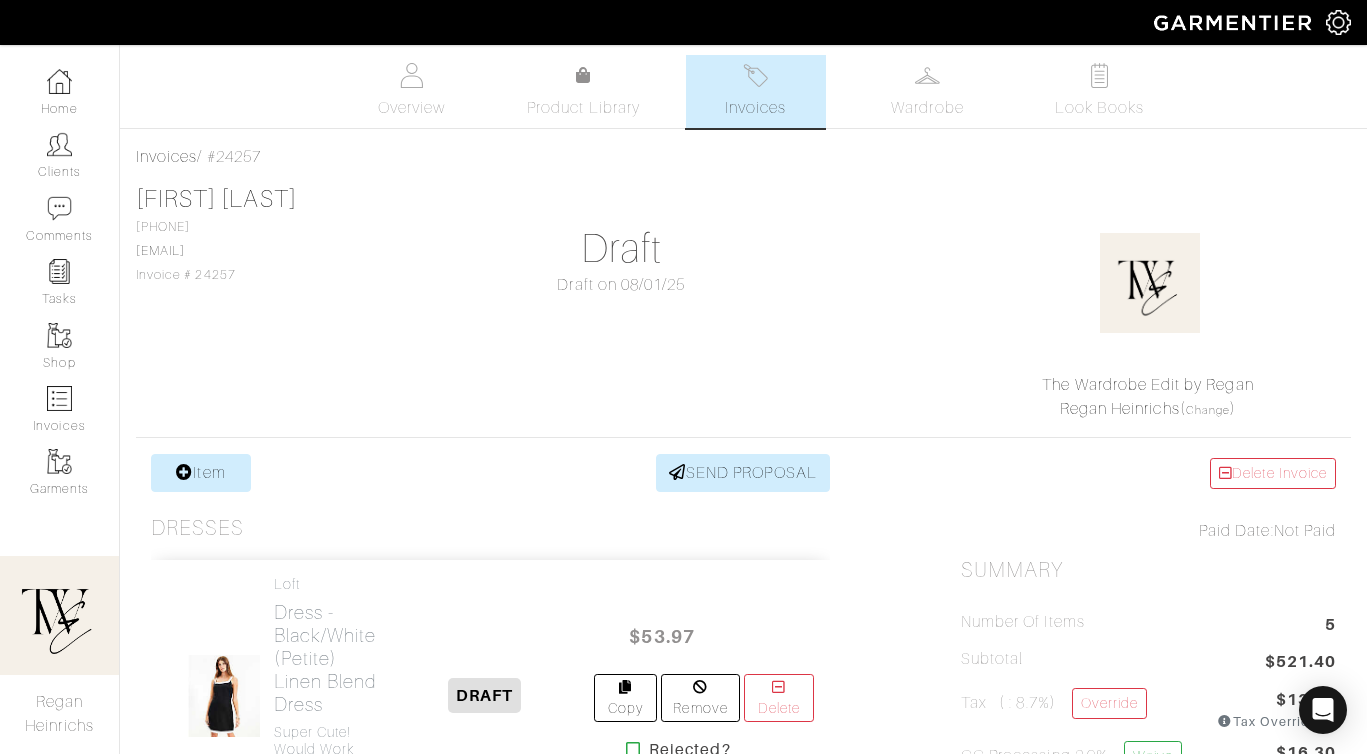 scroll, scrollTop: 0, scrollLeft: 0, axis: both 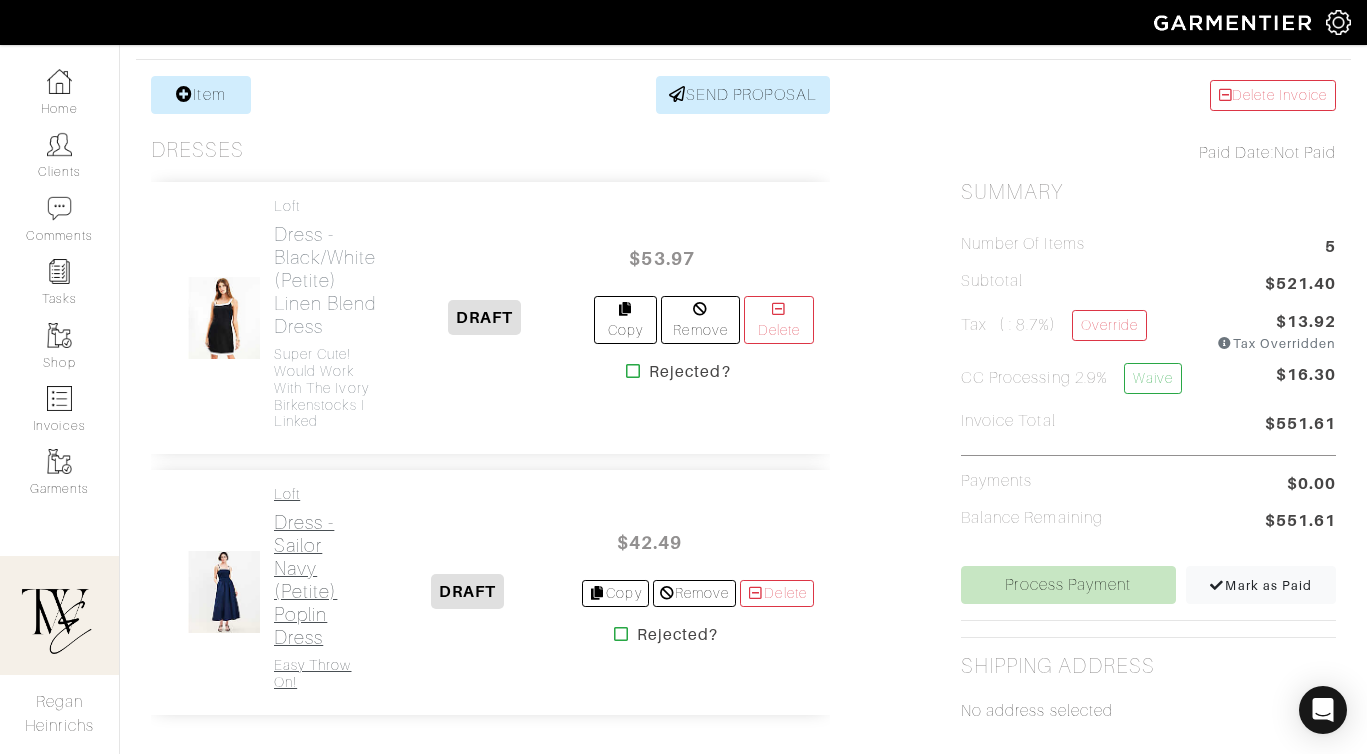 click on "Dress -   Sailor Navy (Petite)
Poplin Dress" at bounding box center [314, 580] 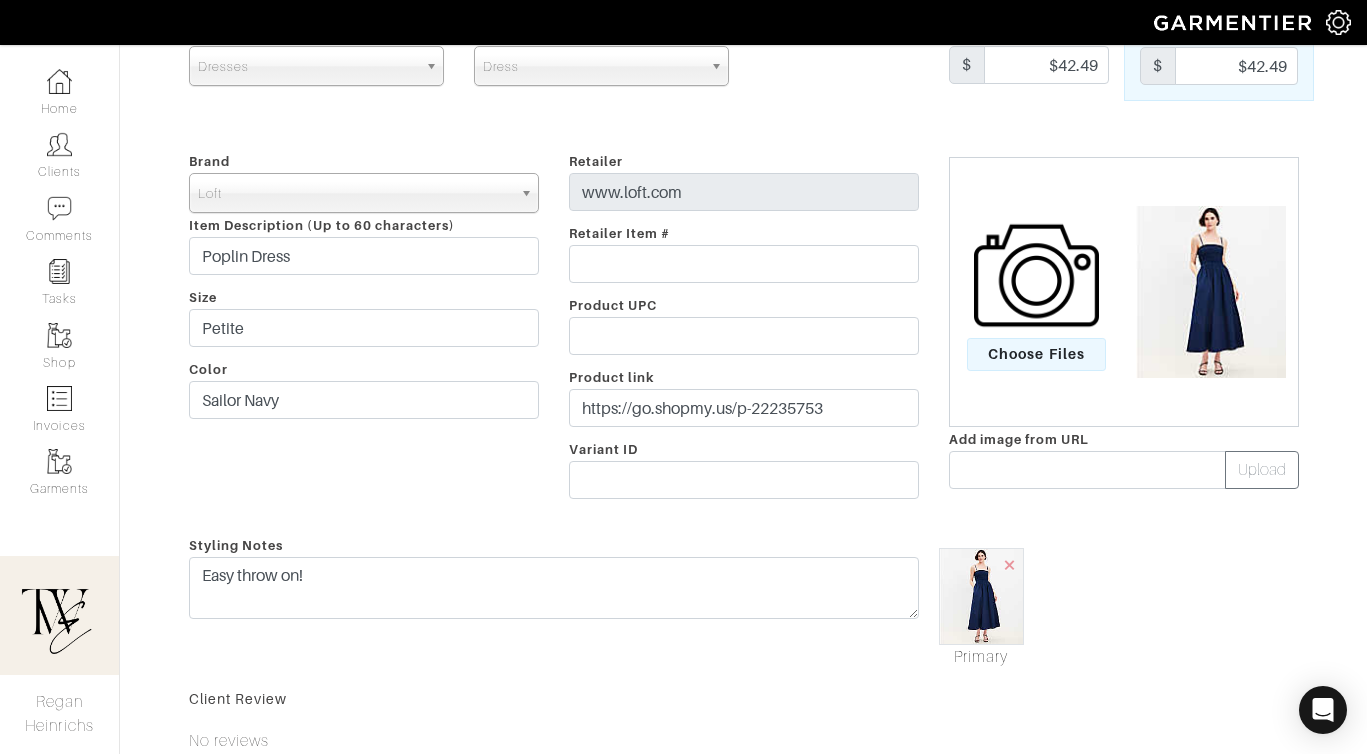 scroll, scrollTop: 175, scrollLeft: 0, axis: vertical 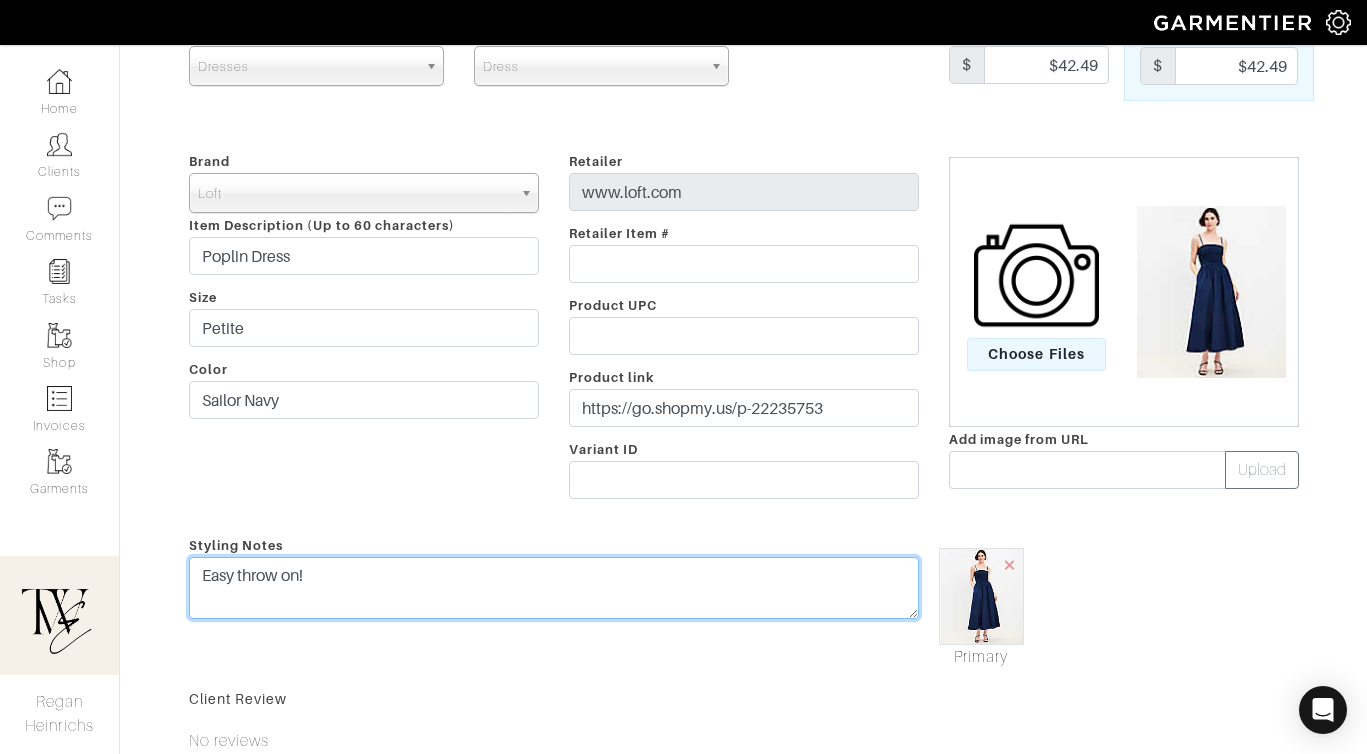 click on "Easy throw on!" at bounding box center (554, 588) 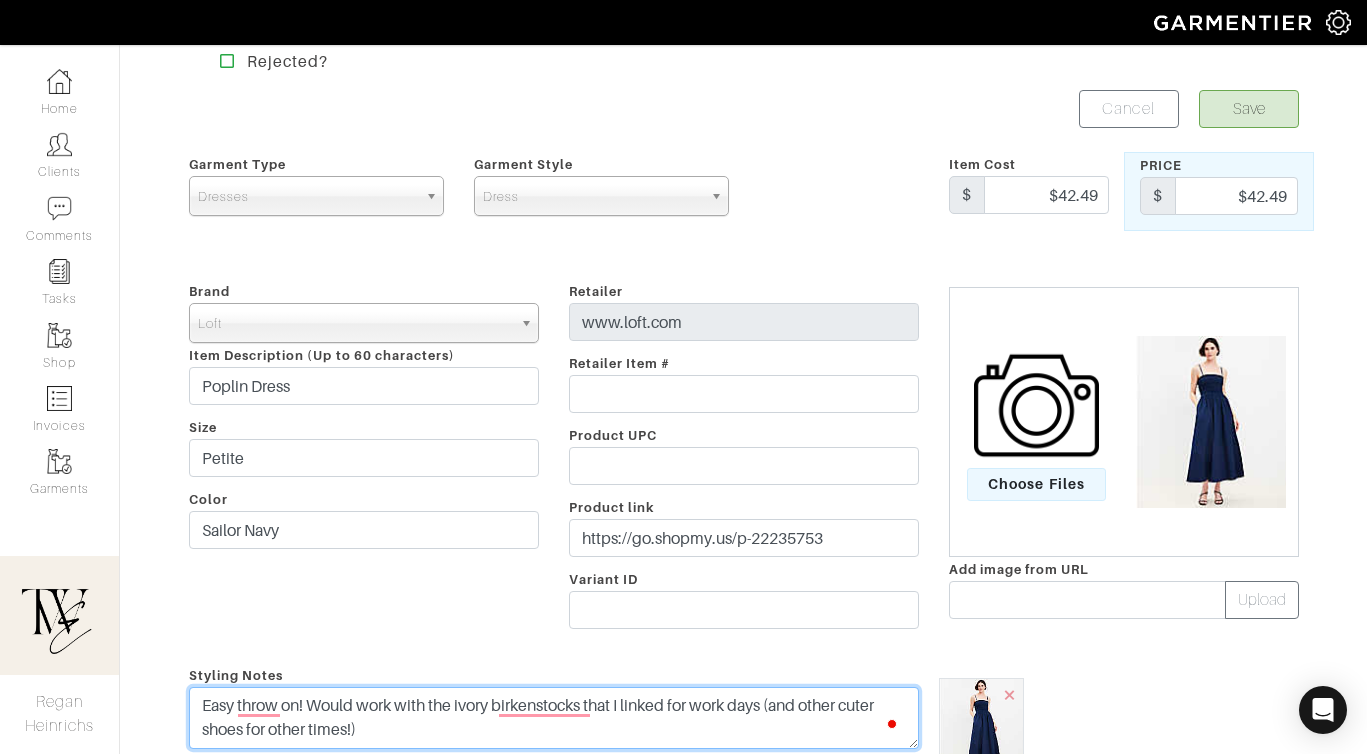 scroll, scrollTop: 0, scrollLeft: 0, axis: both 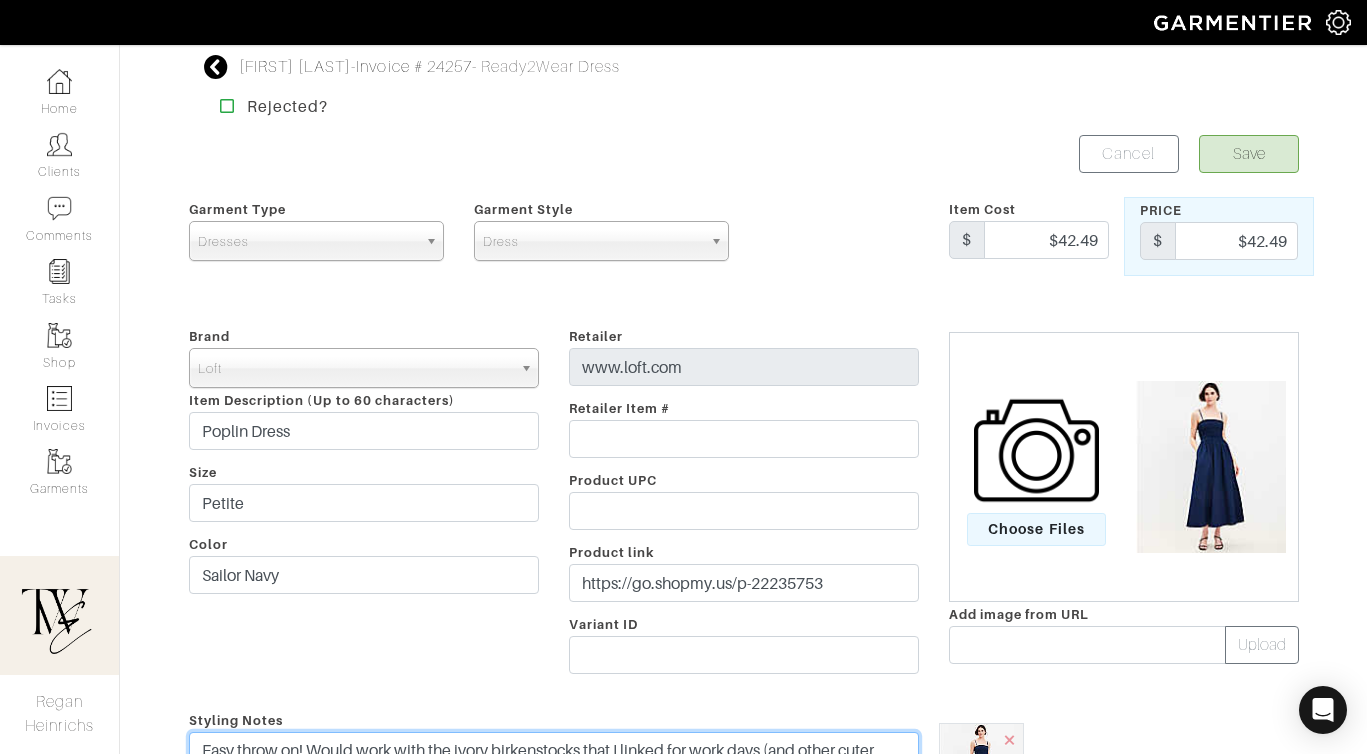type on "Easy throw on! Would work with the ivory birkenstocks that I linked for work days (and other cuter shoes for other times!)" 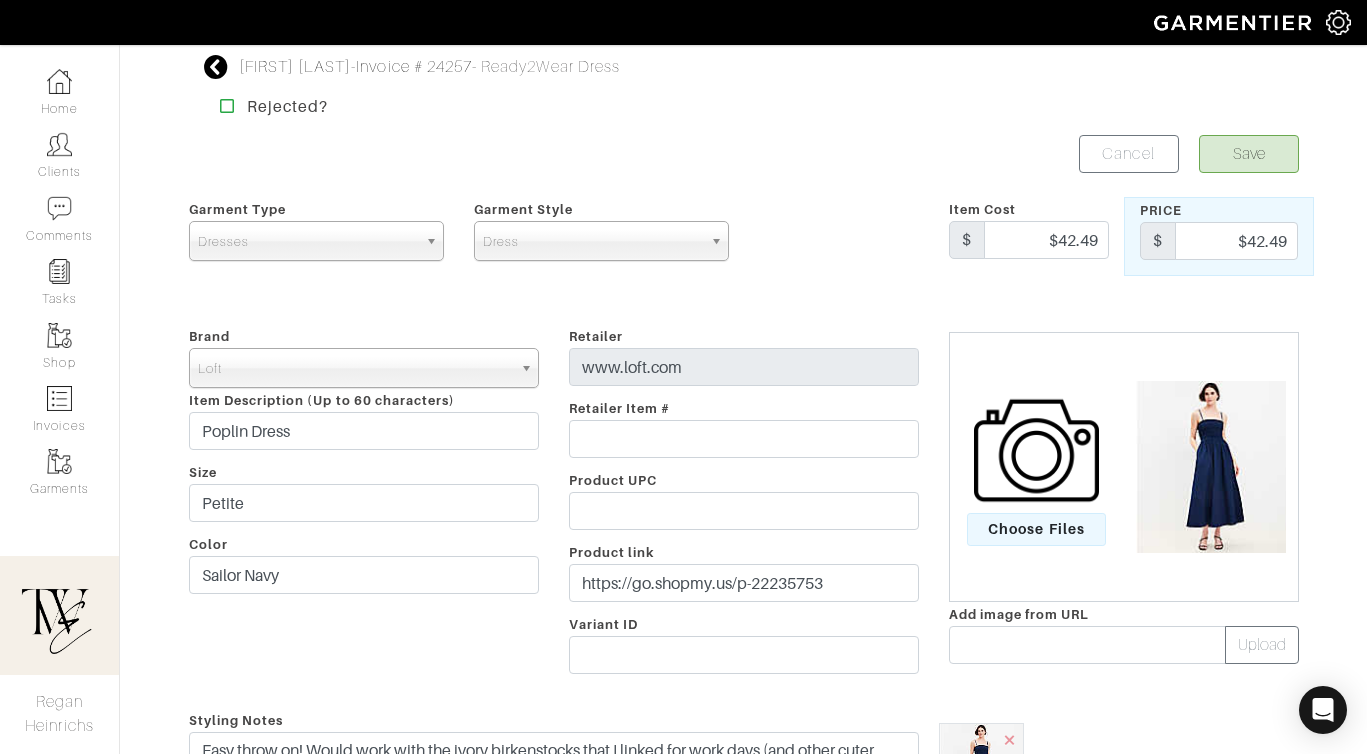click on "[FIRST] [LAST]  -
Invoice # 24257  -
Ready2Wear Dress
Rejected?
Save
Cancel
Garment Type
Tops
Bottoms
Dresses
Jumpsuits
Suiting
Outerwear
Shoes
Swimwear
Accessories
Other
Dresses
Garment Style
Dress
Dress
Item Cost
$
$42.49
Price
$
$42.49
Brand
-
032c
1017 ALYX 9SM
111SKIN
11 by Boris Bidjan Saberi
11 Honore" at bounding box center [744, 604] 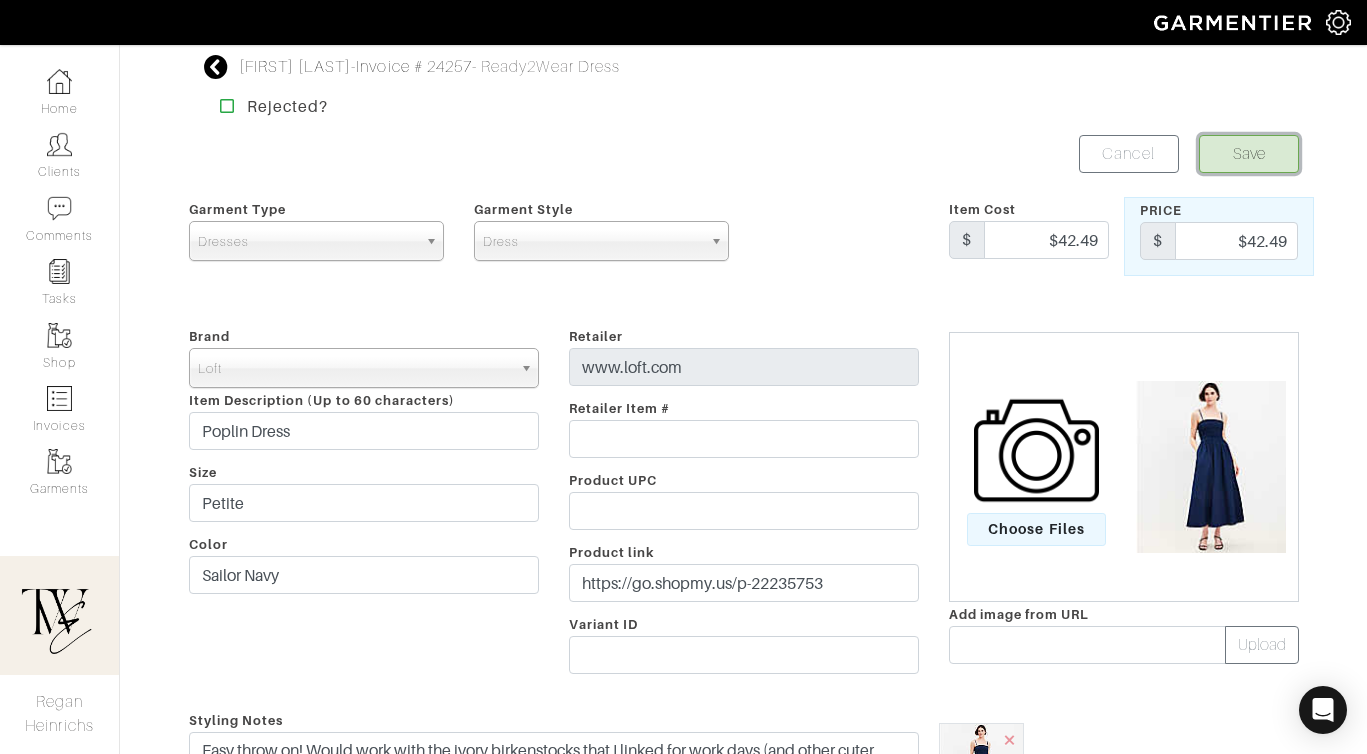 click on "Save" at bounding box center (1249, 154) 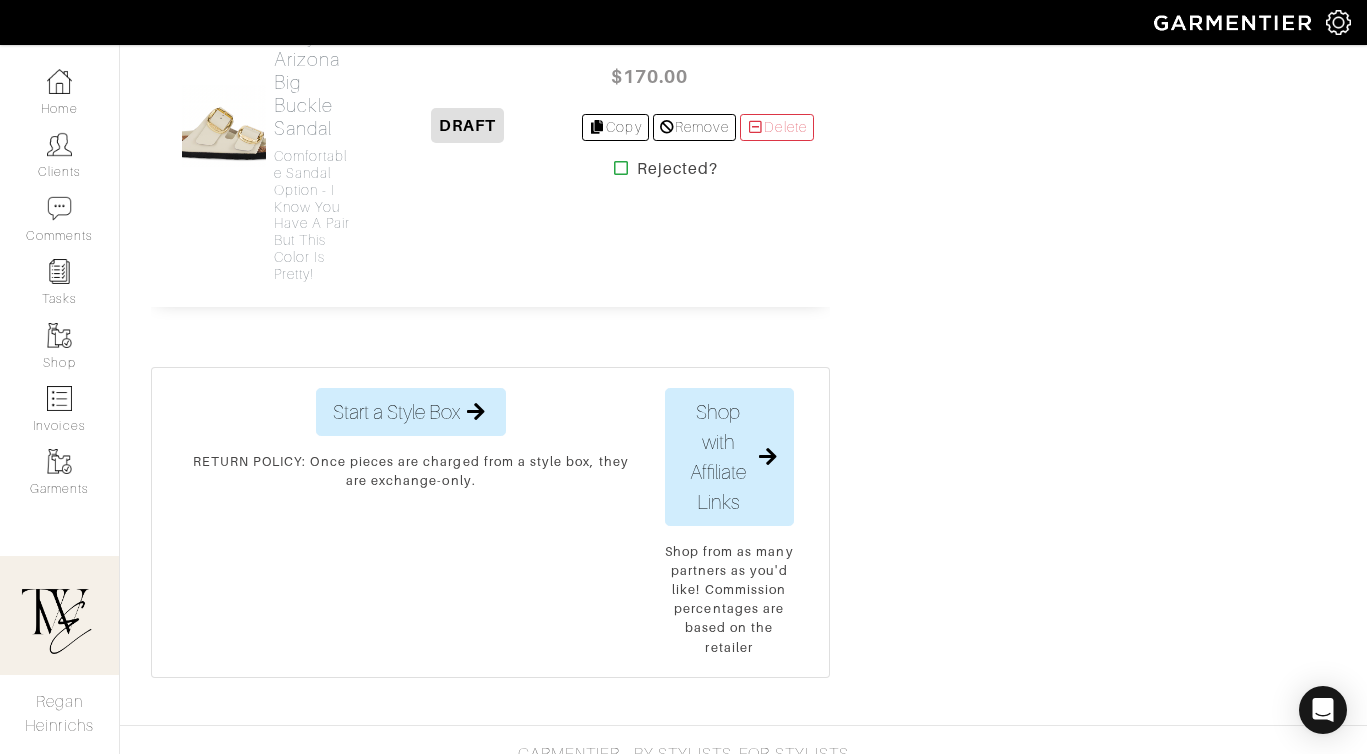 scroll, scrollTop: 2049, scrollLeft: 0, axis: vertical 